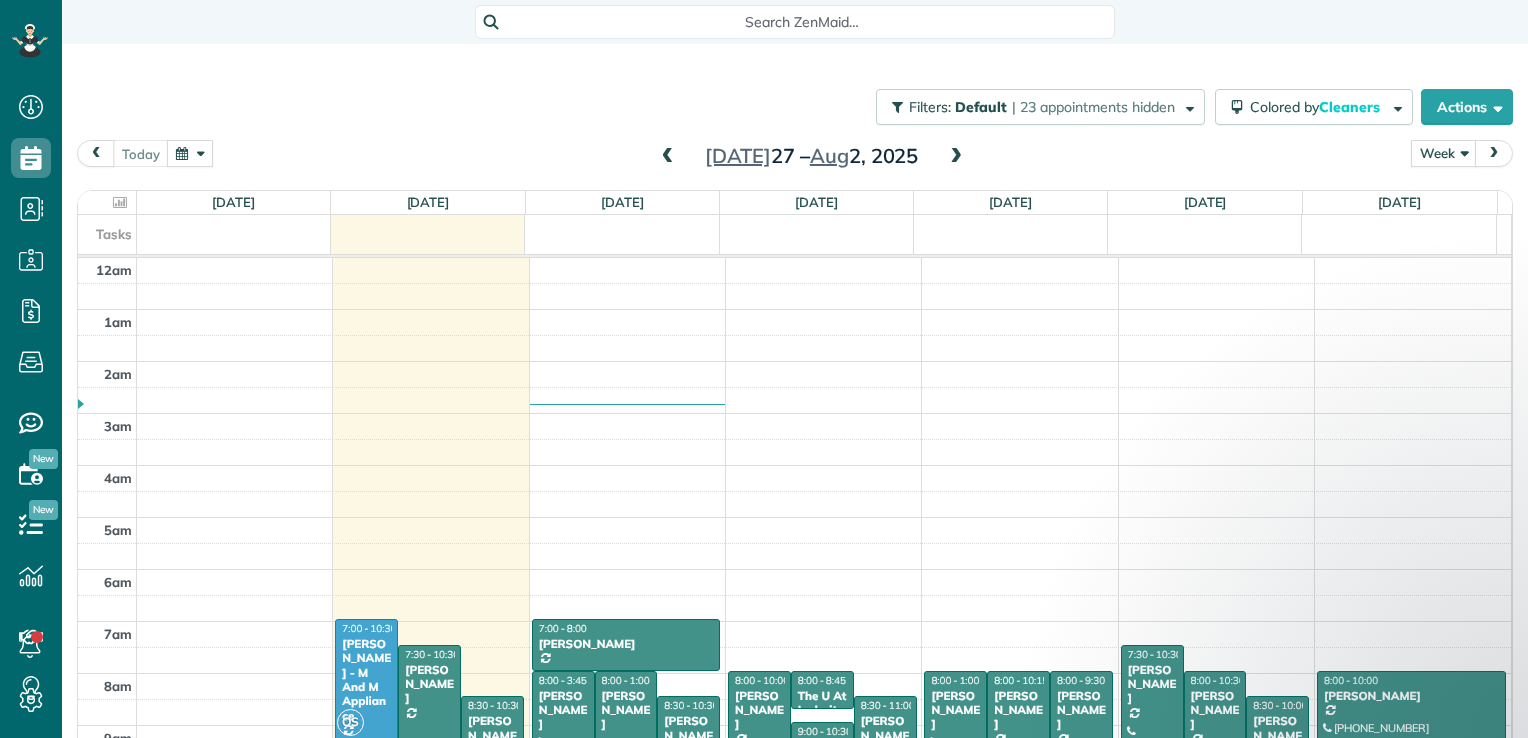 scroll, scrollTop: 0, scrollLeft: 0, axis: both 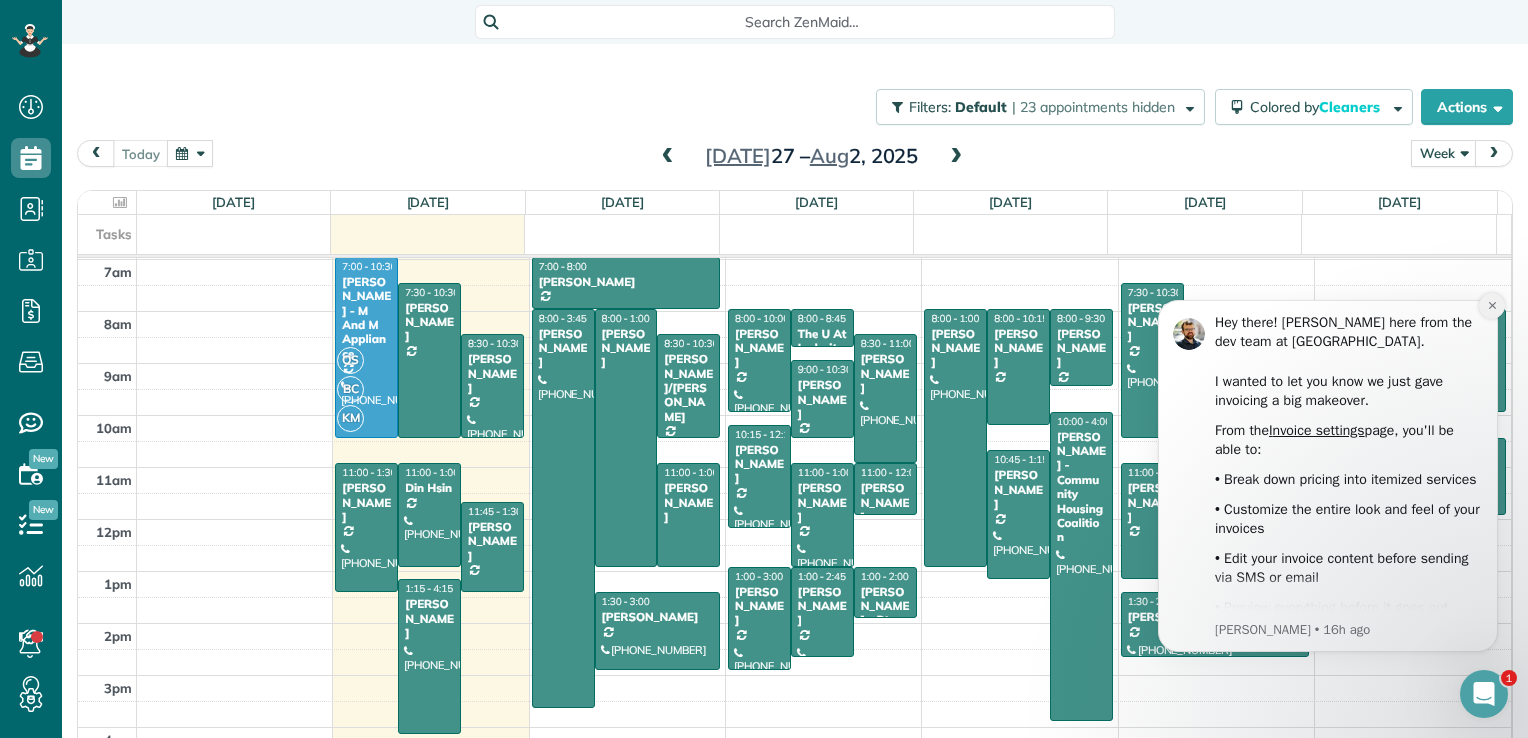 click at bounding box center (1492, 306) 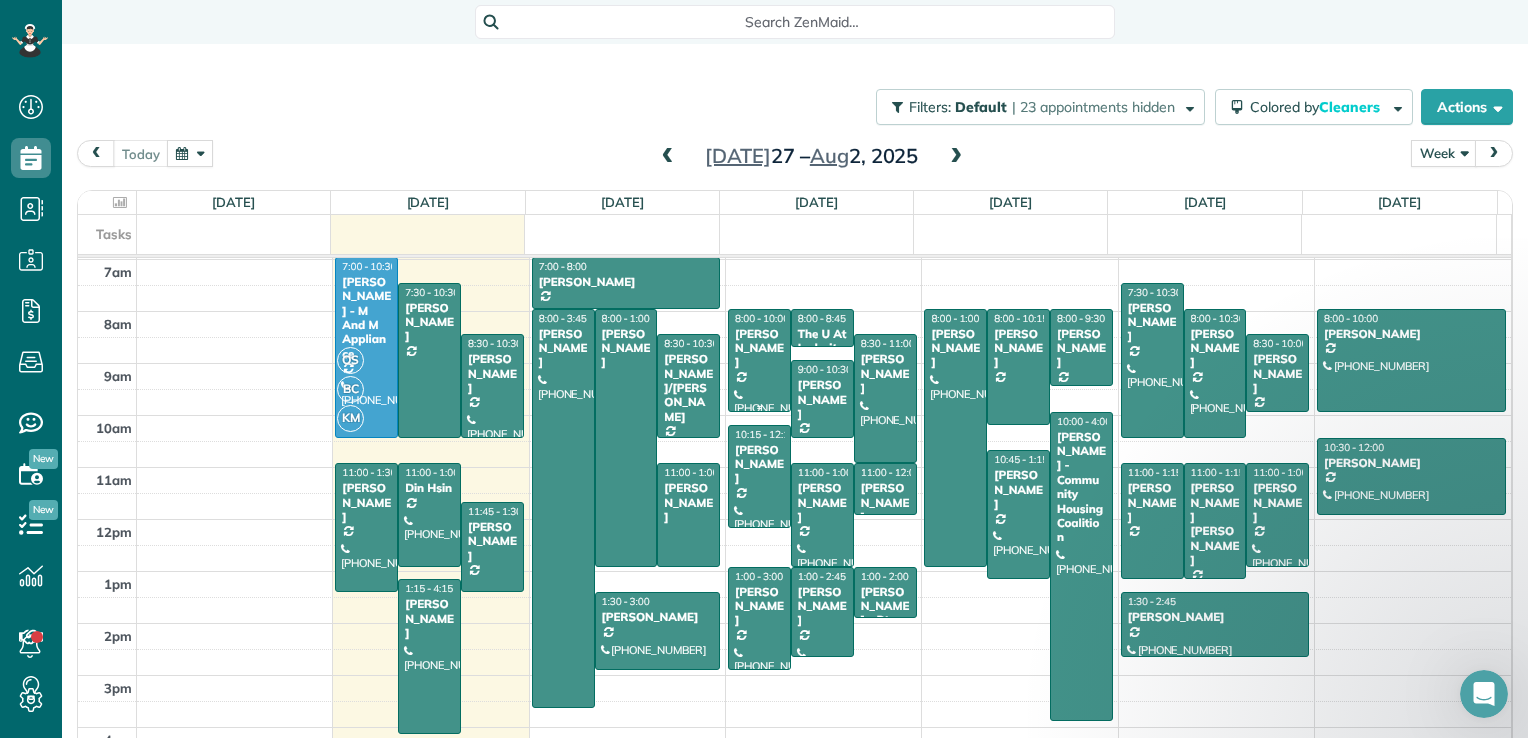 click at bounding box center [759, 360] 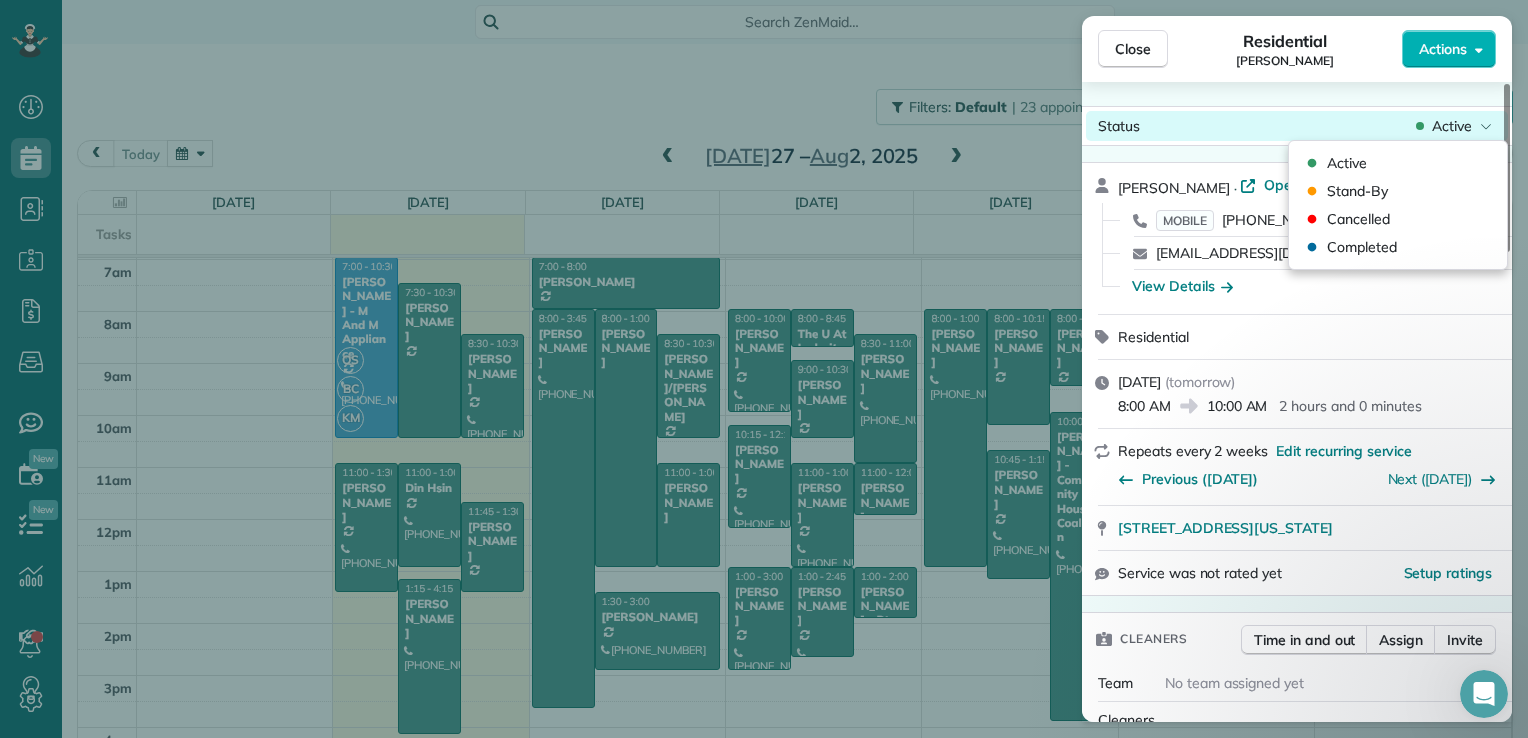 click on "Active" at bounding box center [1452, 126] 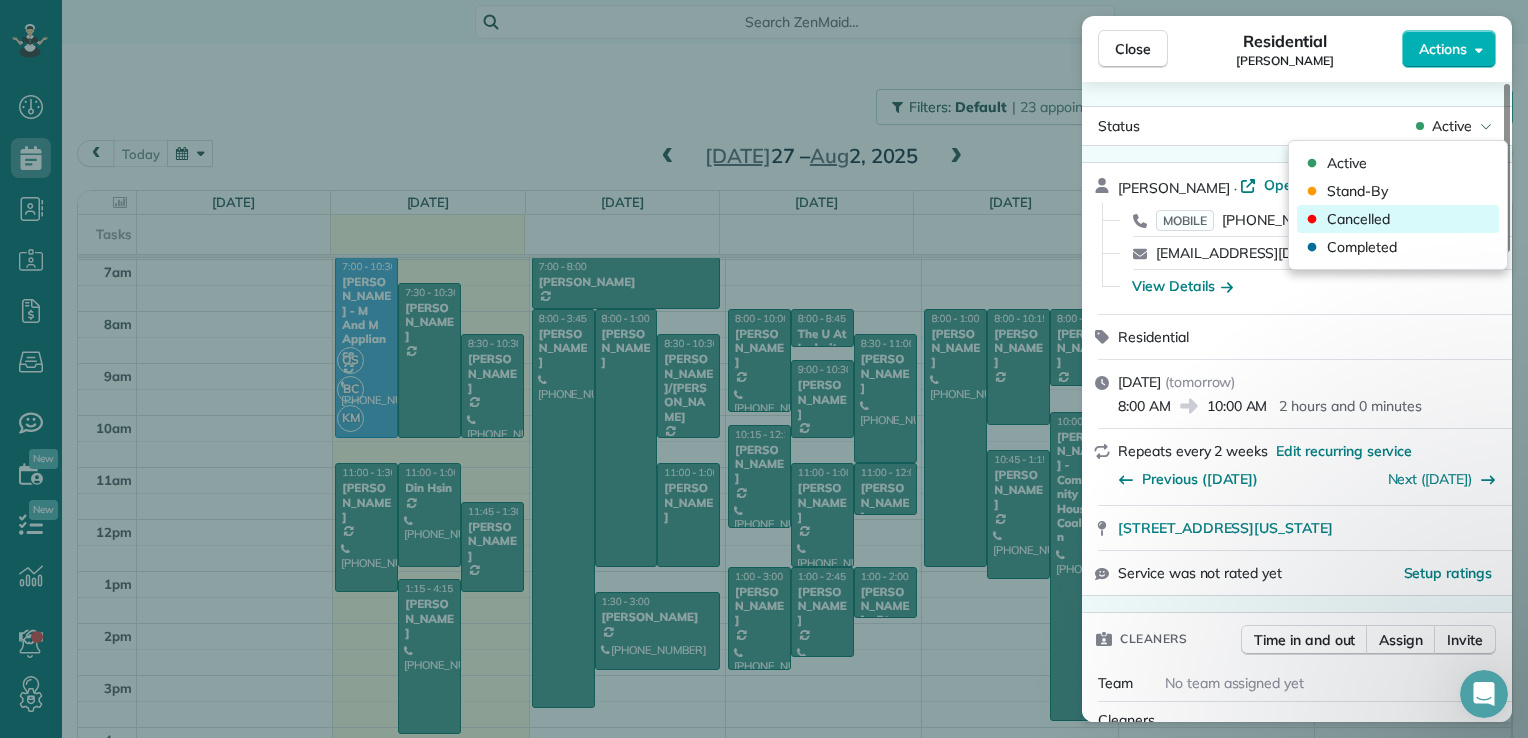 click on "Cancelled" at bounding box center [1398, 219] 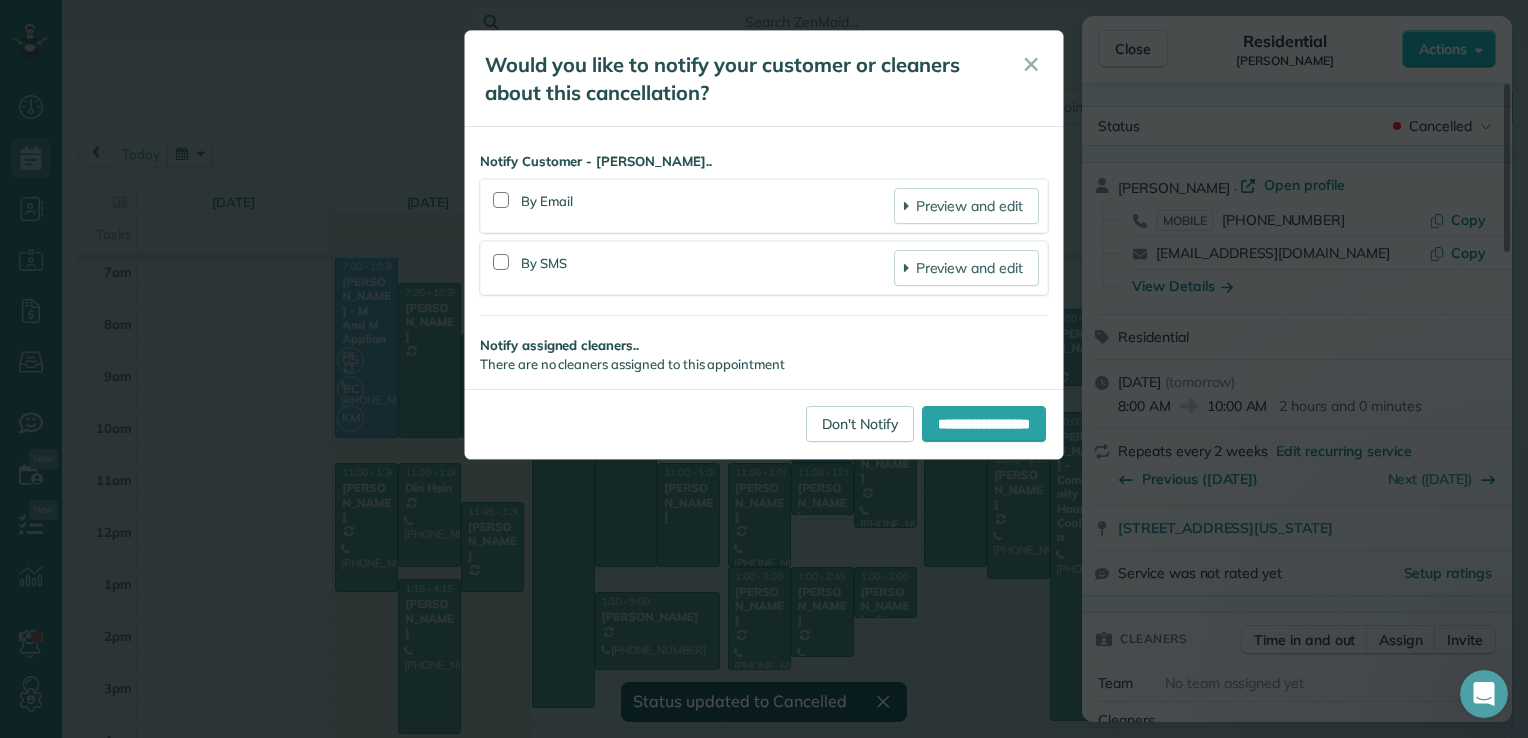 scroll, scrollTop: 361, scrollLeft: 0, axis: vertical 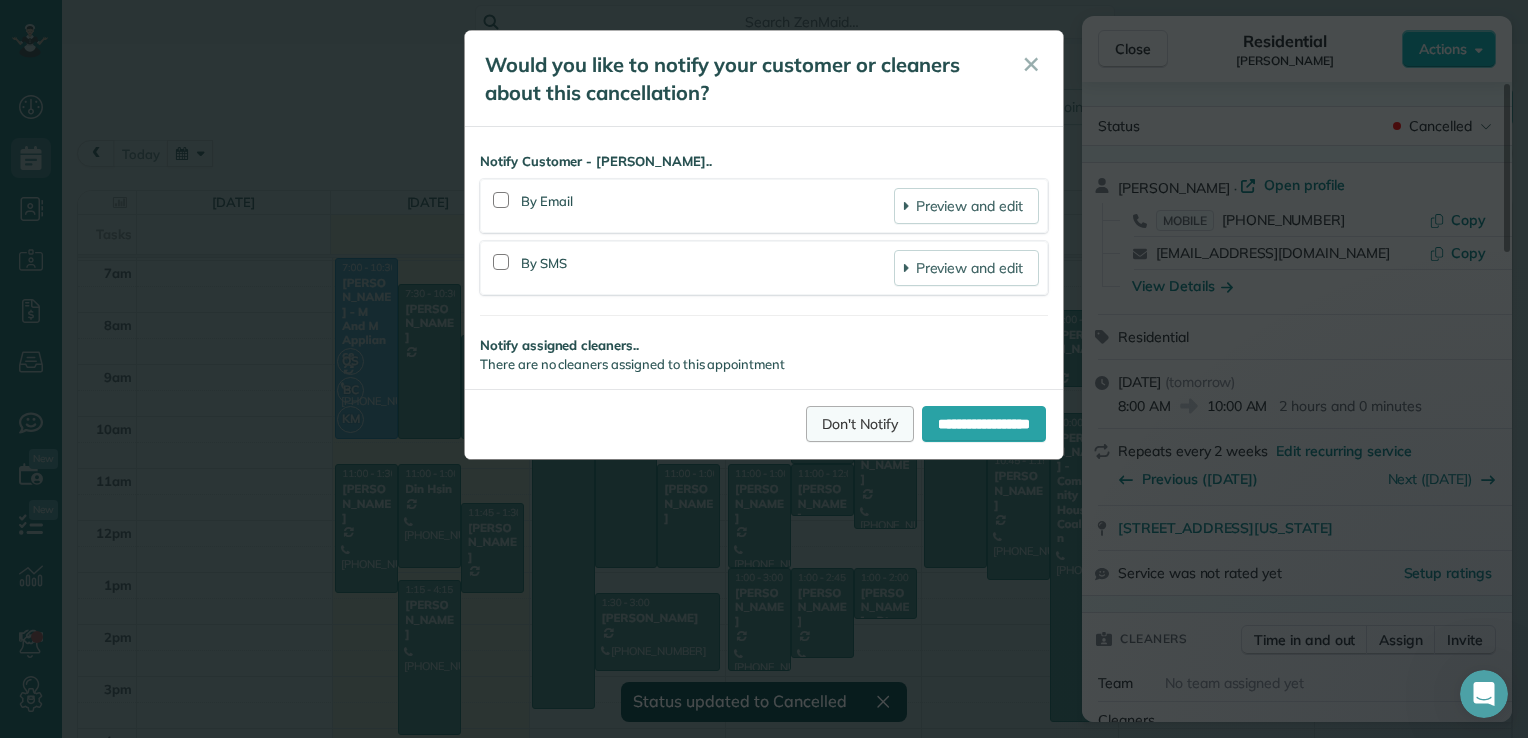 click on "Don't Notify" at bounding box center (860, 424) 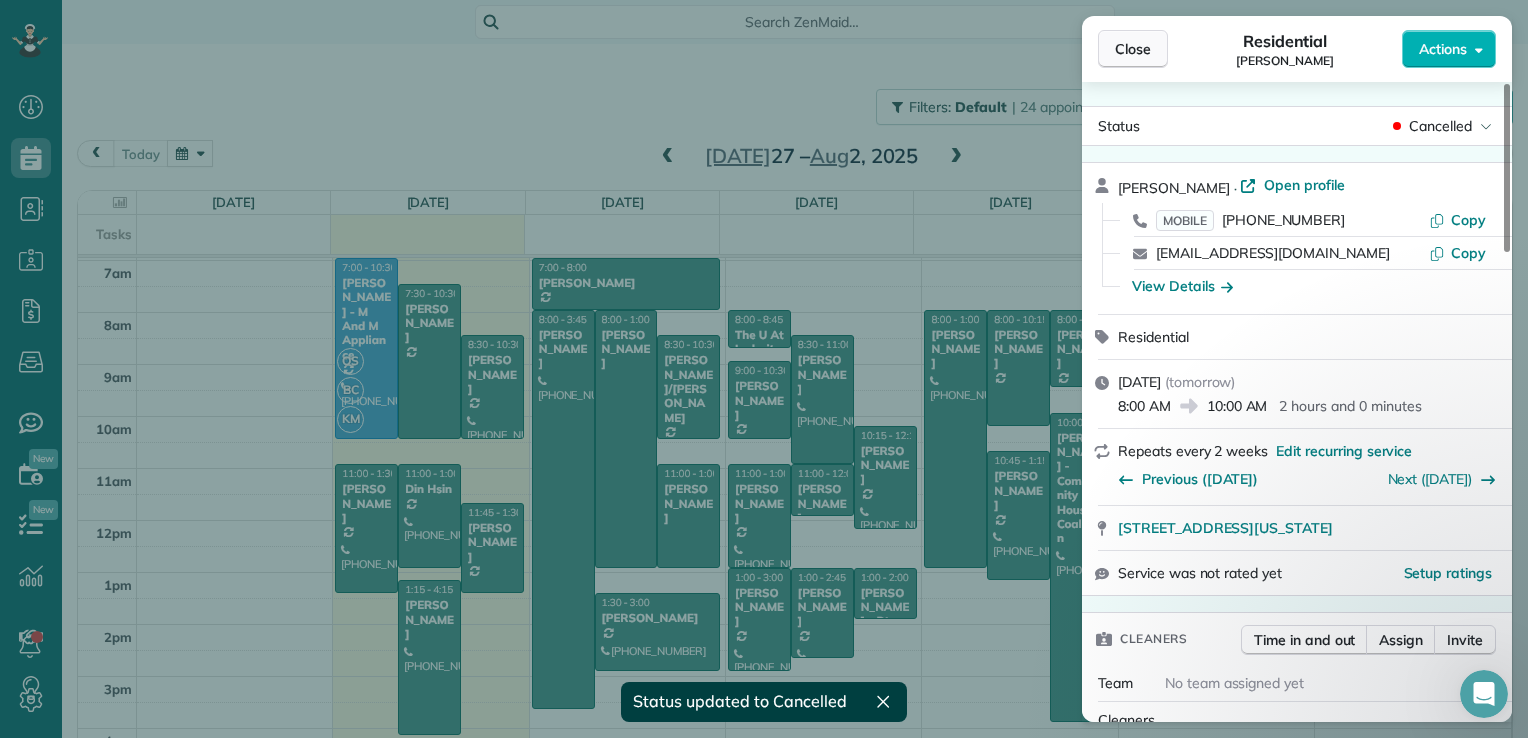 click on "Close" at bounding box center [1133, 49] 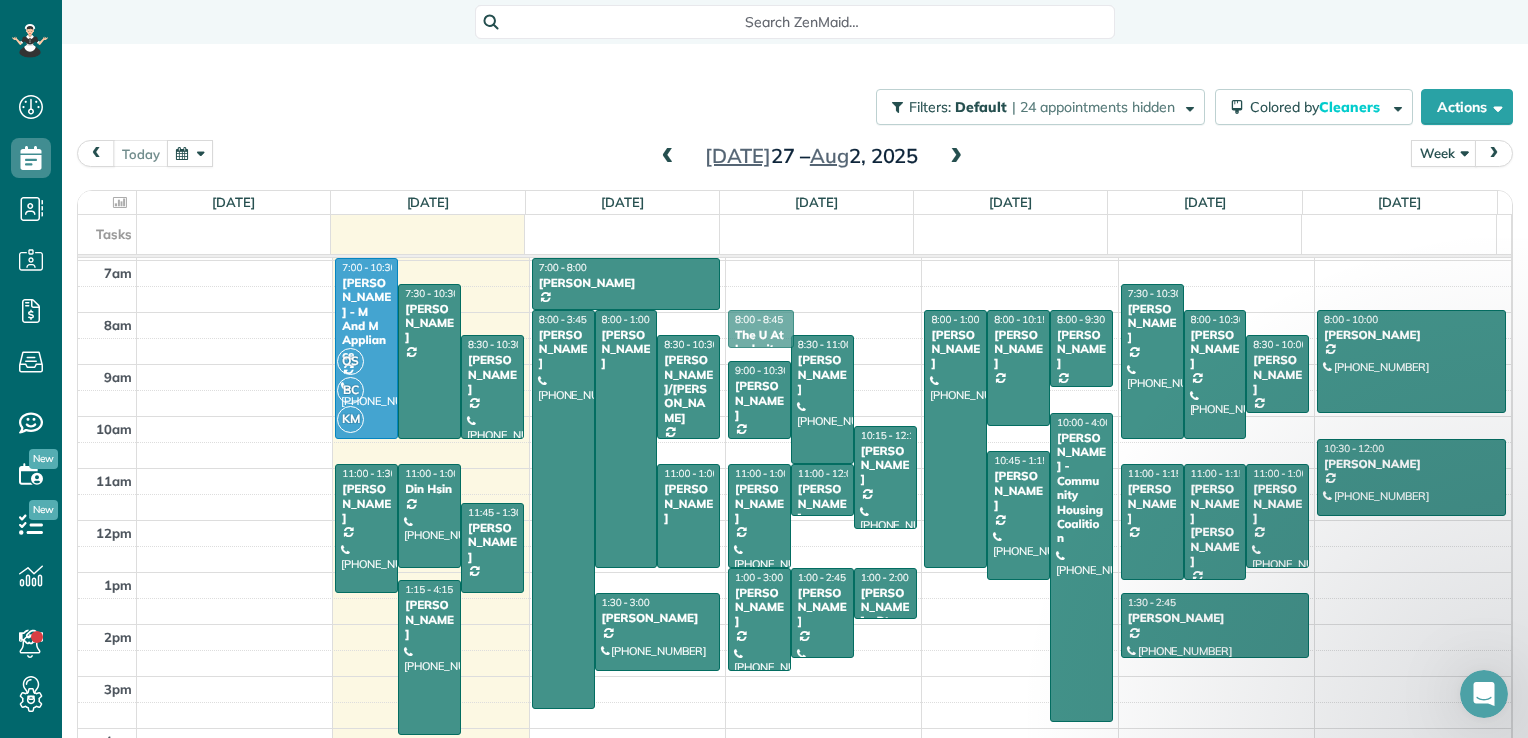 drag, startPoint x: 743, startPoint y: 325, endPoint x: 863, endPoint y: 319, distance: 120.14991 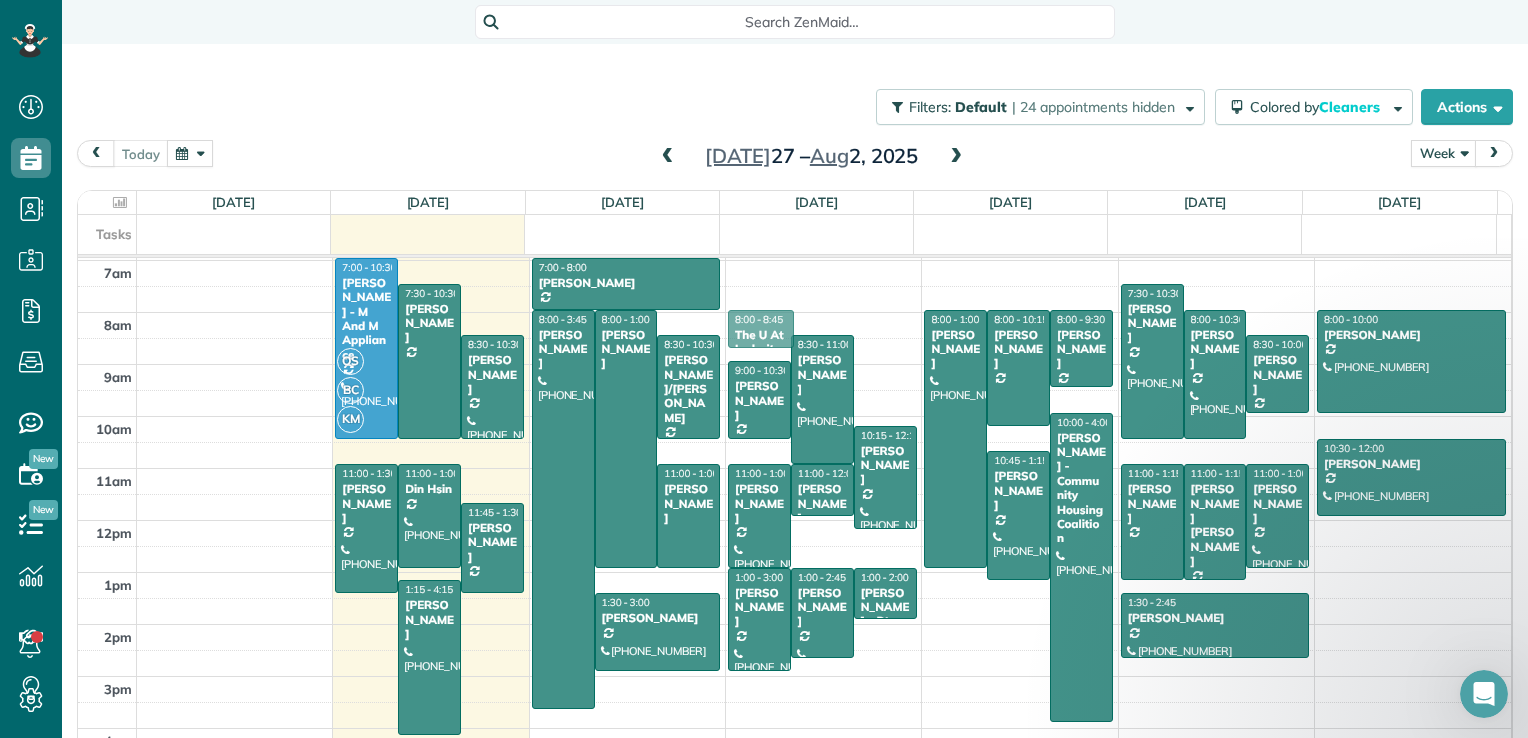 click on "12am 1am 2am 3am 4am 5am 6am 7am 8am 9am 10am 11am 12pm 1pm 2pm 3pm 4pm 5pm OS BC KM 7:00 - 10:30 [PERSON_NAME] - M And M Appliance [PHONE_NUMBER] [STREET_ADDRESS][PERSON_NAME][US_STATE] 7:30 - 10:[GEOGRAPHIC_DATA][PERSON_NAME][STREET_ADDRESS][US_STATE][US_STATE] 8:30 - 10:30 [PERSON_NAME] [PHONE_NUMBER] [STREET_ADDRESS][PERSON_NAME] 11:00 - 1:30 [PERSON_NAME] [PHONE_NUMBER] [STREET_ADDRESS][US_STATE] 11:00 - 1:00 Din Hsin [PHONE_NUMBER] [STREET_ADDRESS] 11:45 - 1:30 [PERSON_NAME] [STREET_ADDRESS] 1:15 - 4:[GEOGRAPHIC_DATA][PERSON_NAME] [PHONE_NUMBER] [STREET_ADDRESS] 7:00 - 8:00 [PERSON_NAME] [PHONE_NUMBER] [STREET_ADDRESS] 8:00 - 3:45 [PERSON_NAME] [PHONE_NUMBER] [STREET_ADDRESS][US_STATE] 8:00 - 1:00 [PERSON_NAME] [STREET_ADDRESS][PERSON_NAME] 8:30 - 10:30 [PERSON_NAME]/[PERSON_NAME] [PHONE_NUMBER] [STREET_ADDRESS] 11:00 - 1:00 [PERSON_NAME] 1:30 - 3:00" at bounding box center [794, 364] 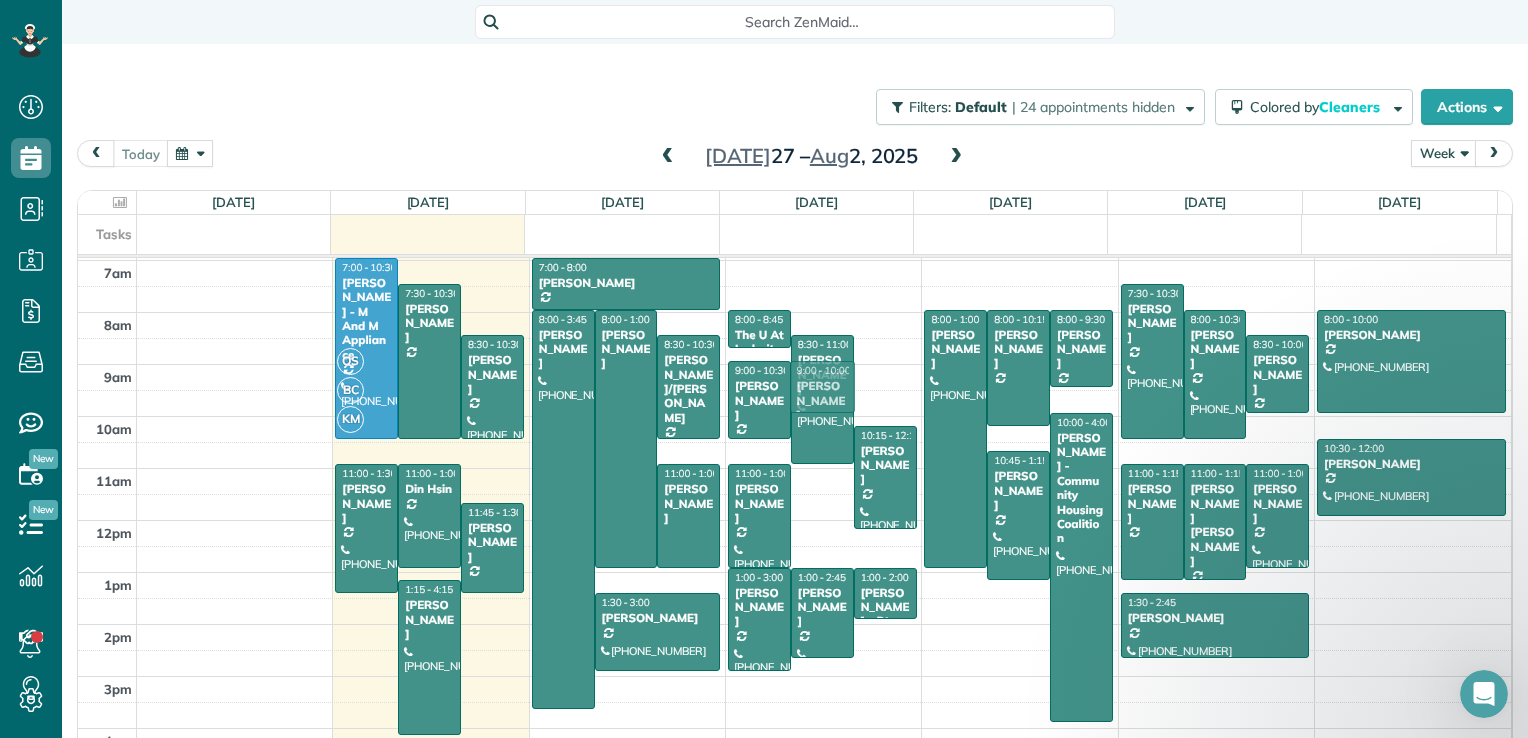 drag, startPoint x: 812, startPoint y: 489, endPoint x: 871, endPoint y: 386, distance: 118.70131 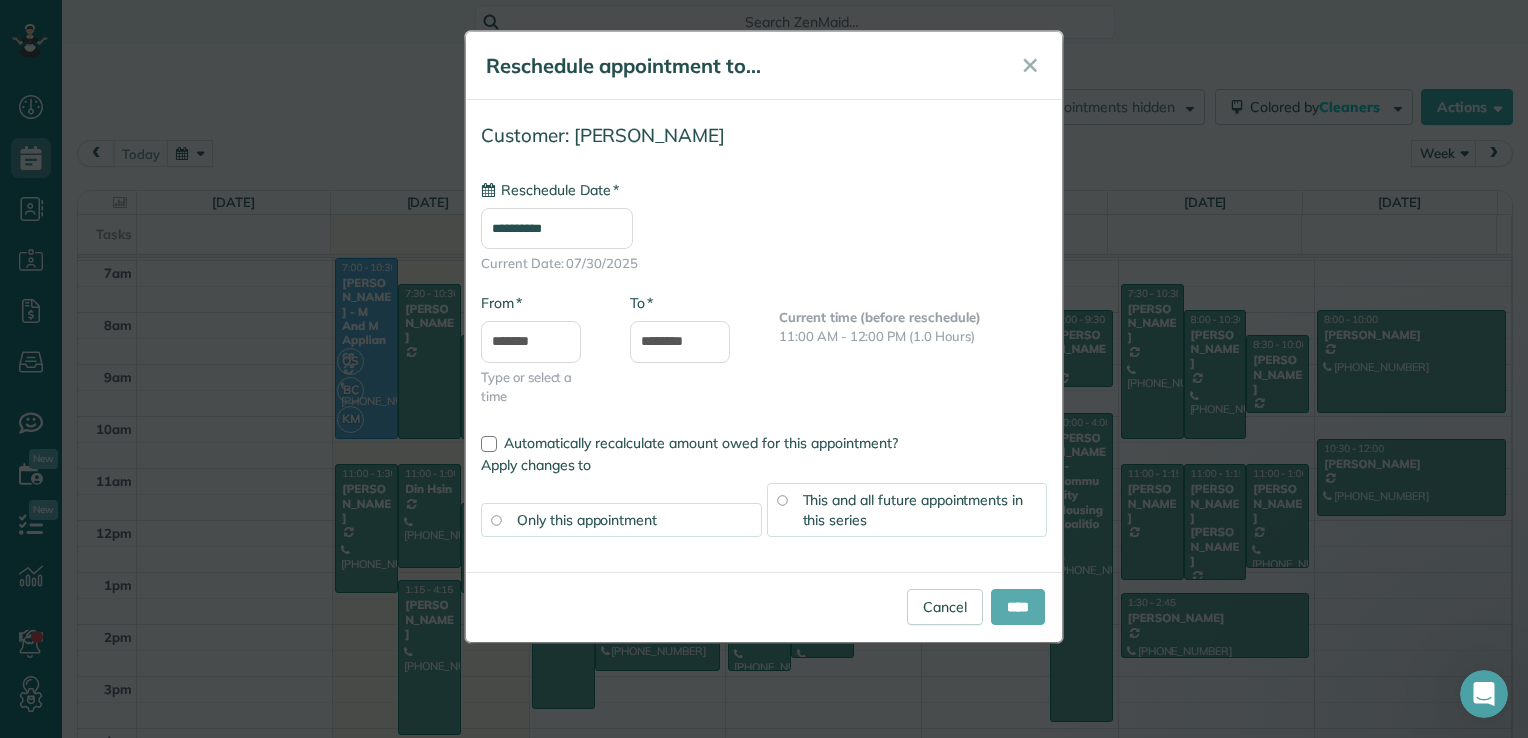 type on "**********" 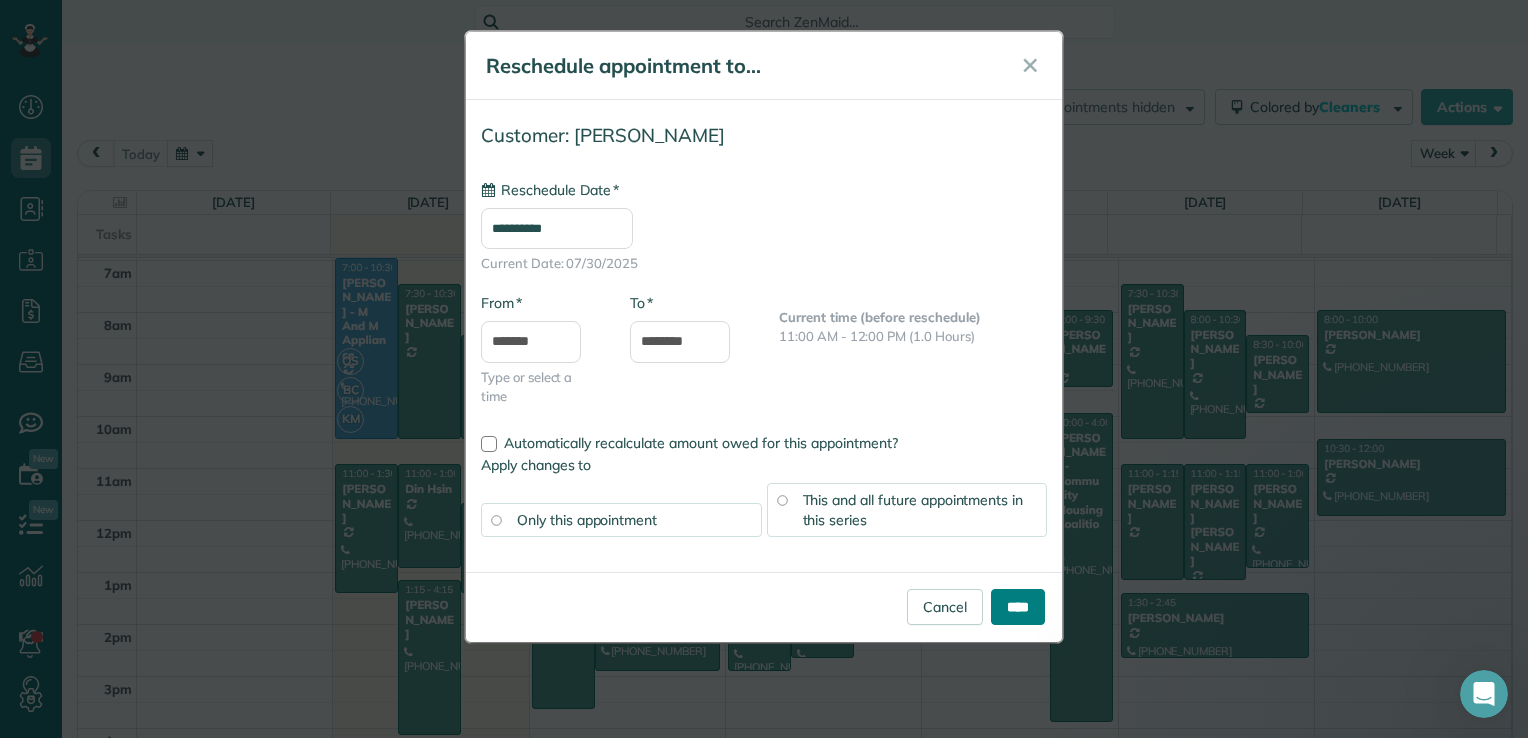 click on "****" at bounding box center (1018, 607) 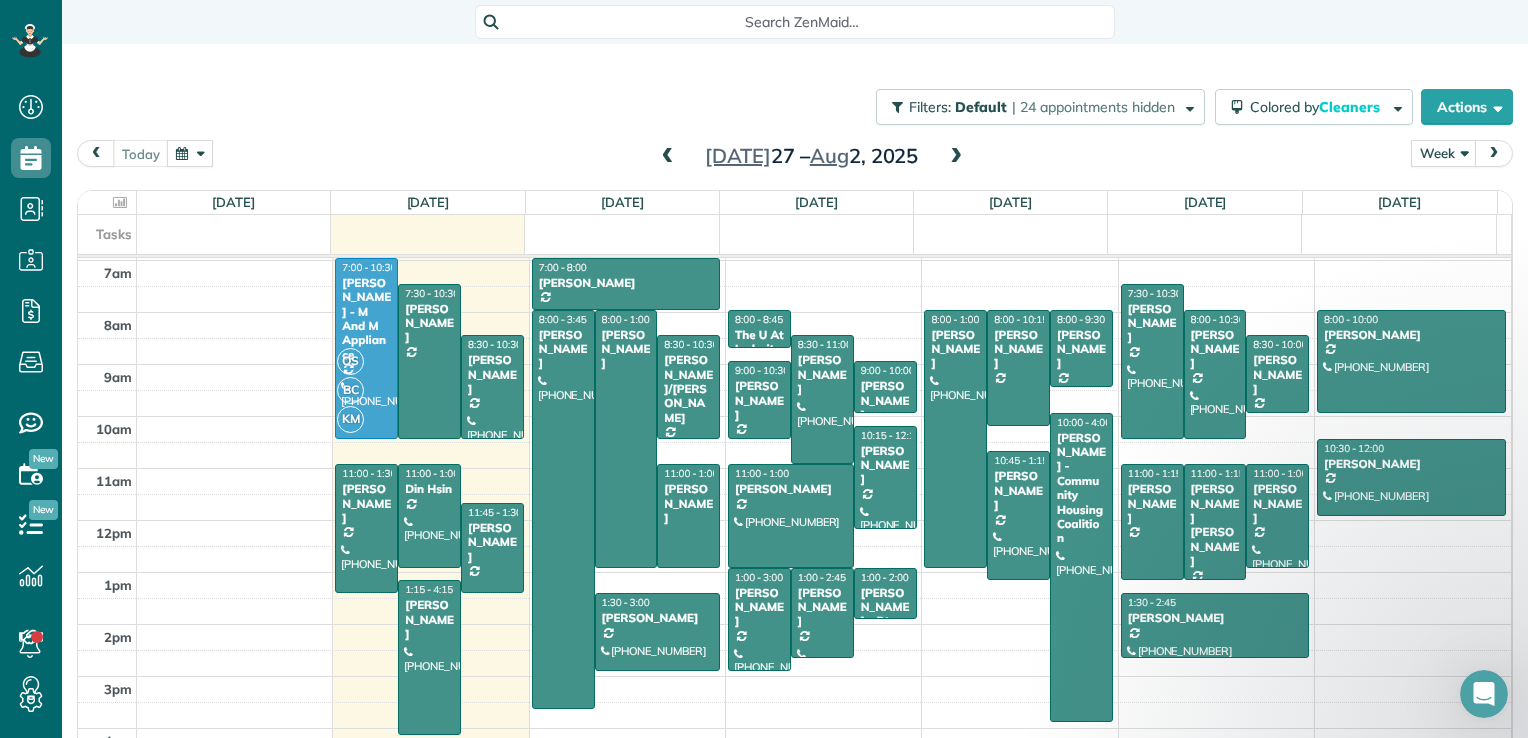 click at bounding box center (668, 157) 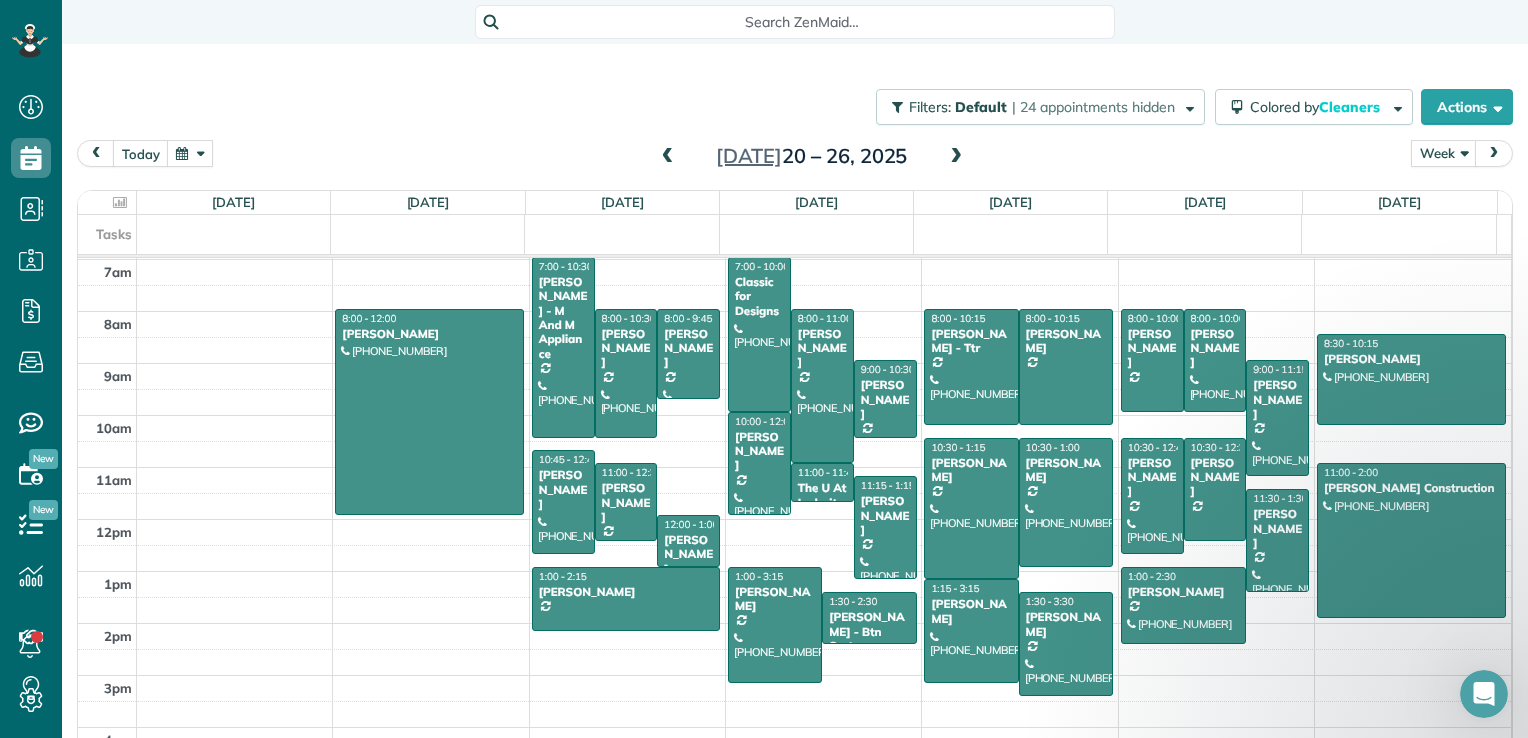 click at bounding box center [956, 157] 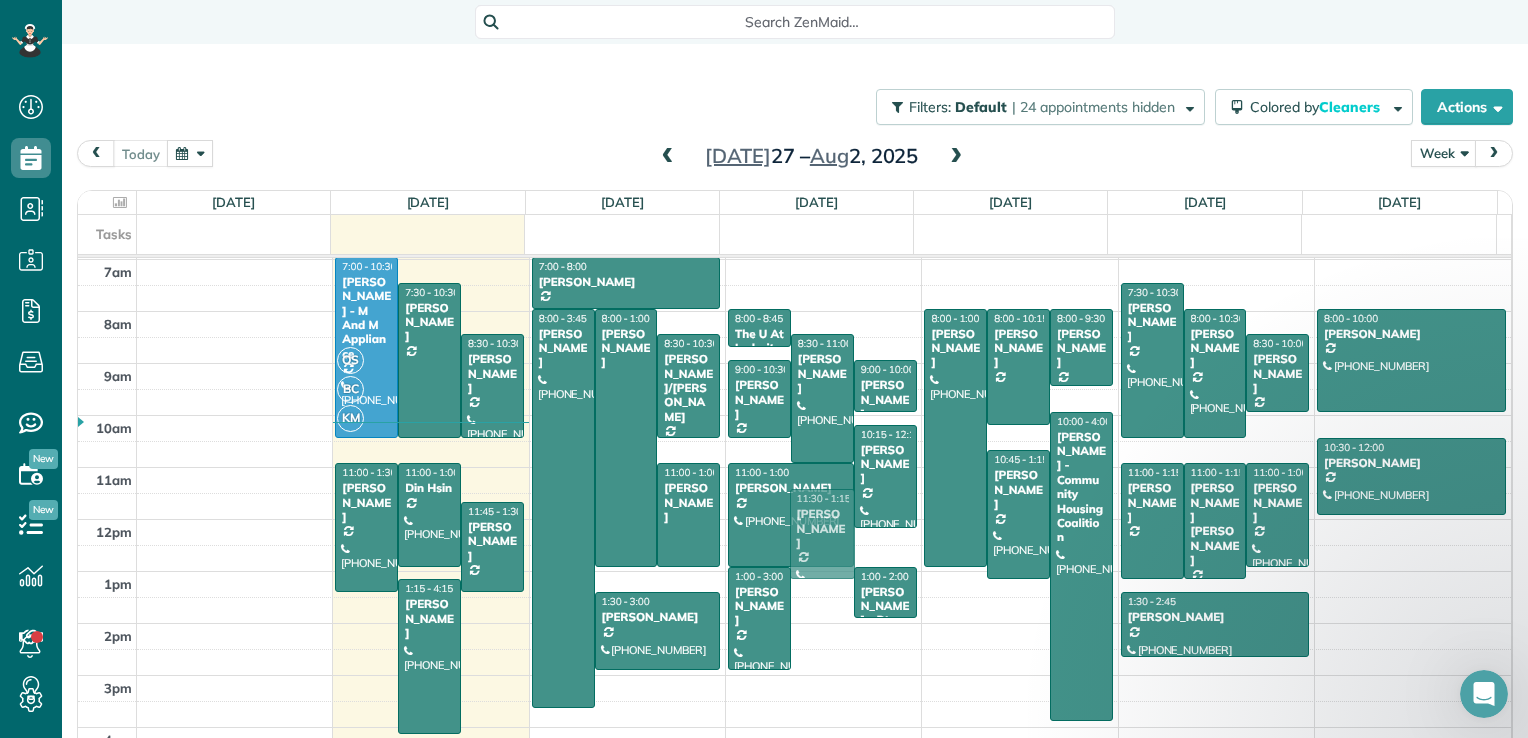 drag, startPoint x: 796, startPoint y: 618, endPoint x: 792, endPoint y: 538, distance: 80.09994 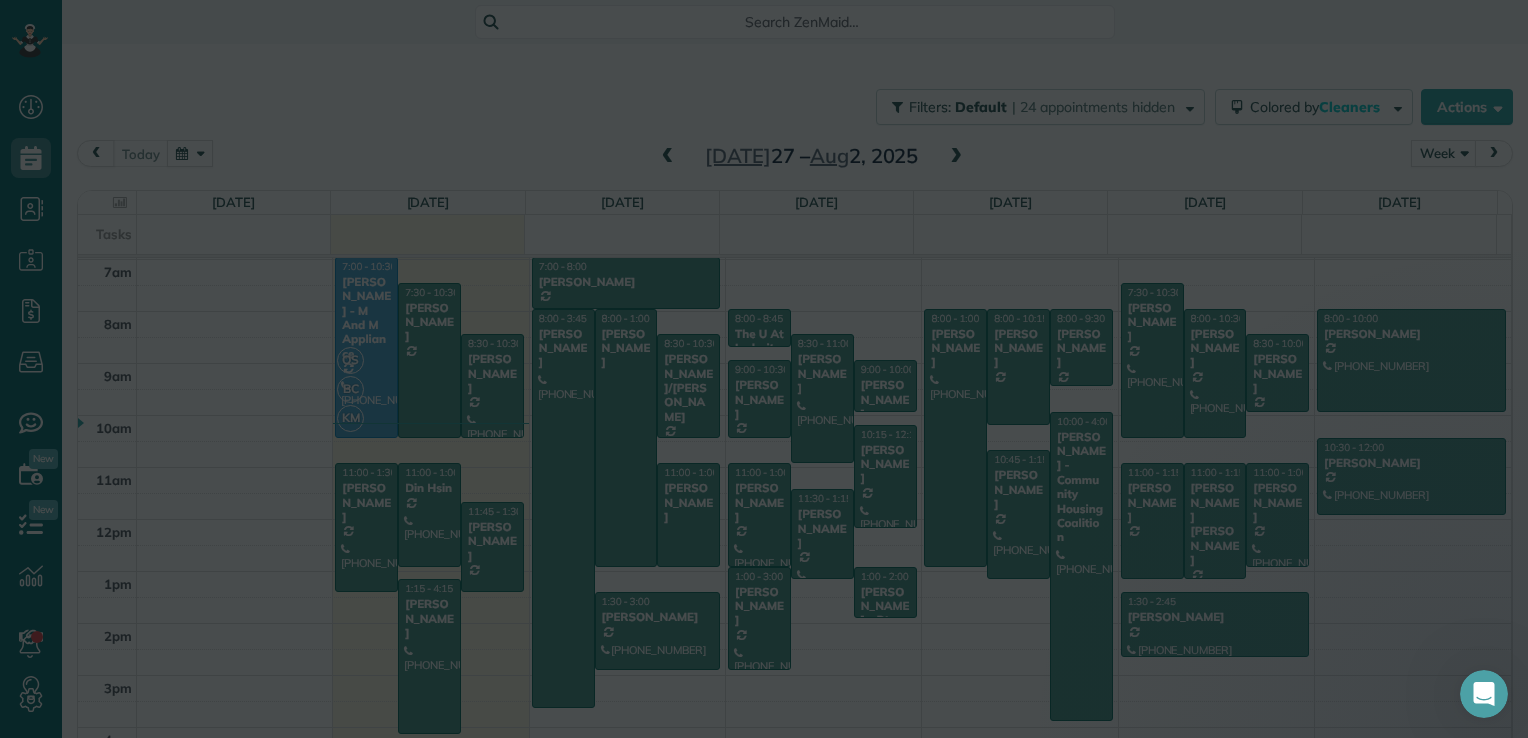 scroll, scrollTop: 361, scrollLeft: 0, axis: vertical 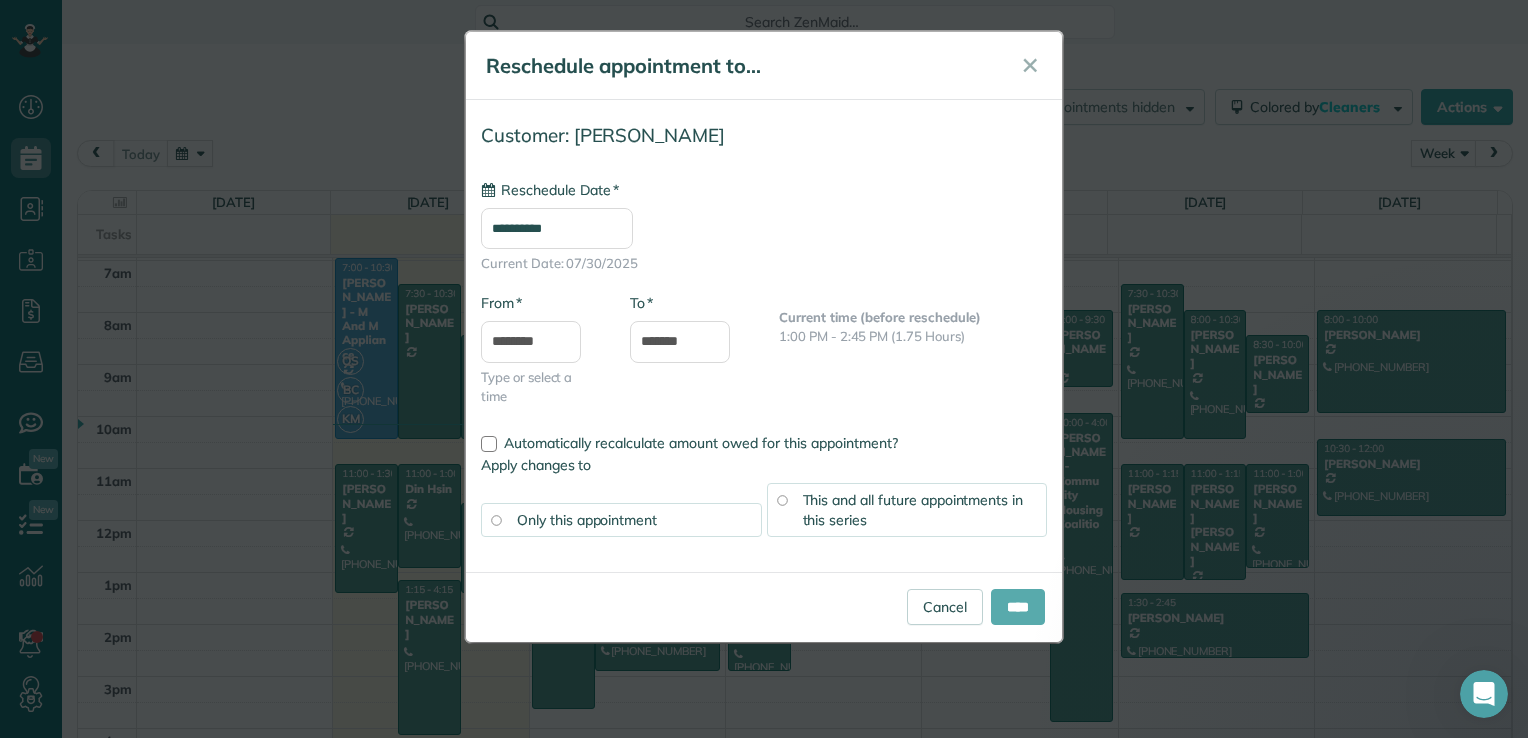 type on "**********" 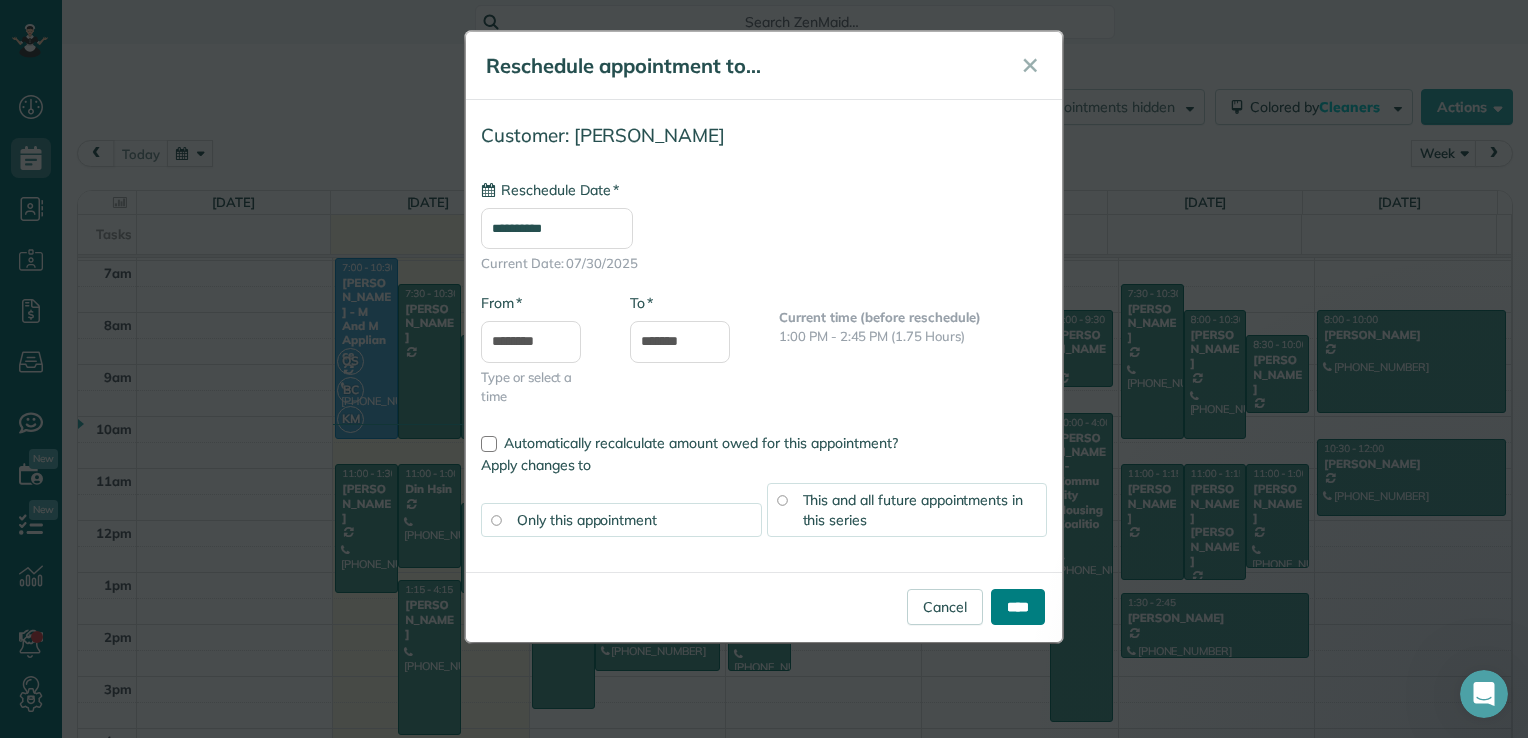 click on "****" at bounding box center [1018, 607] 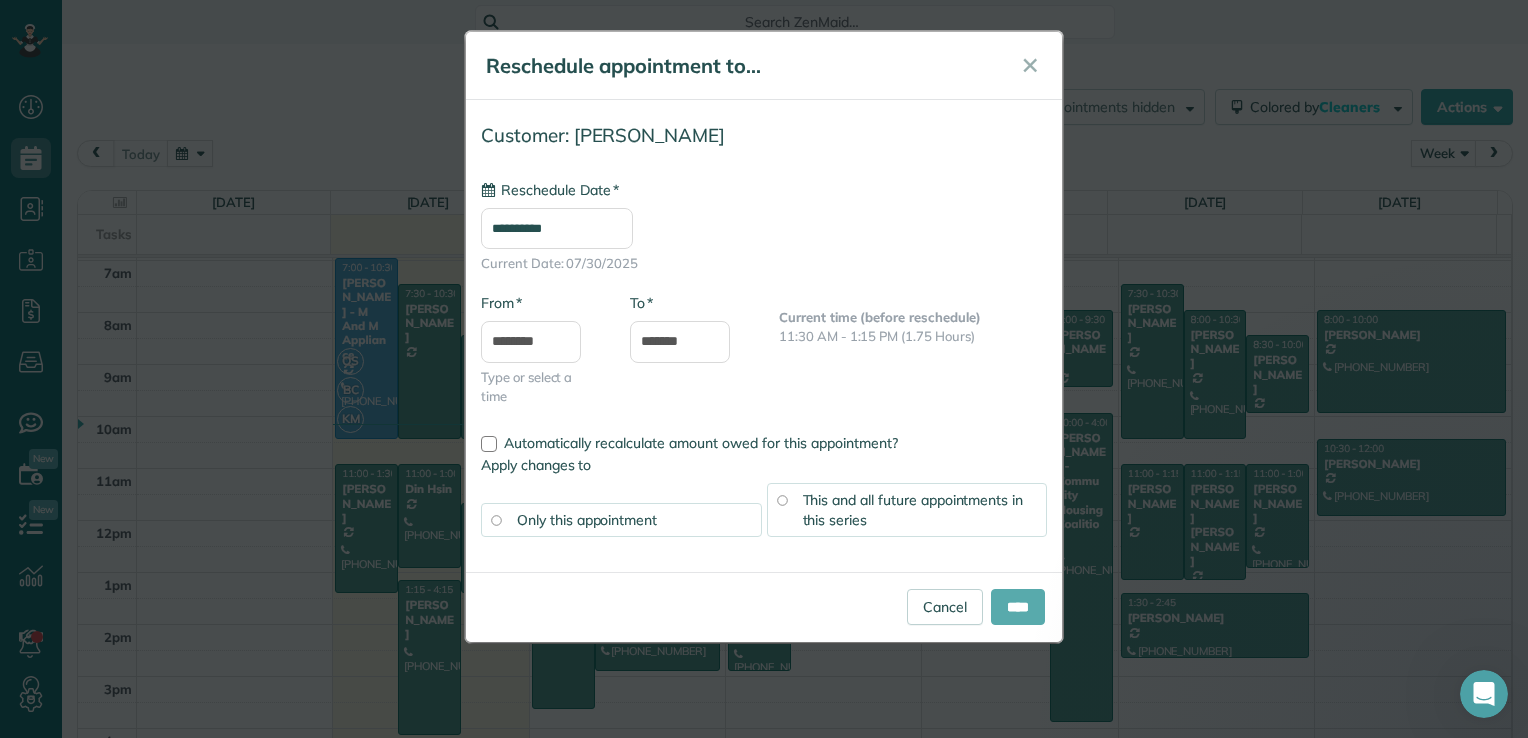 type on "**********" 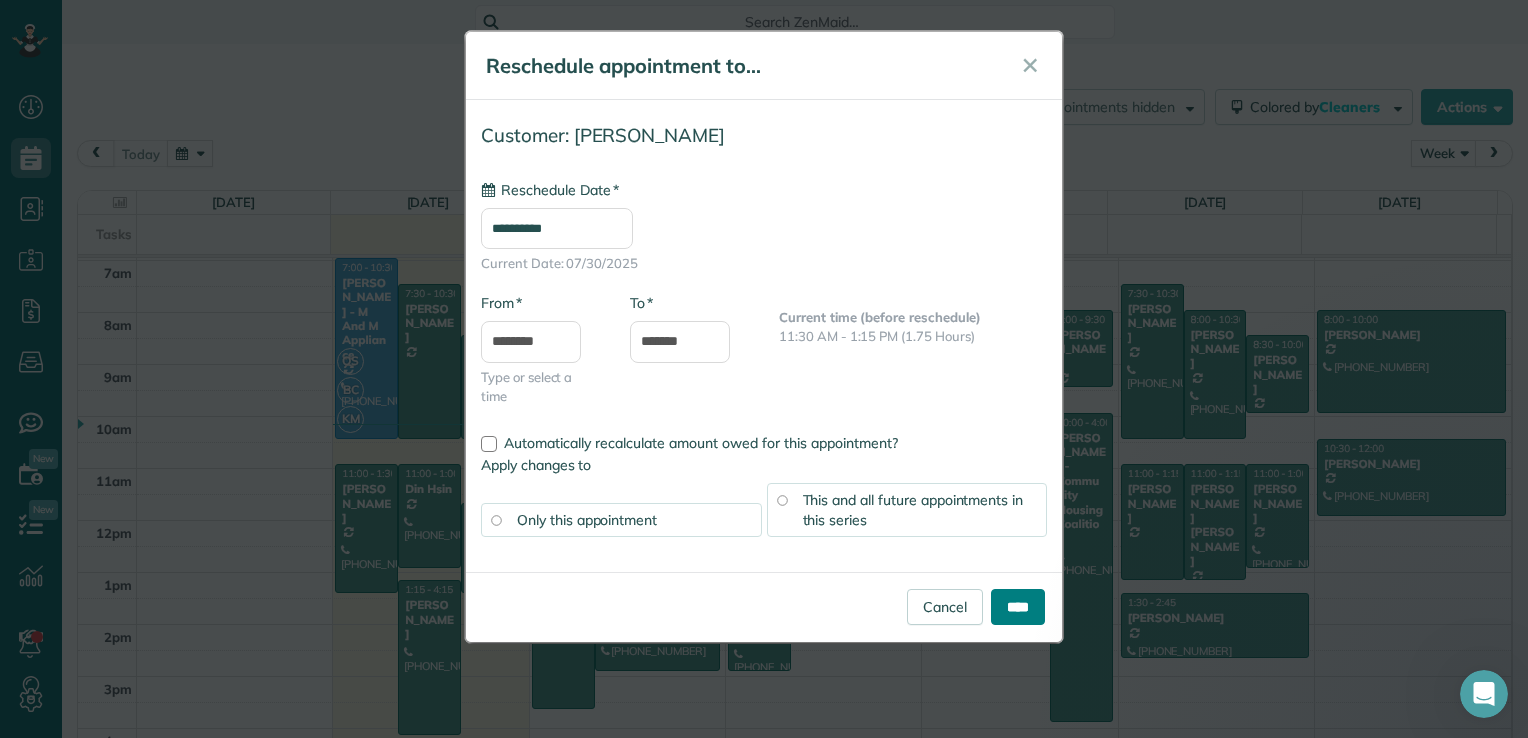 click on "****" at bounding box center (1018, 607) 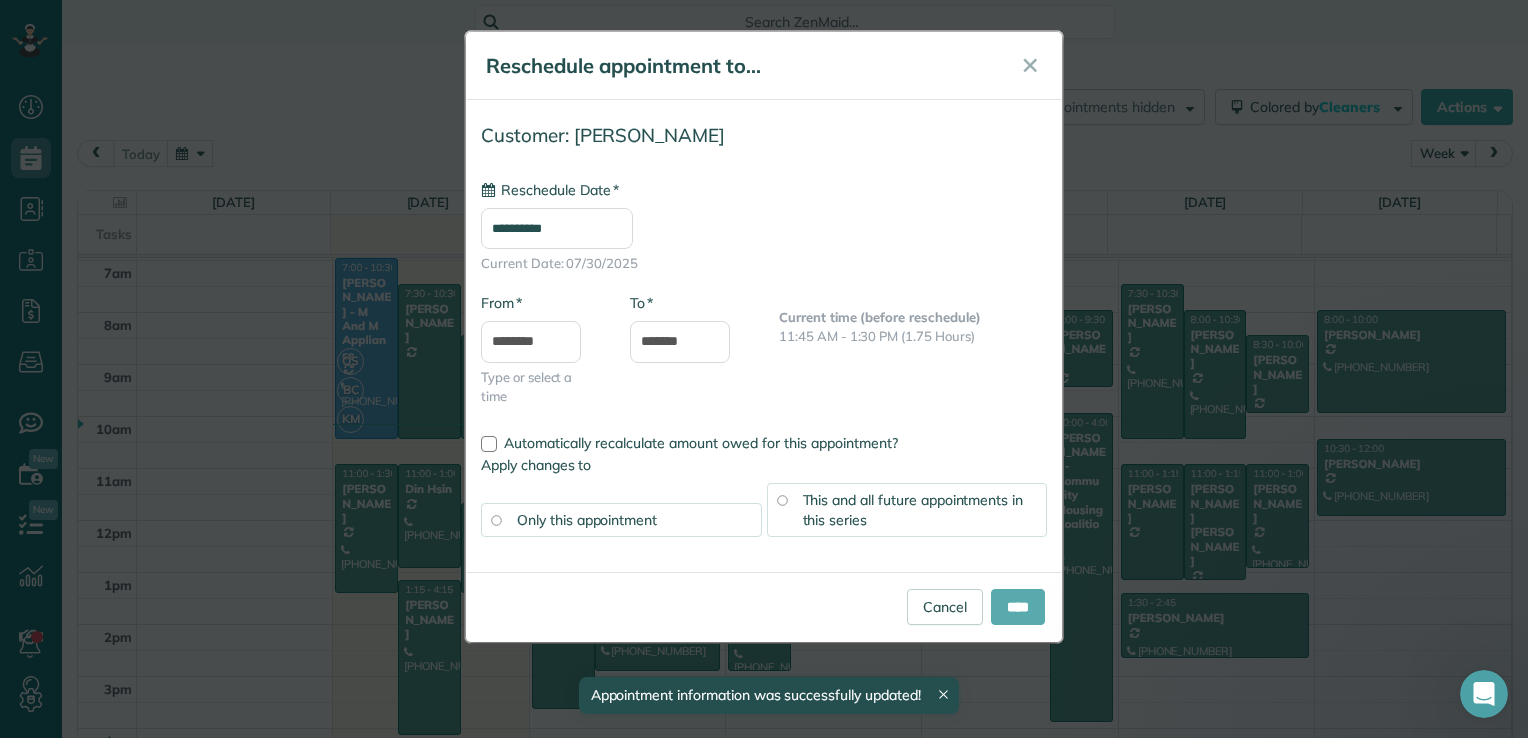 type on "**********" 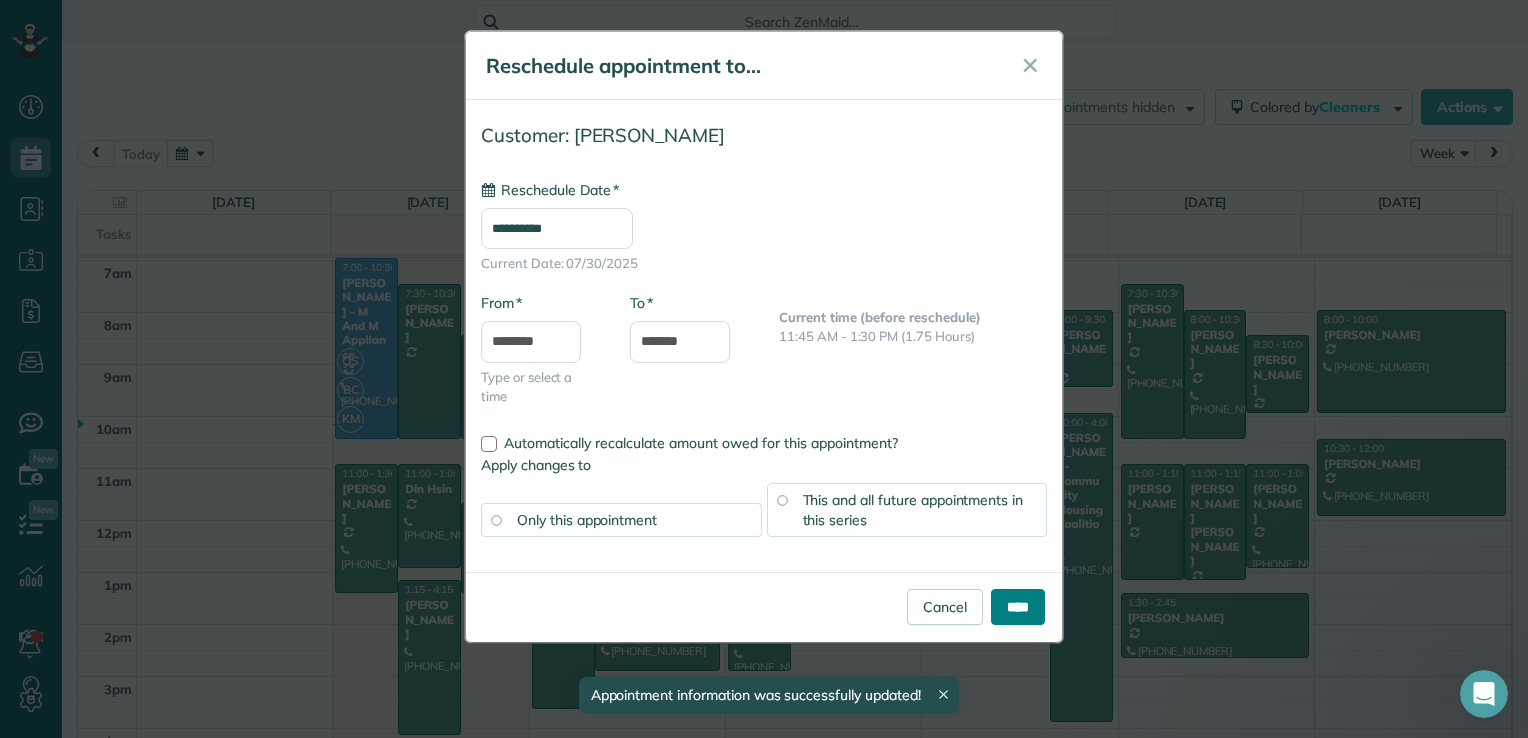 click on "****" at bounding box center (1018, 607) 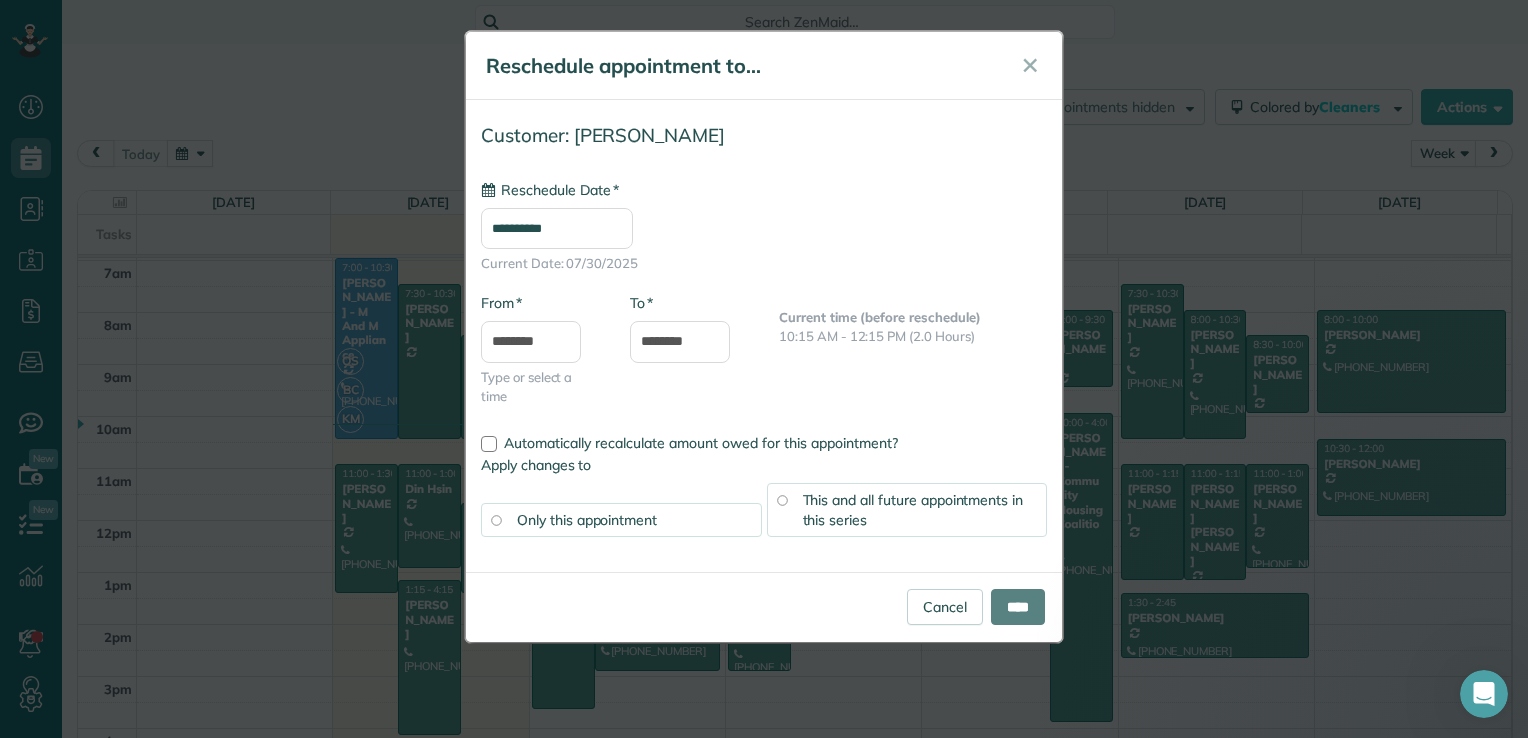 type on "**********" 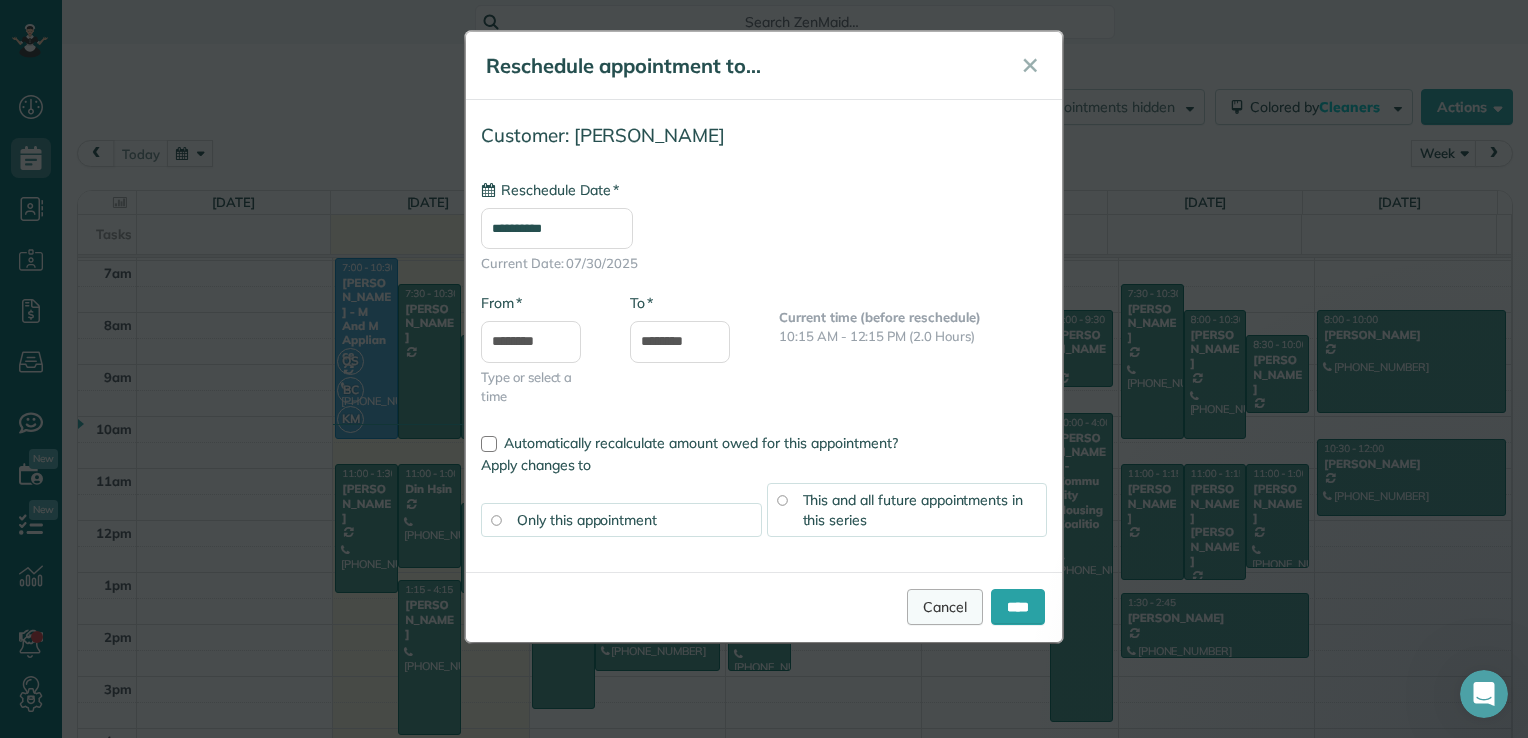 click on "Cancel" at bounding box center [945, 607] 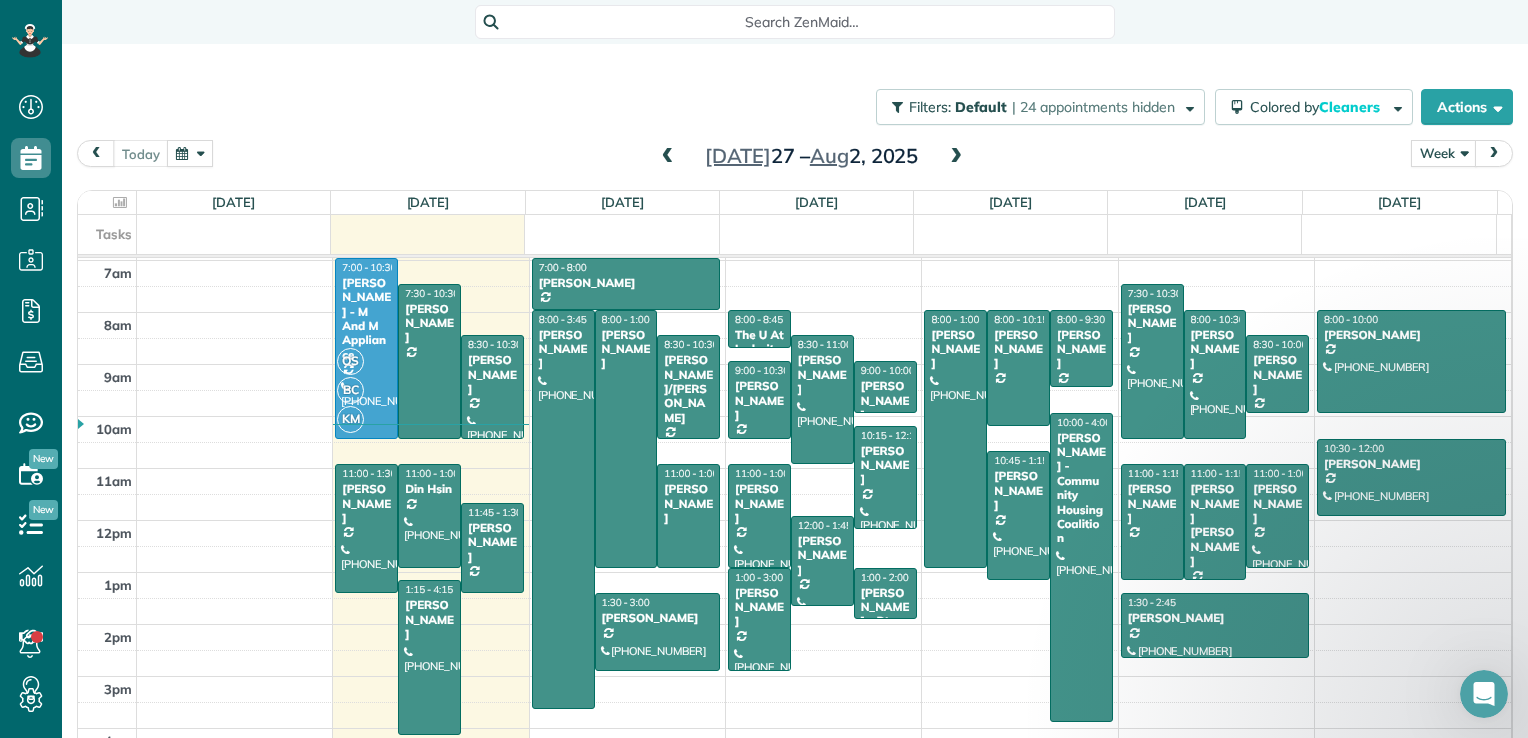 click at bounding box center (956, 157) 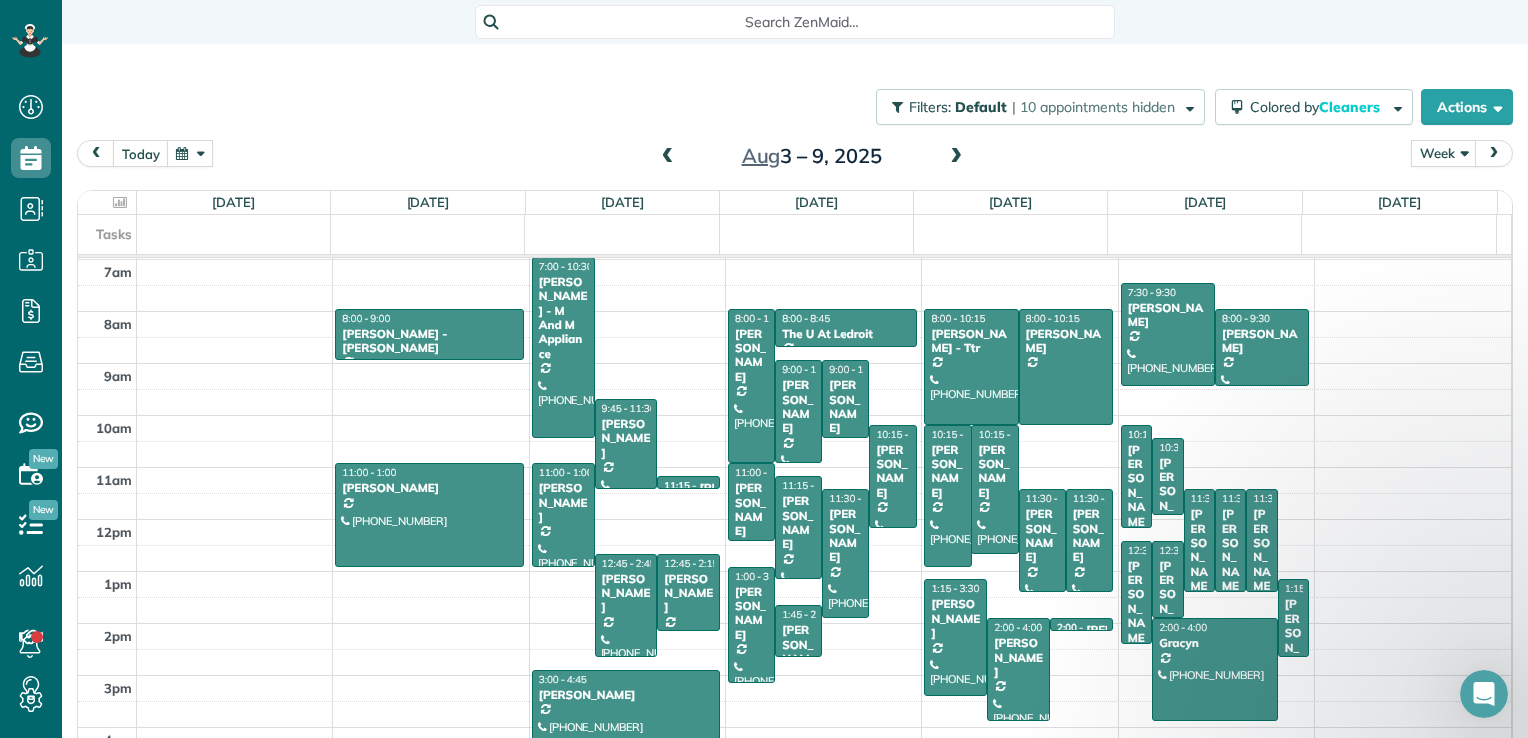 click at bounding box center [956, 157] 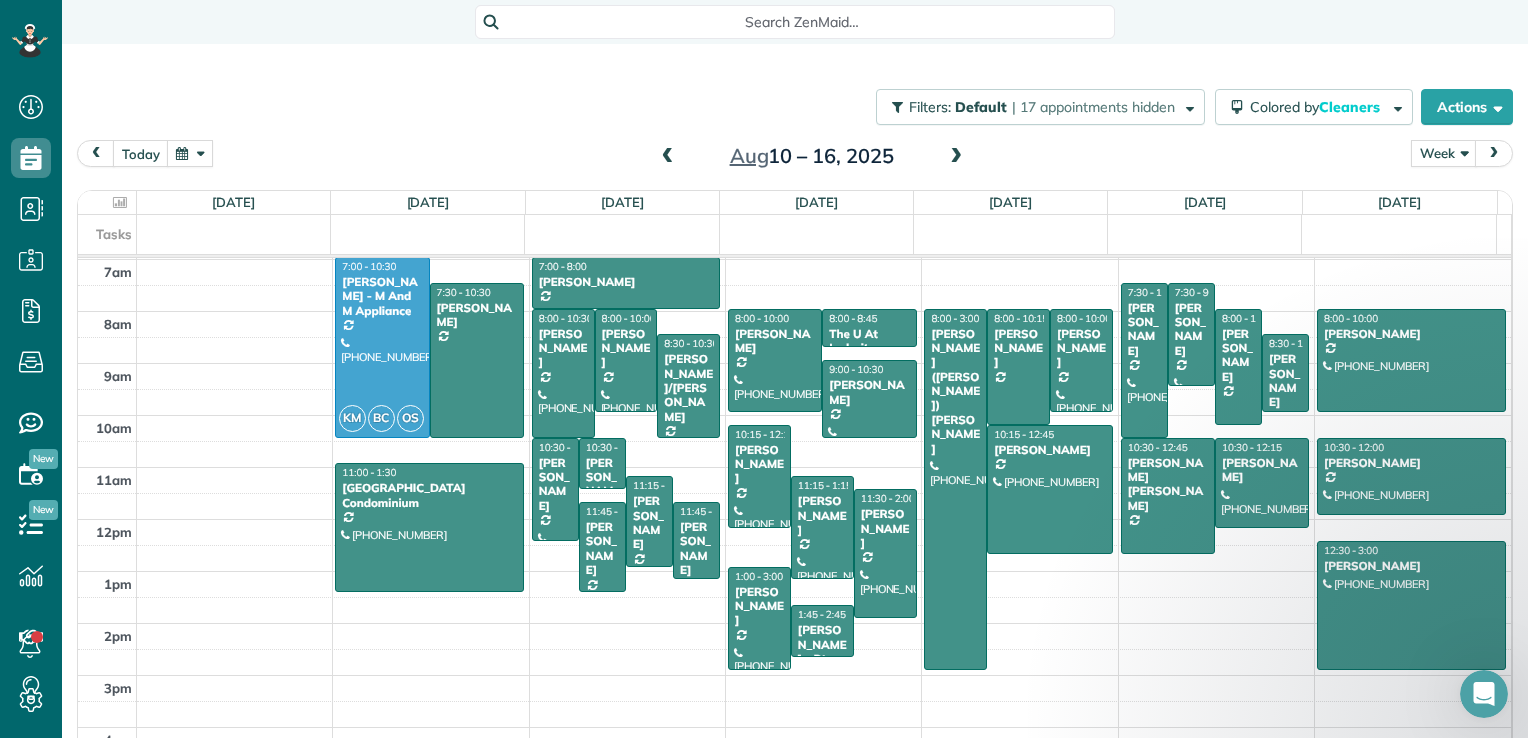 click at bounding box center (956, 157) 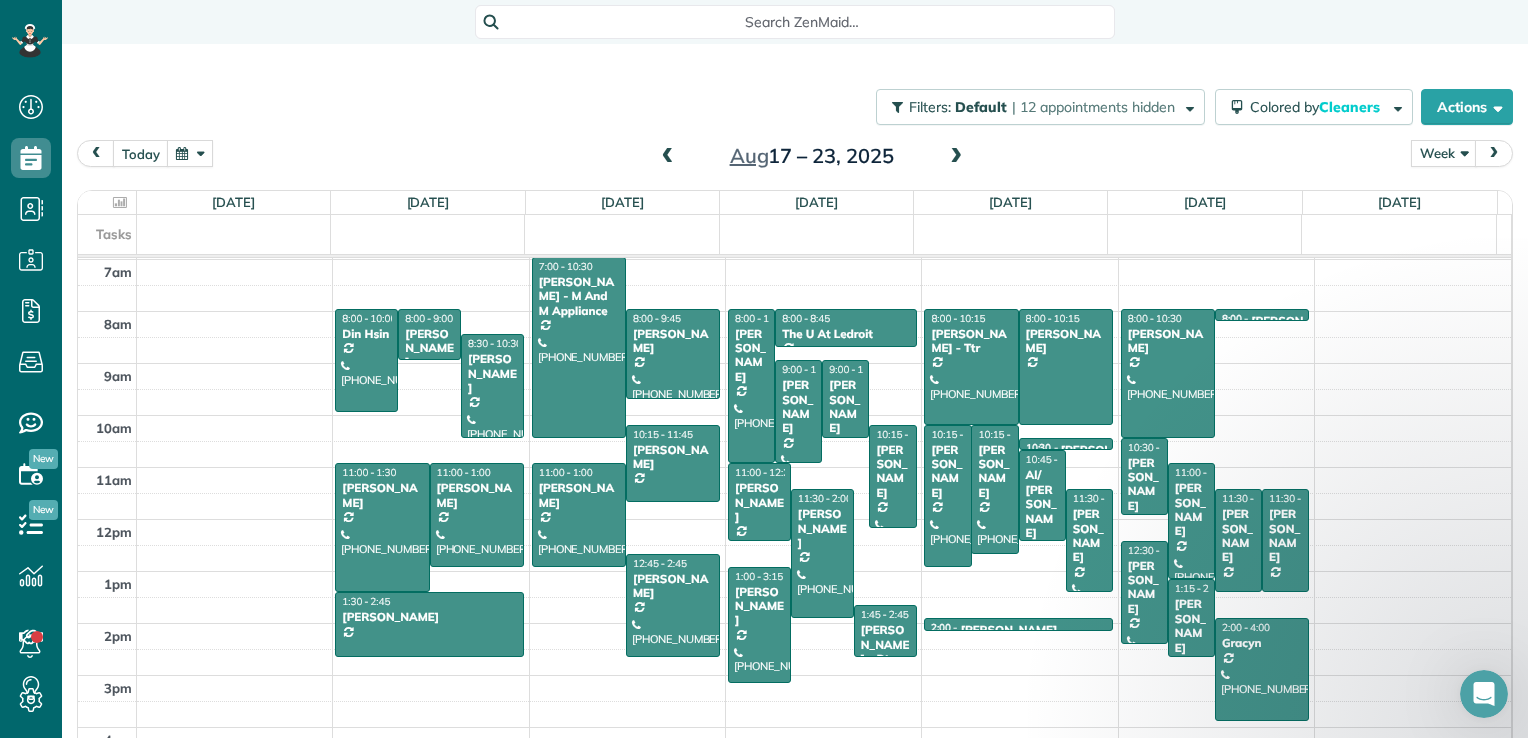click at bounding box center [668, 157] 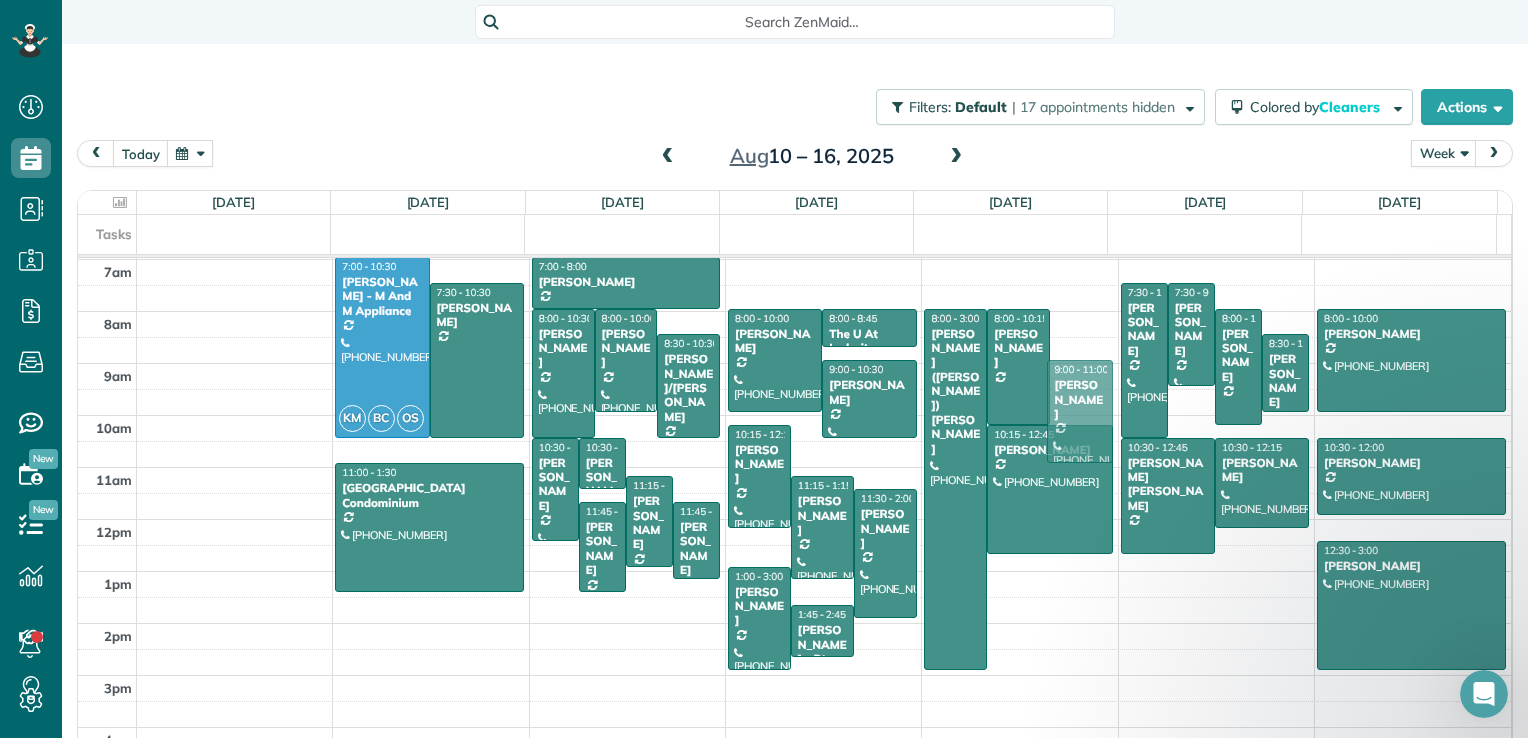 drag, startPoint x: 1055, startPoint y: 374, endPoint x: 1059, endPoint y: 422, distance: 48.166378 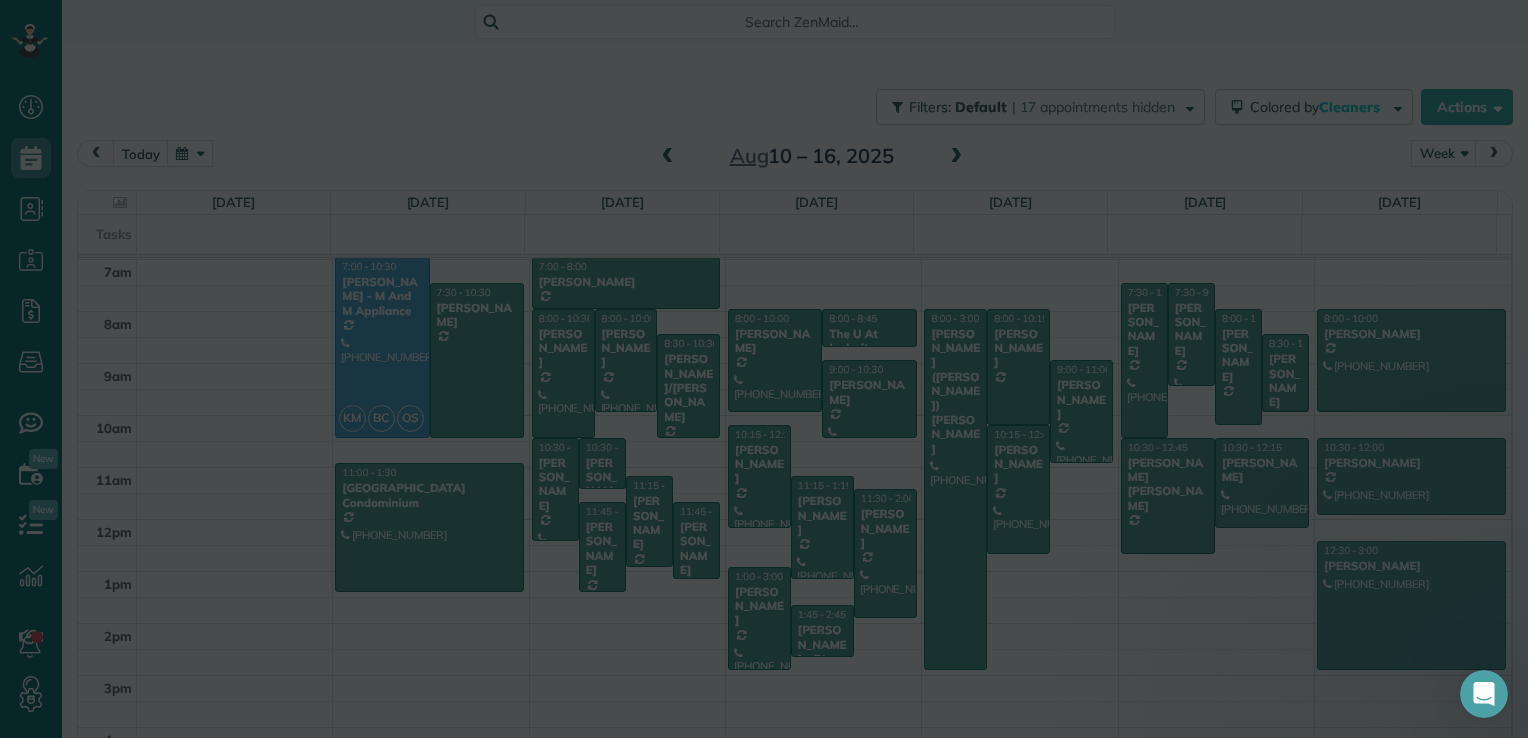 scroll, scrollTop: 361, scrollLeft: 0, axis: vertical 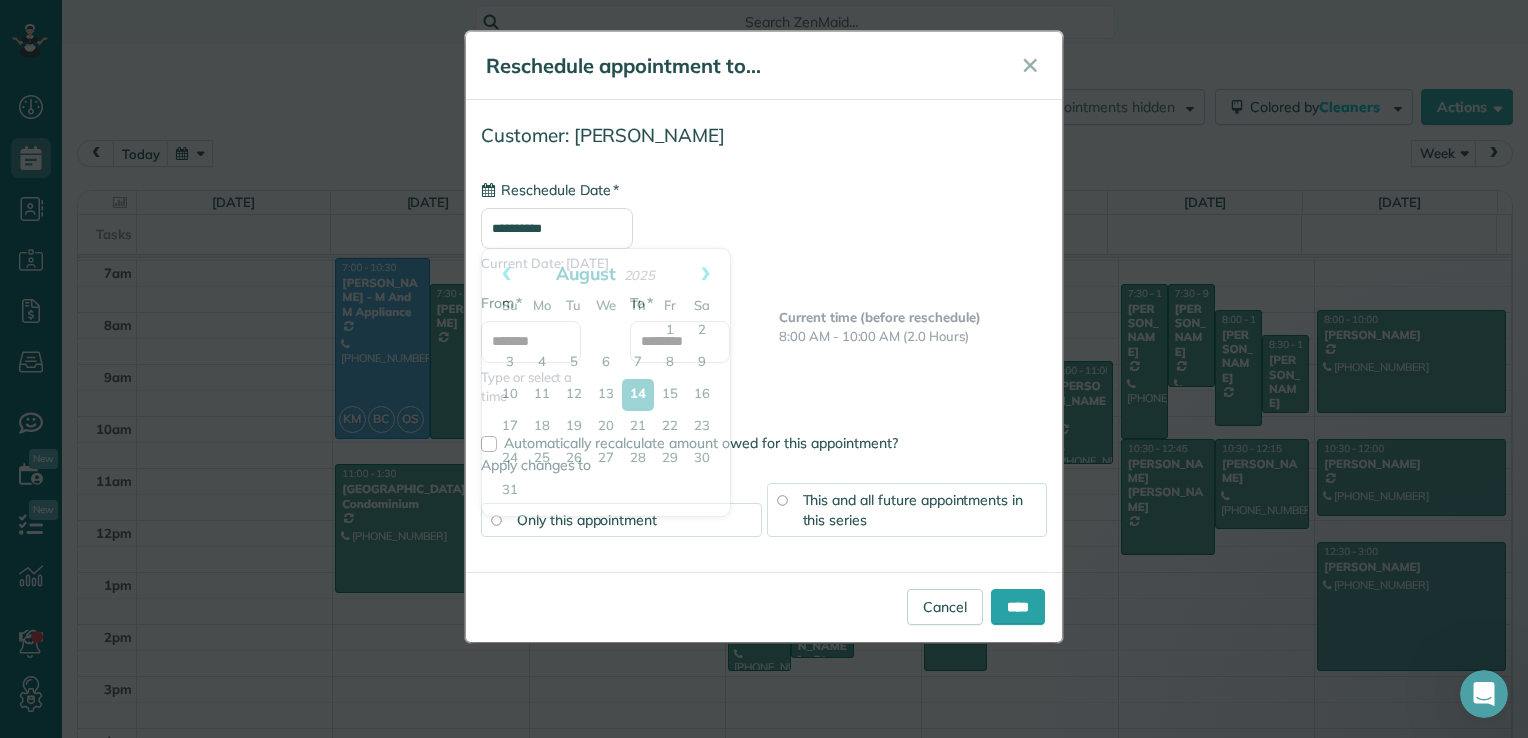 click on "**********" at bounding box center [557, 228] 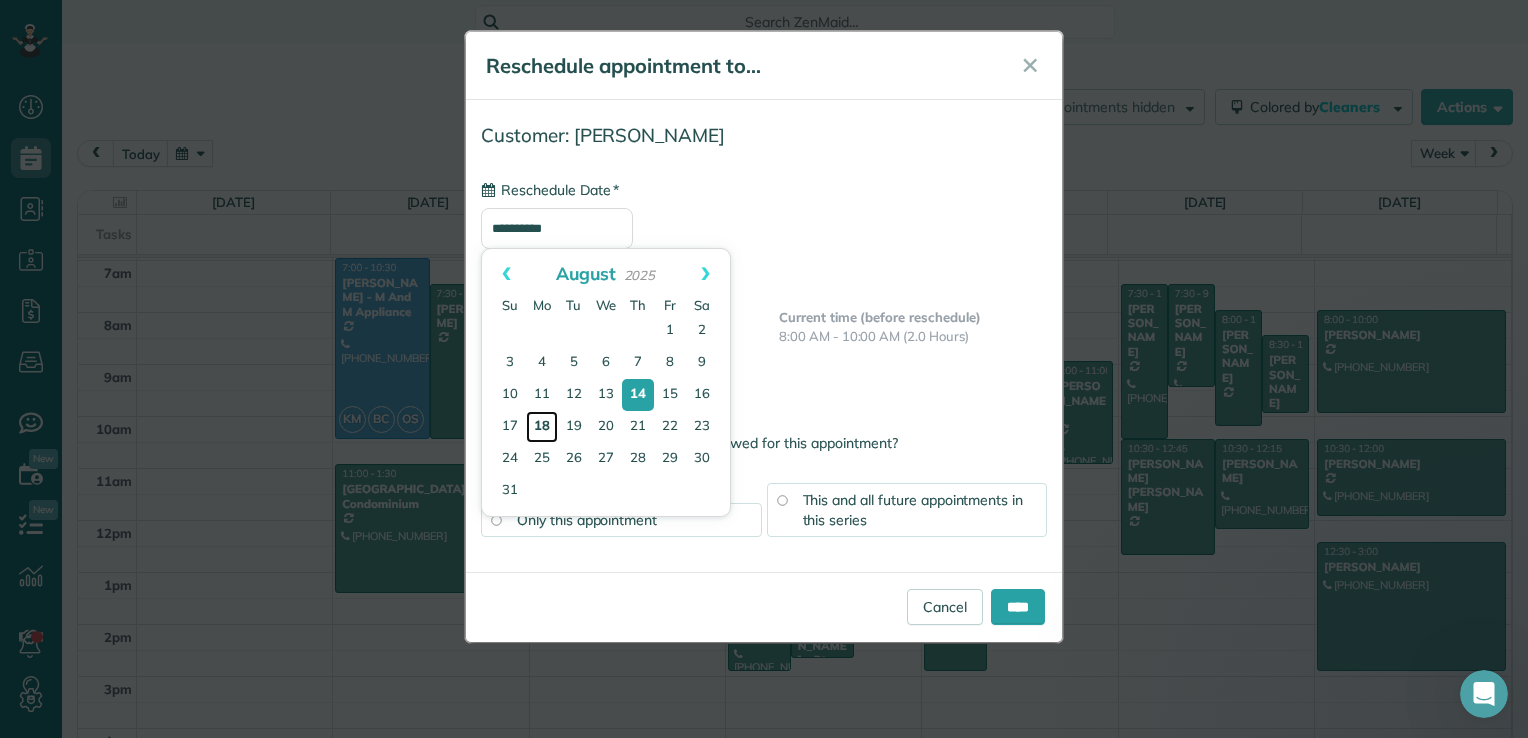 click on "18" at bounding box center (542, 427) 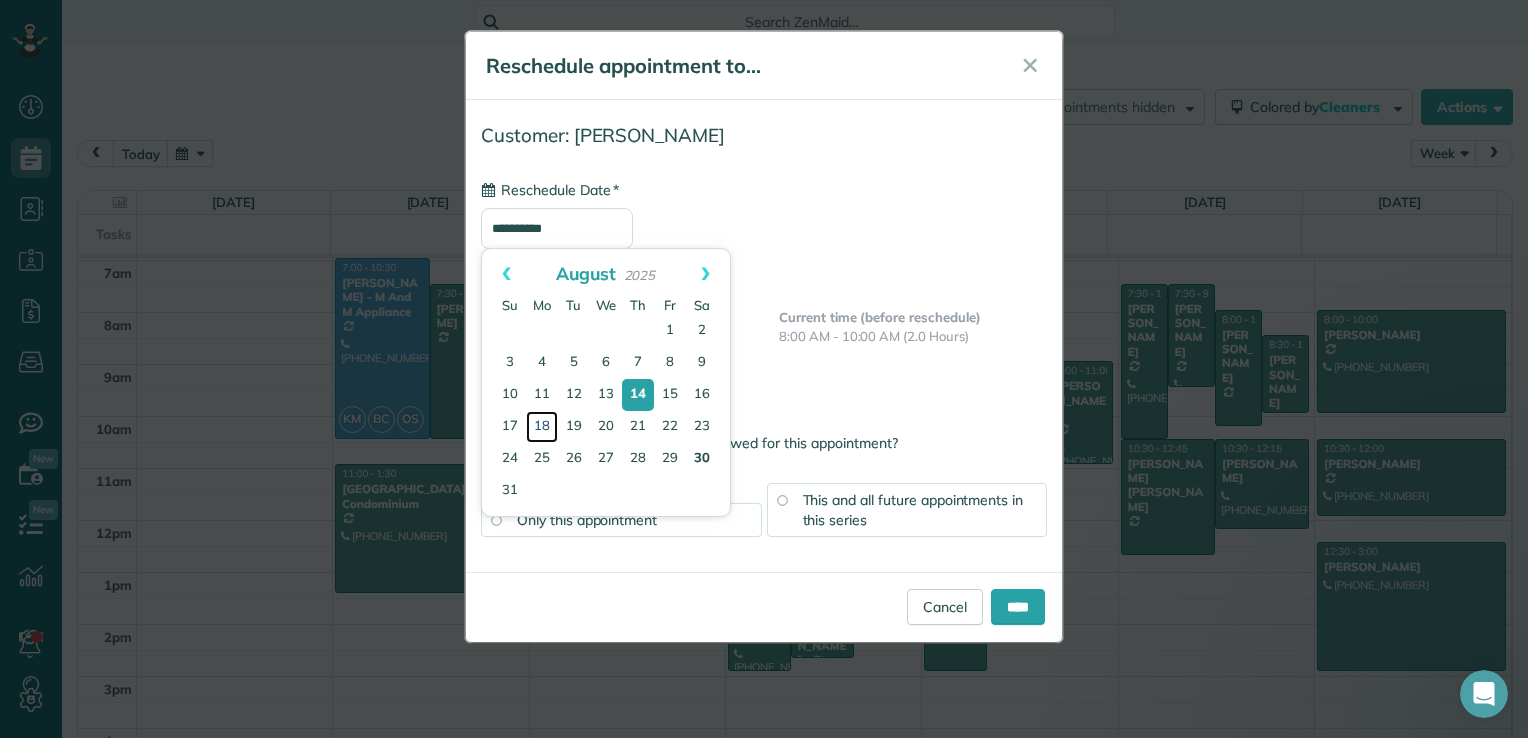 type on "**********" 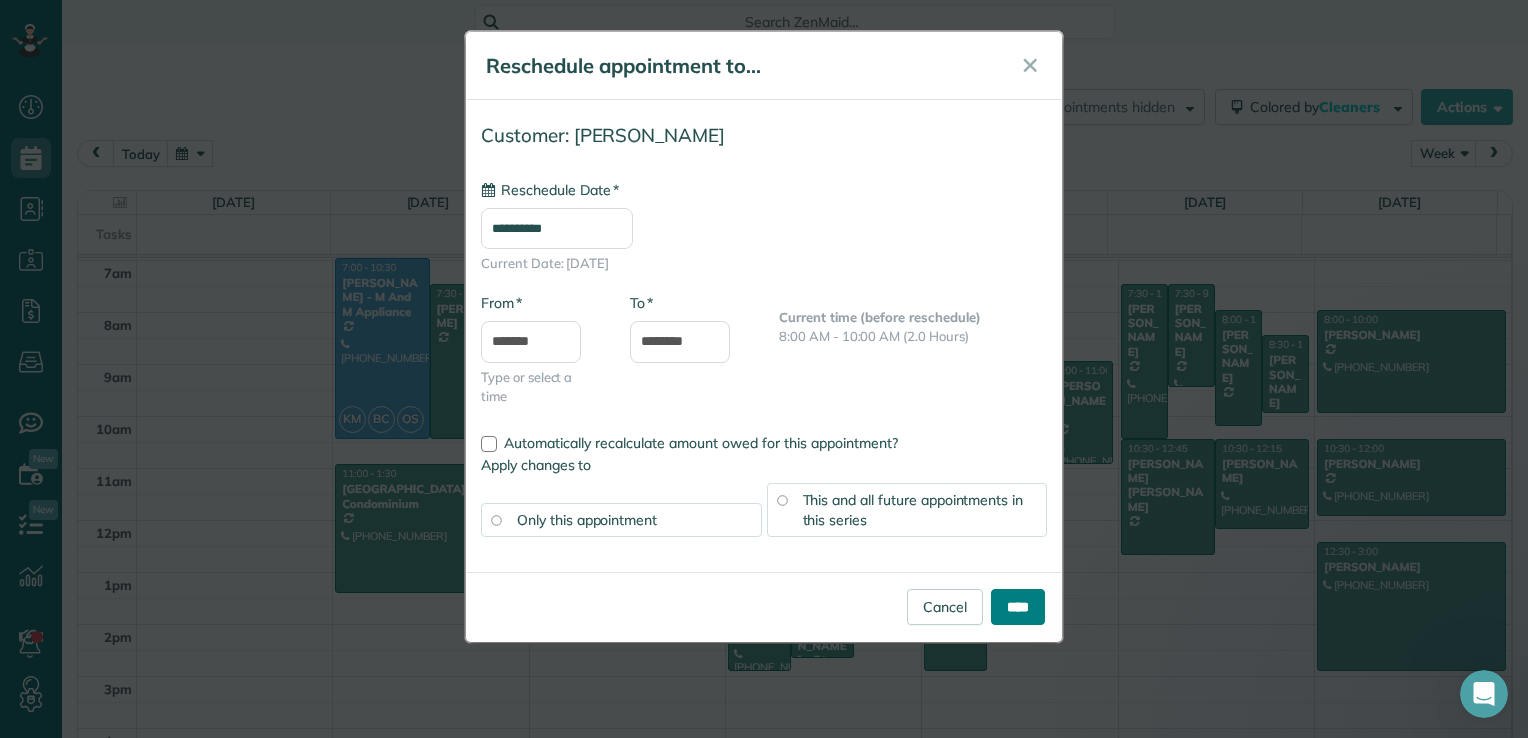 click on "****" at bounding box center (1018, 607) 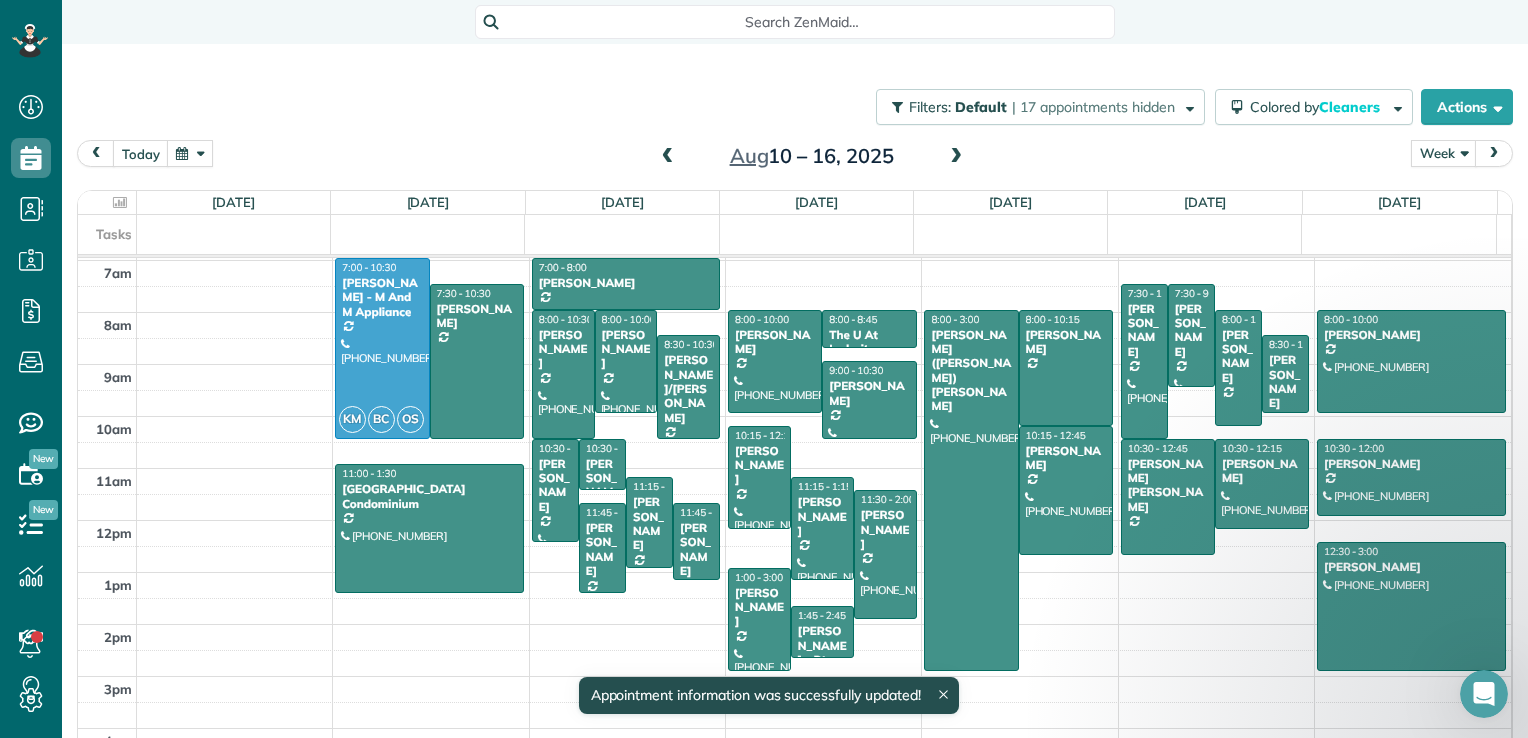 click at bounding box center [956, 157] 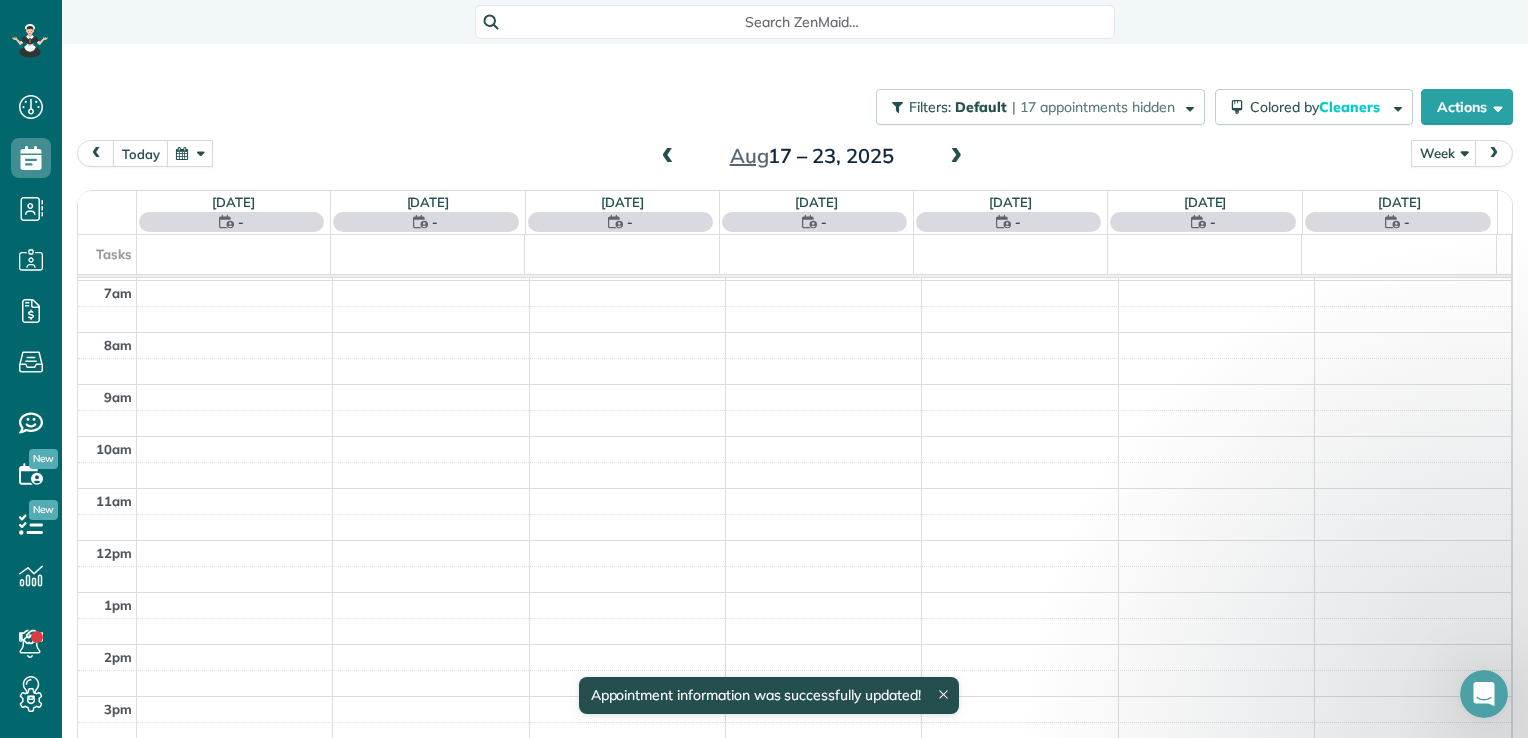 scroll, scrollTop: 362, scrollLeft: 0, axis: vertical 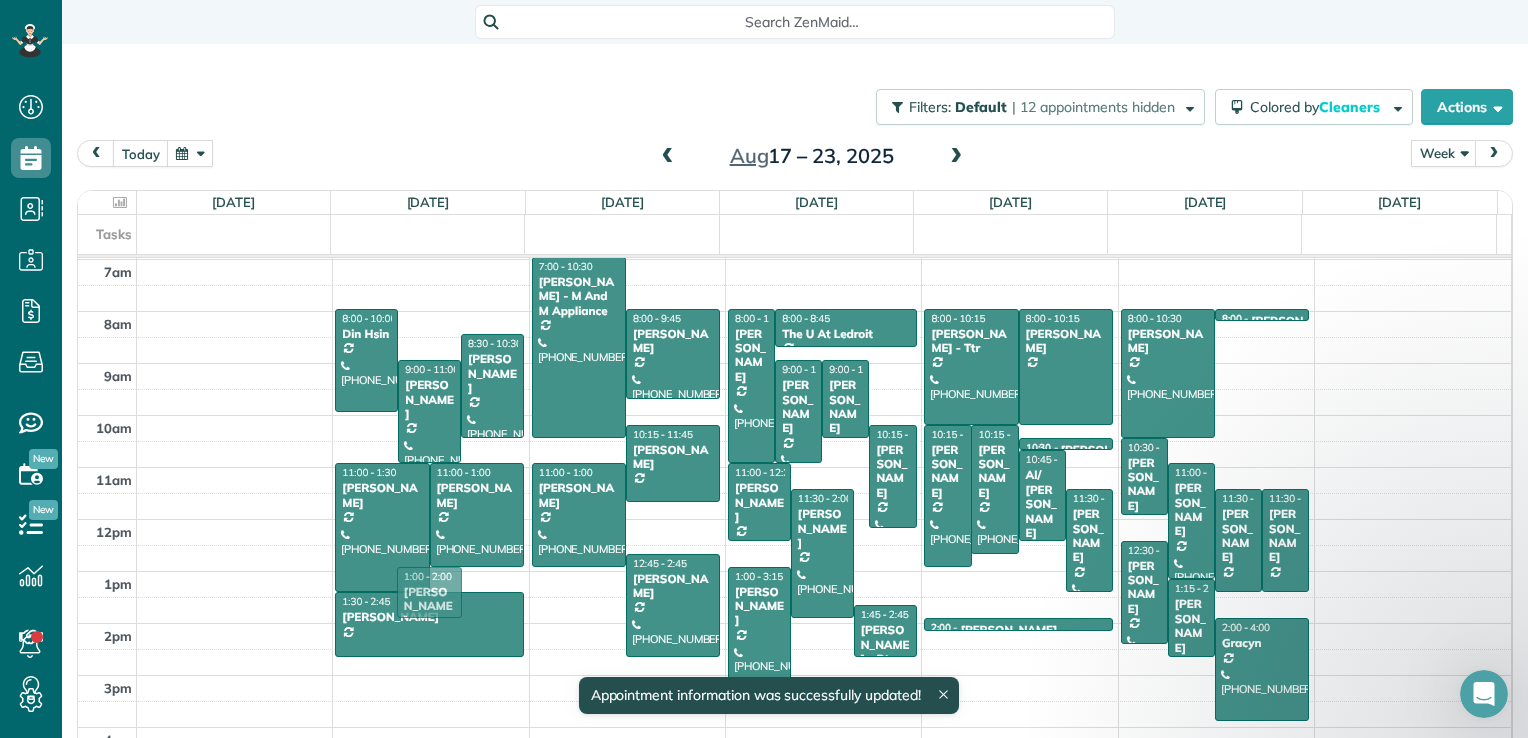 drag, startPoint x: 424, startPoint y: 324, endPoint x: 469, endPoint y: 584, distance: 263.8655 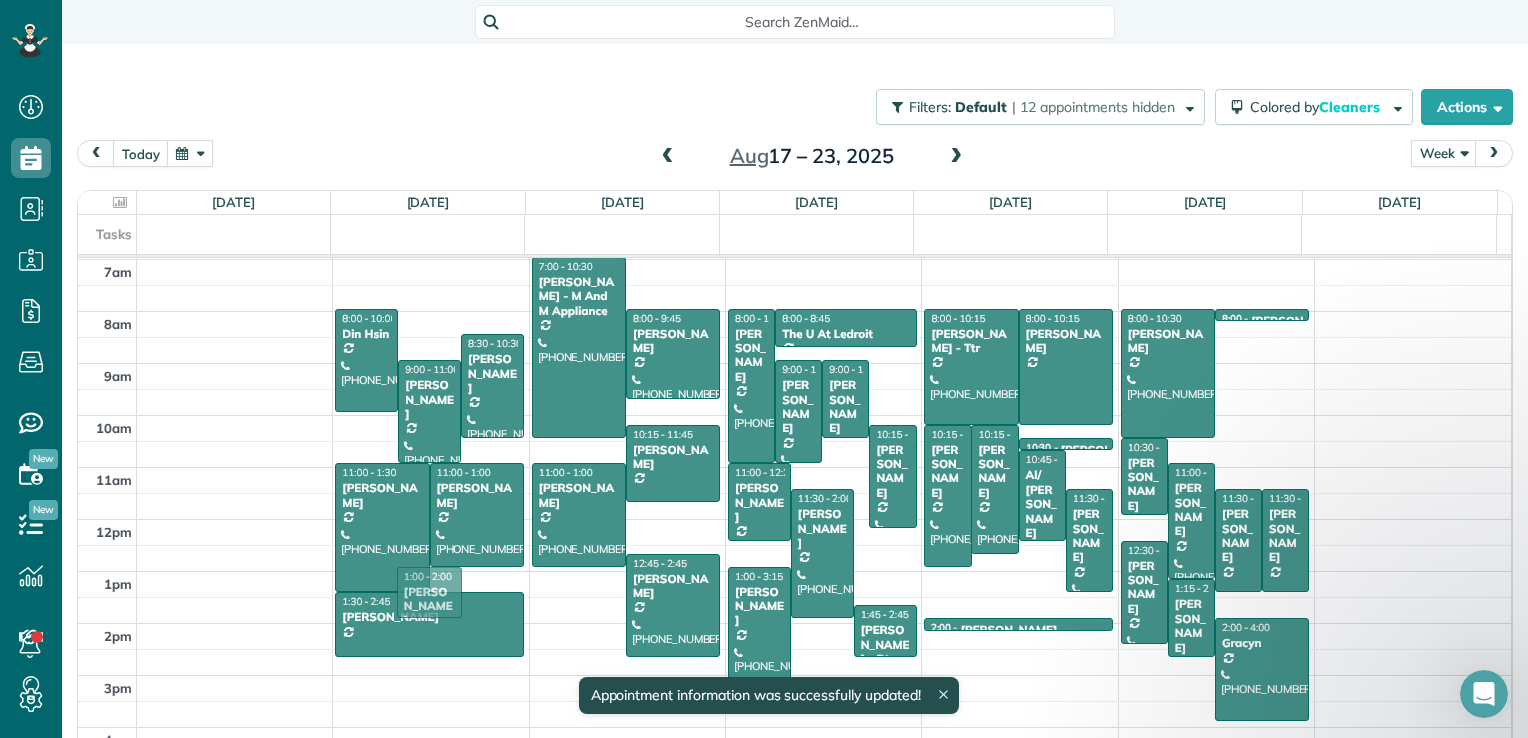 scroll, scrollTop: 361, scrollLeft: 0, axis: vertical 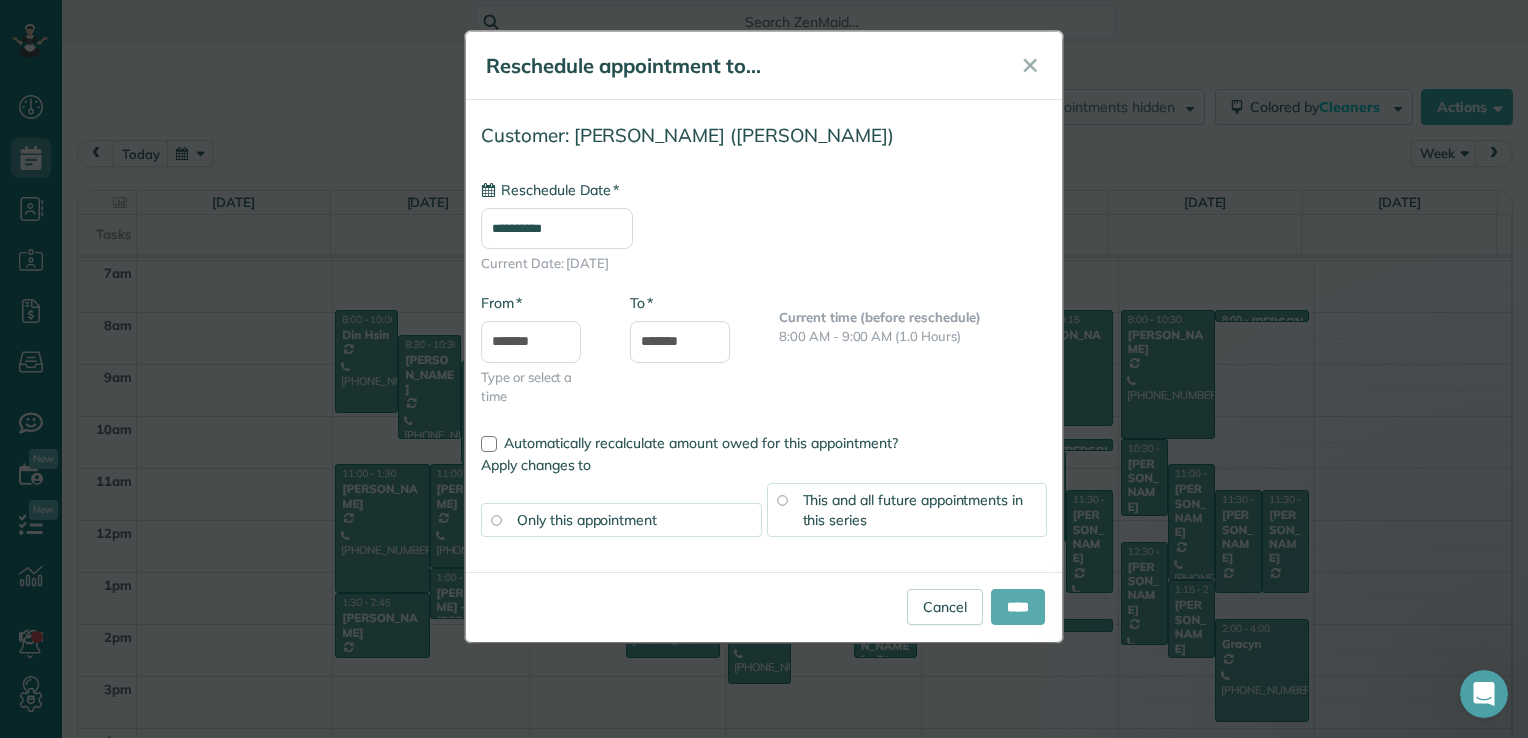 type on "**********" 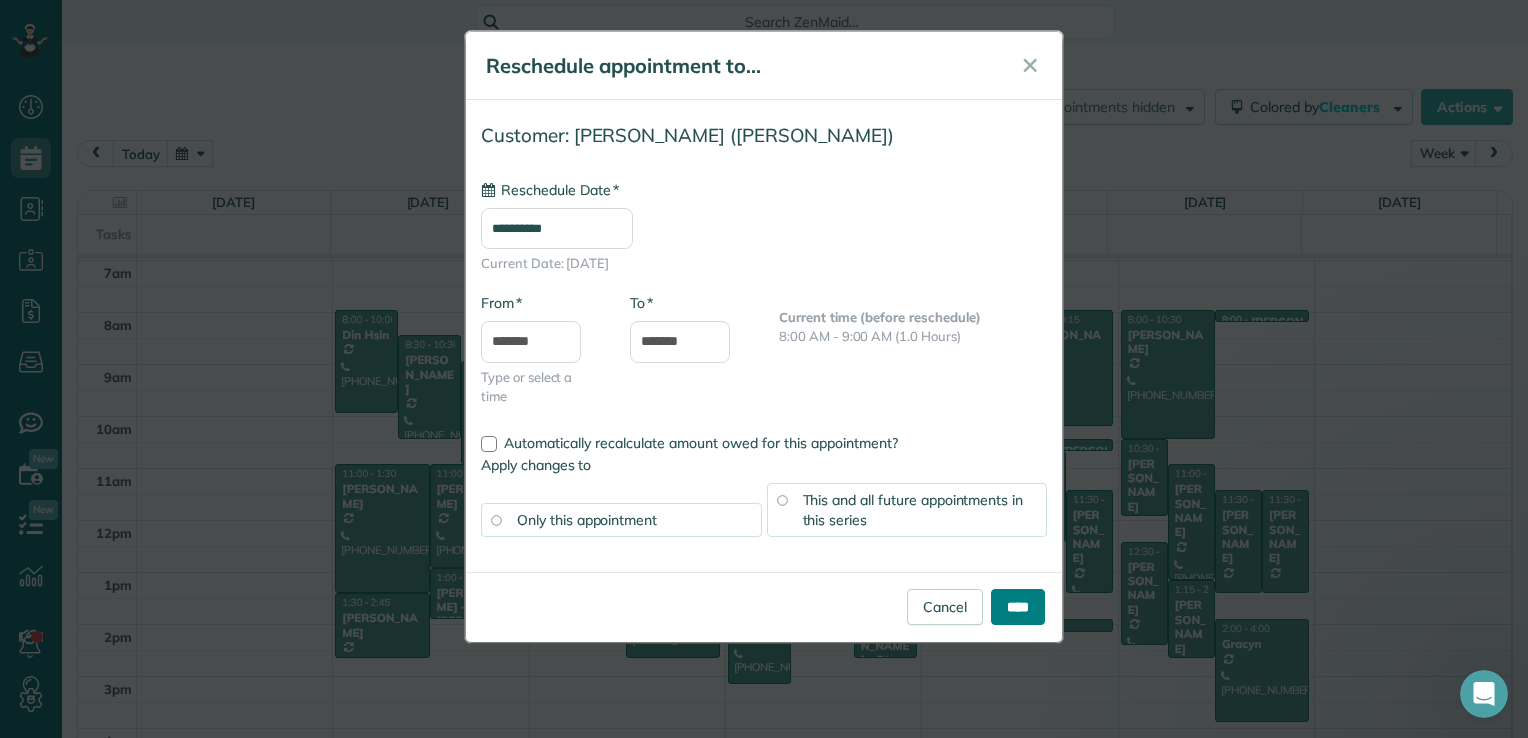 drag, startPoint x: 1024, startPoint y: 609, endPoint x: 1013, endPoint y: 608, distance: 11.045361 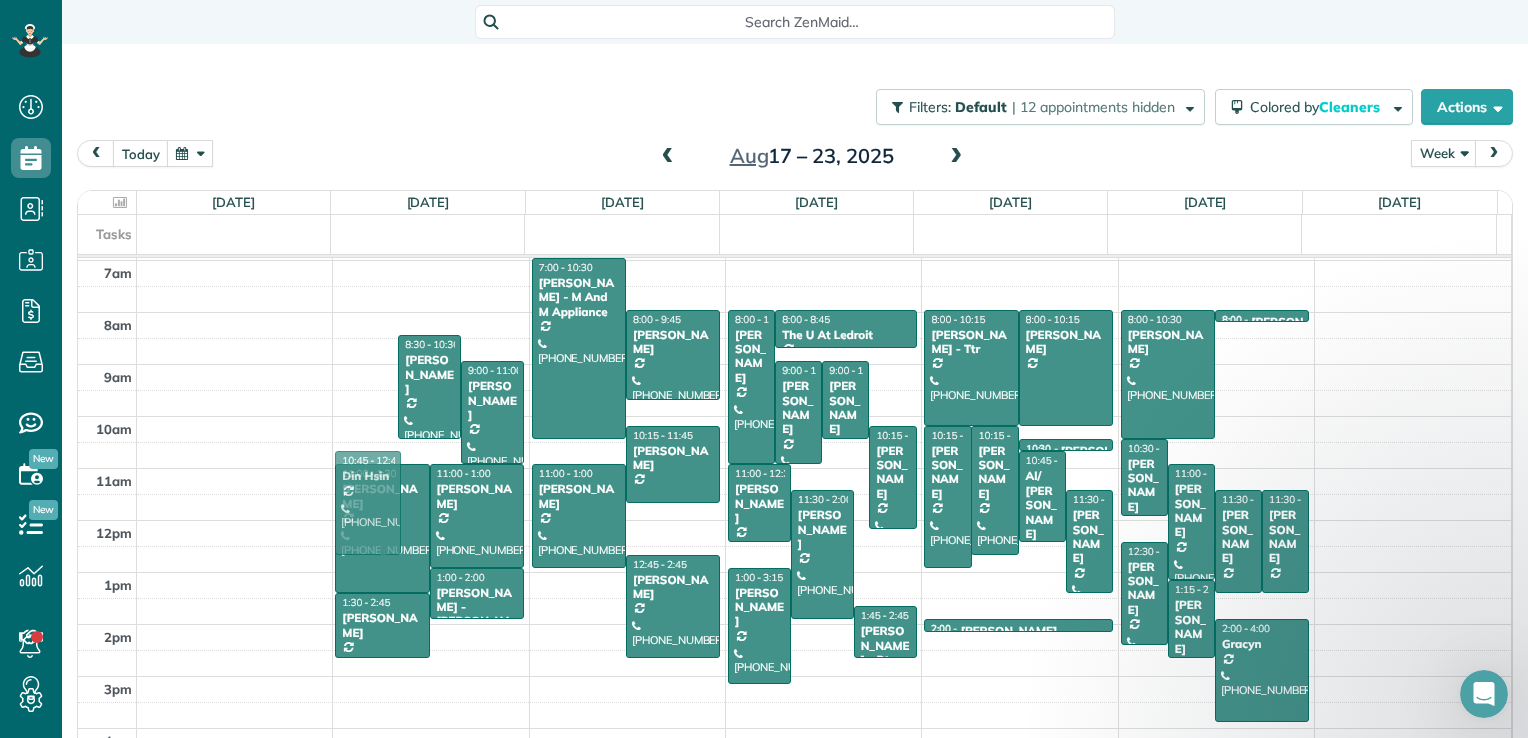 drag, startPoint x: 353, startPoint y: 347, endPoint x: 369, endPoint y: 493, distance: 146.8741 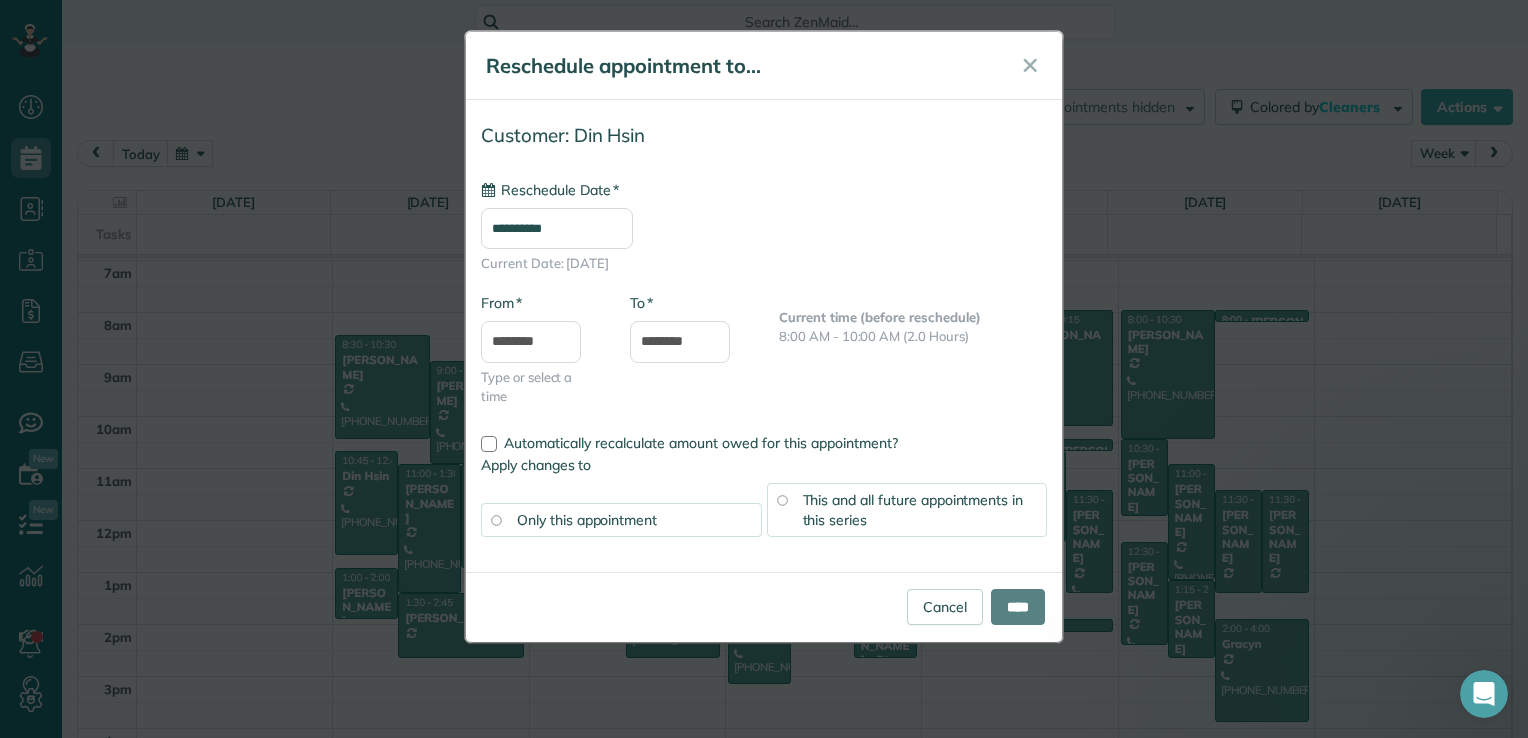 type on "**********" 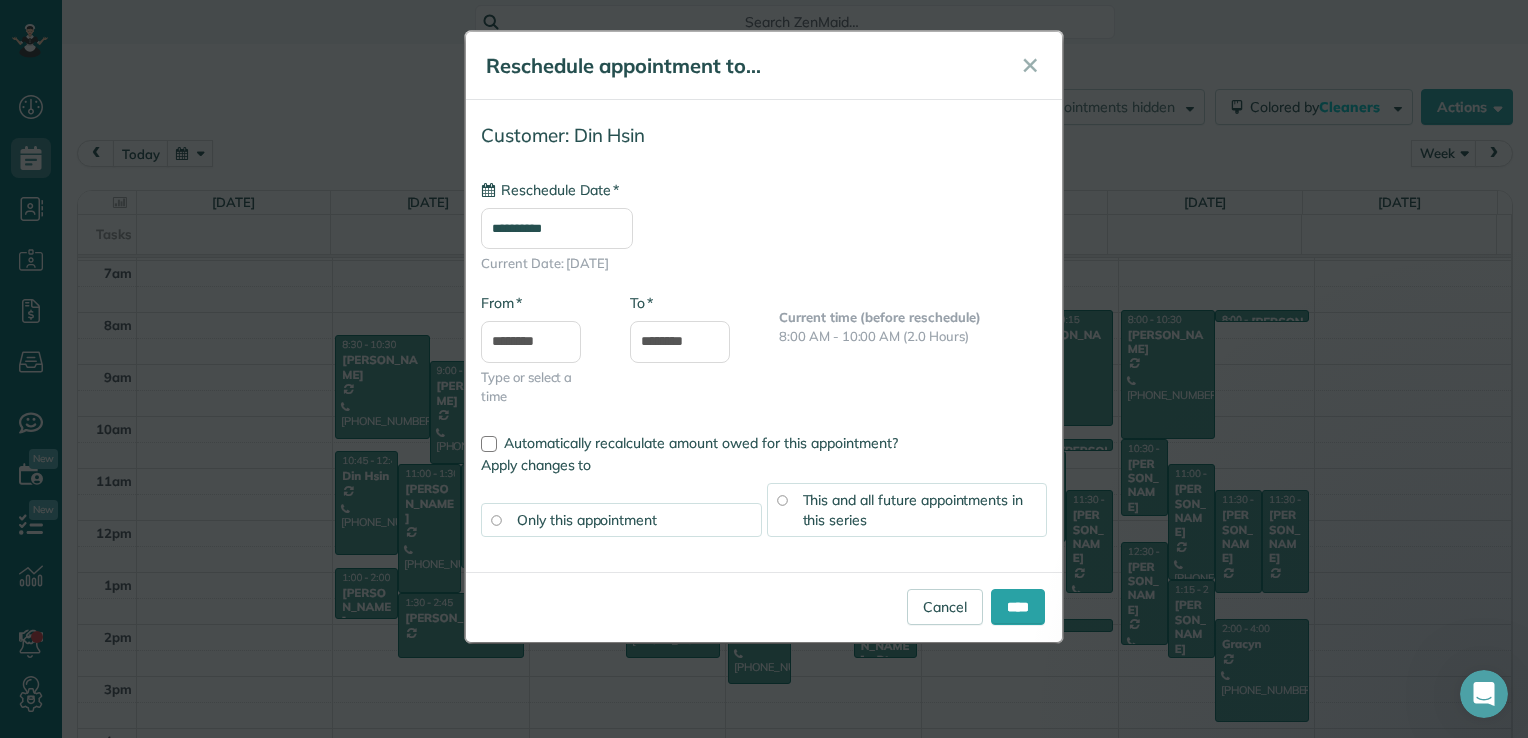 click on "This and all future appointments in this series" at bounding box center [907, 510] 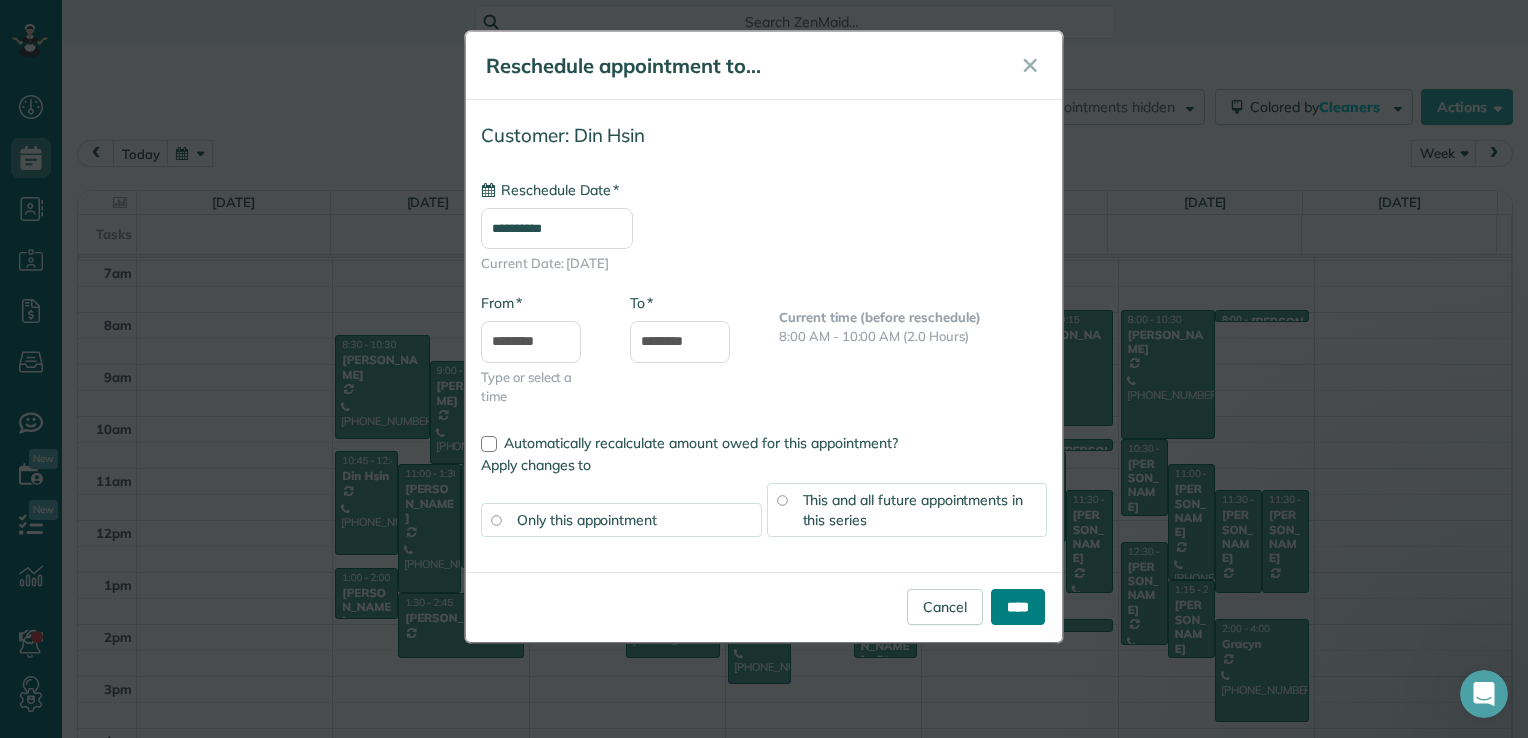 click on "****" at bounding box center [1018, 607] 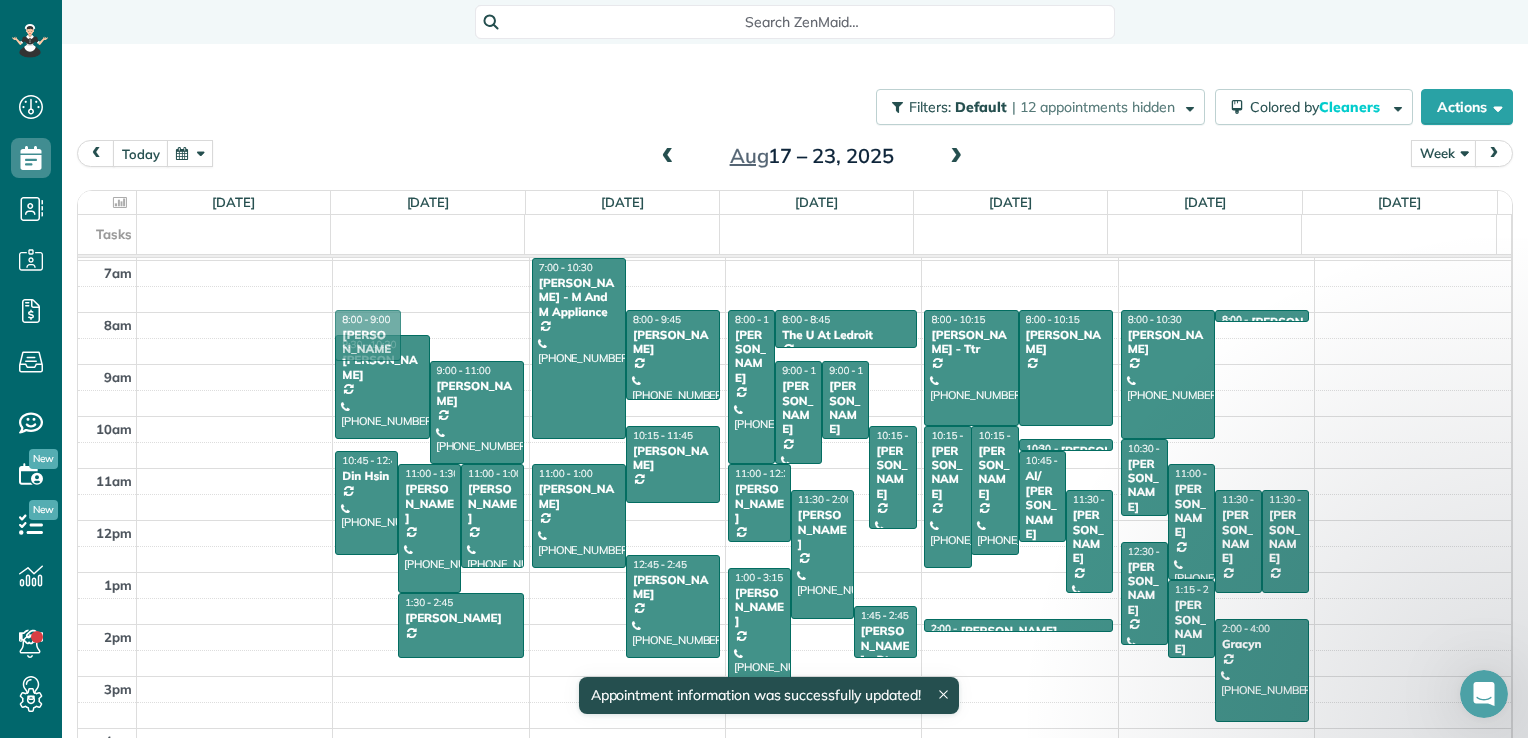 drag, startPoint x: 368, startPoint y: 591, endPoint x: 440, endPoint y: 330, distance: 270.74896 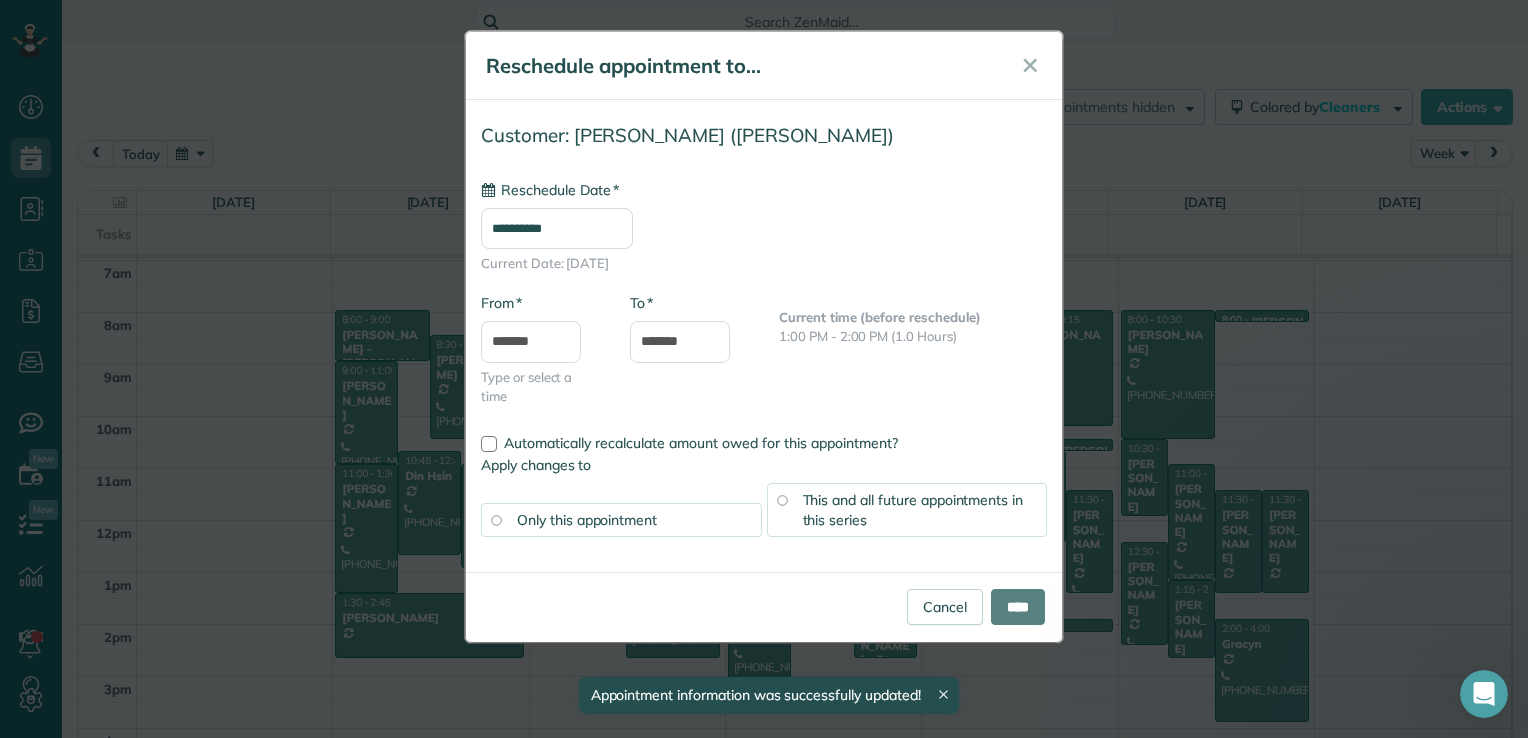 type on "**********" 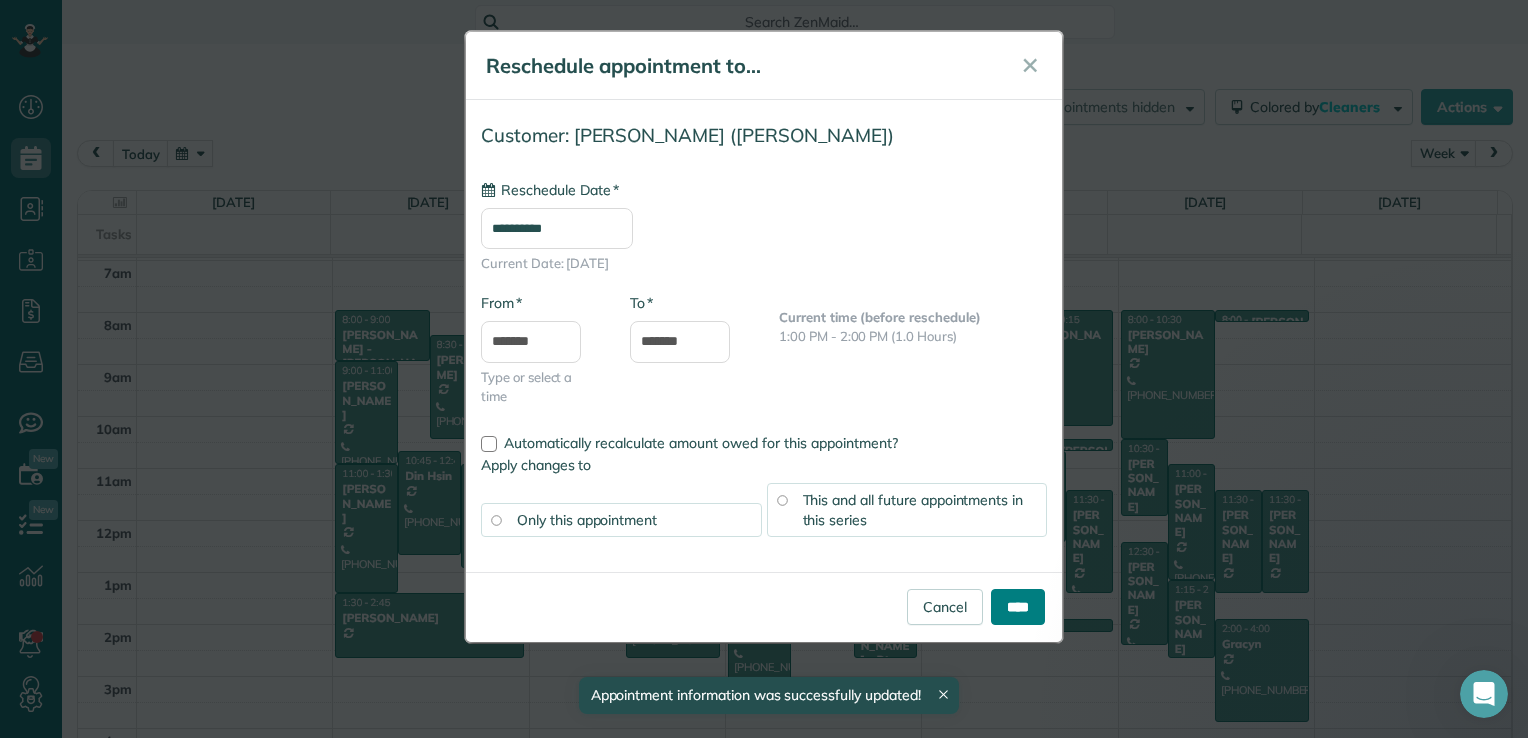 click on "****" at bounding box center [1018, 607] 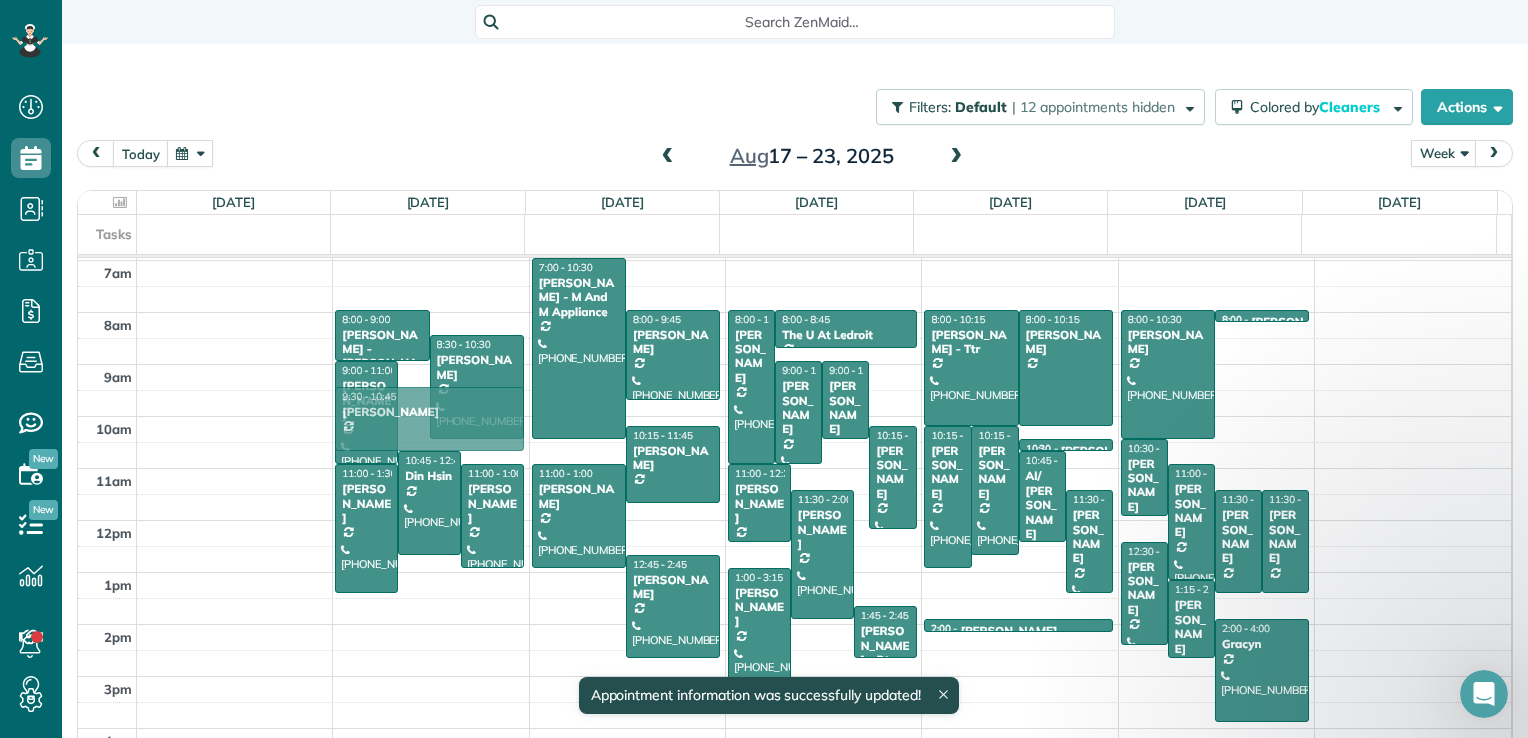 drag, startPoint x: 404, startPoint y: 628, endPoint x: 424, endPoint y: 425, distance: 203.98285 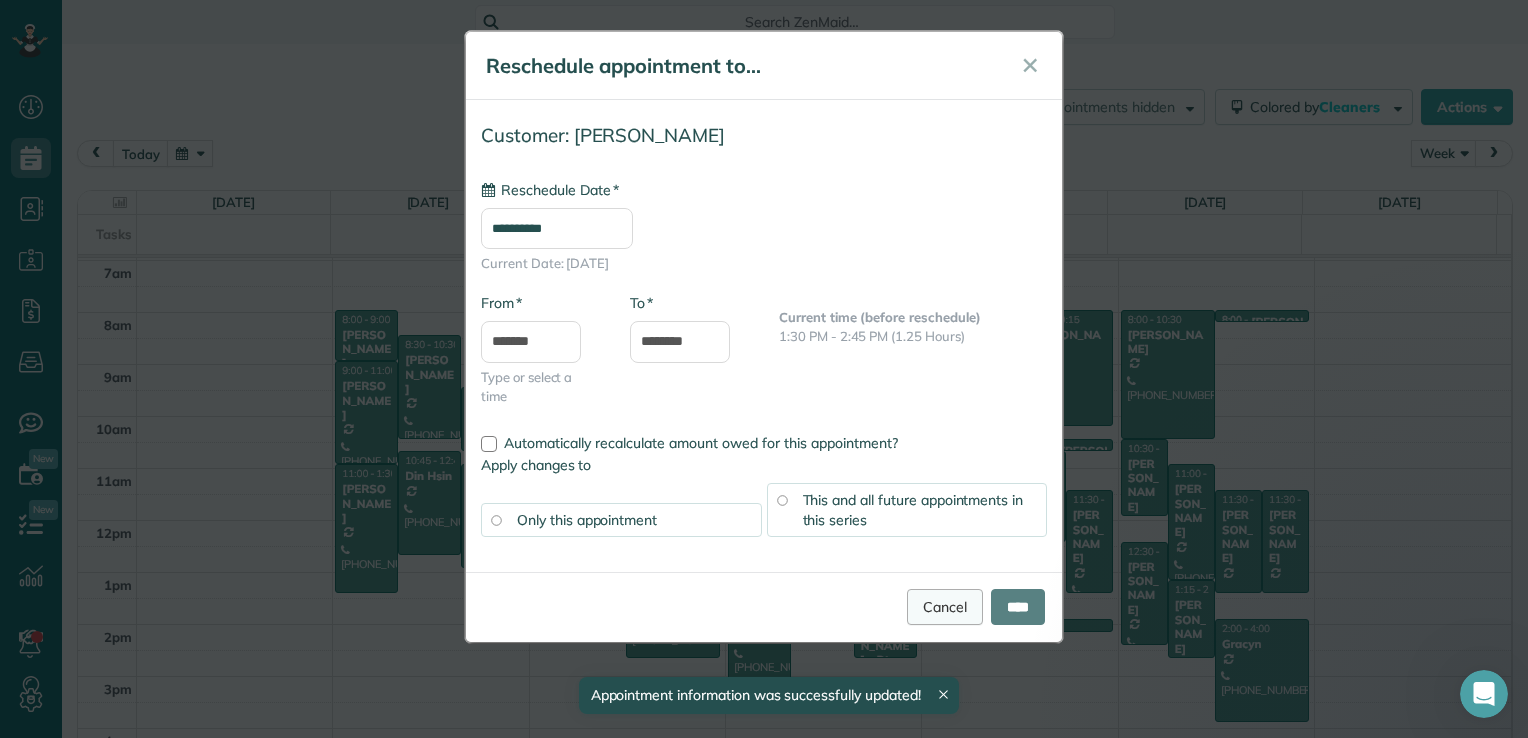 type on "**********" 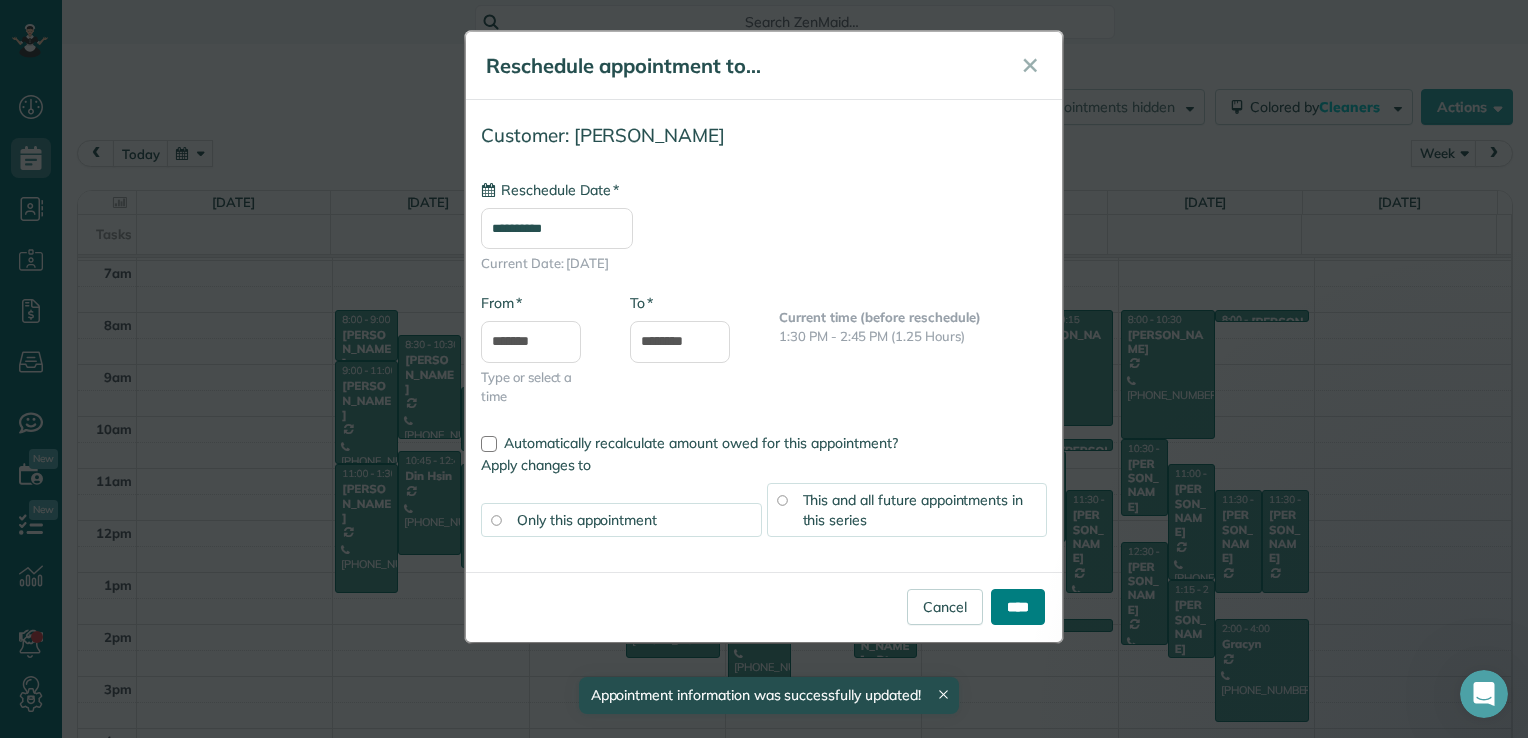 click on "****" at bounding box center (1018, 607) 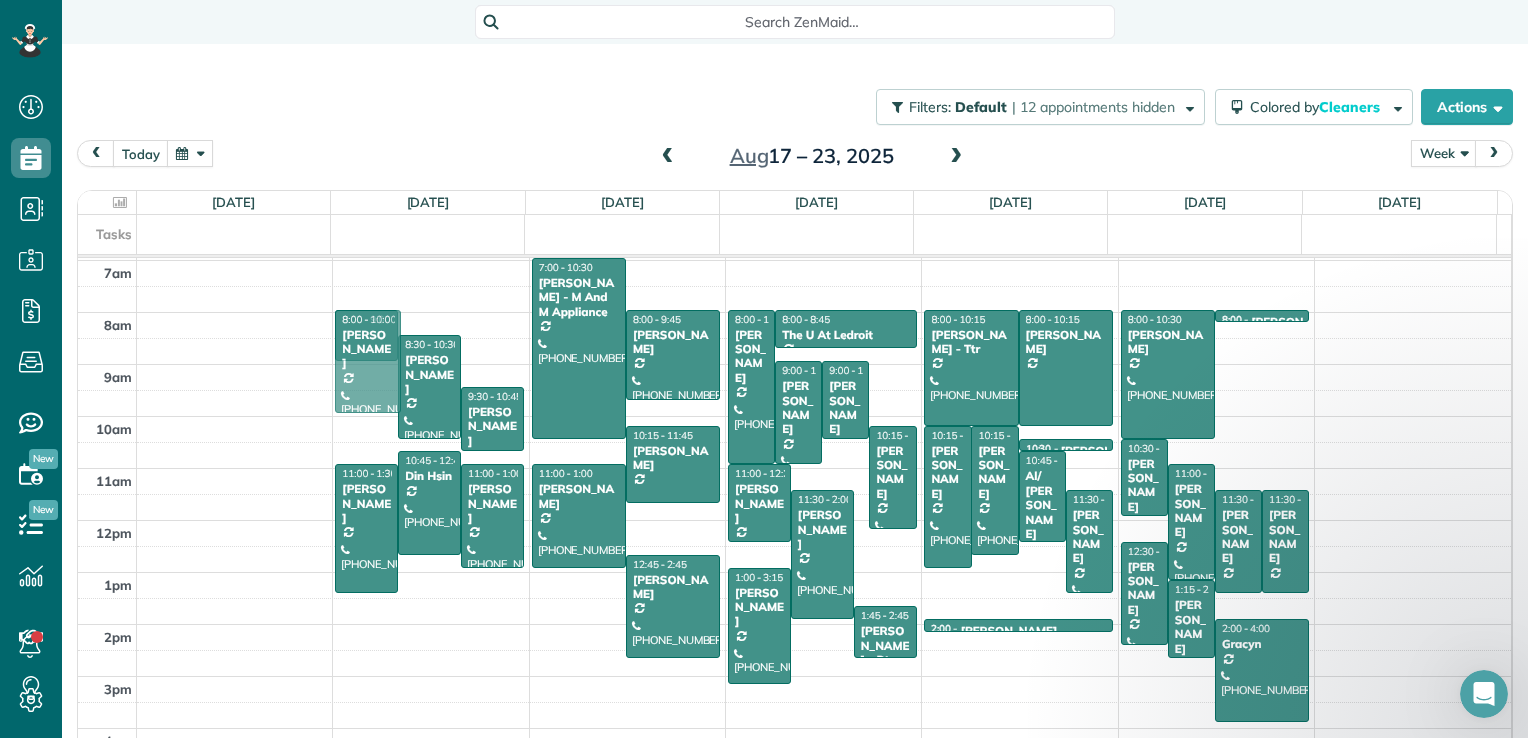 drag, startPoint x: 368, startPoint y: 415, endPoint x: 385, endPoint y: 359, distance: 58.5235 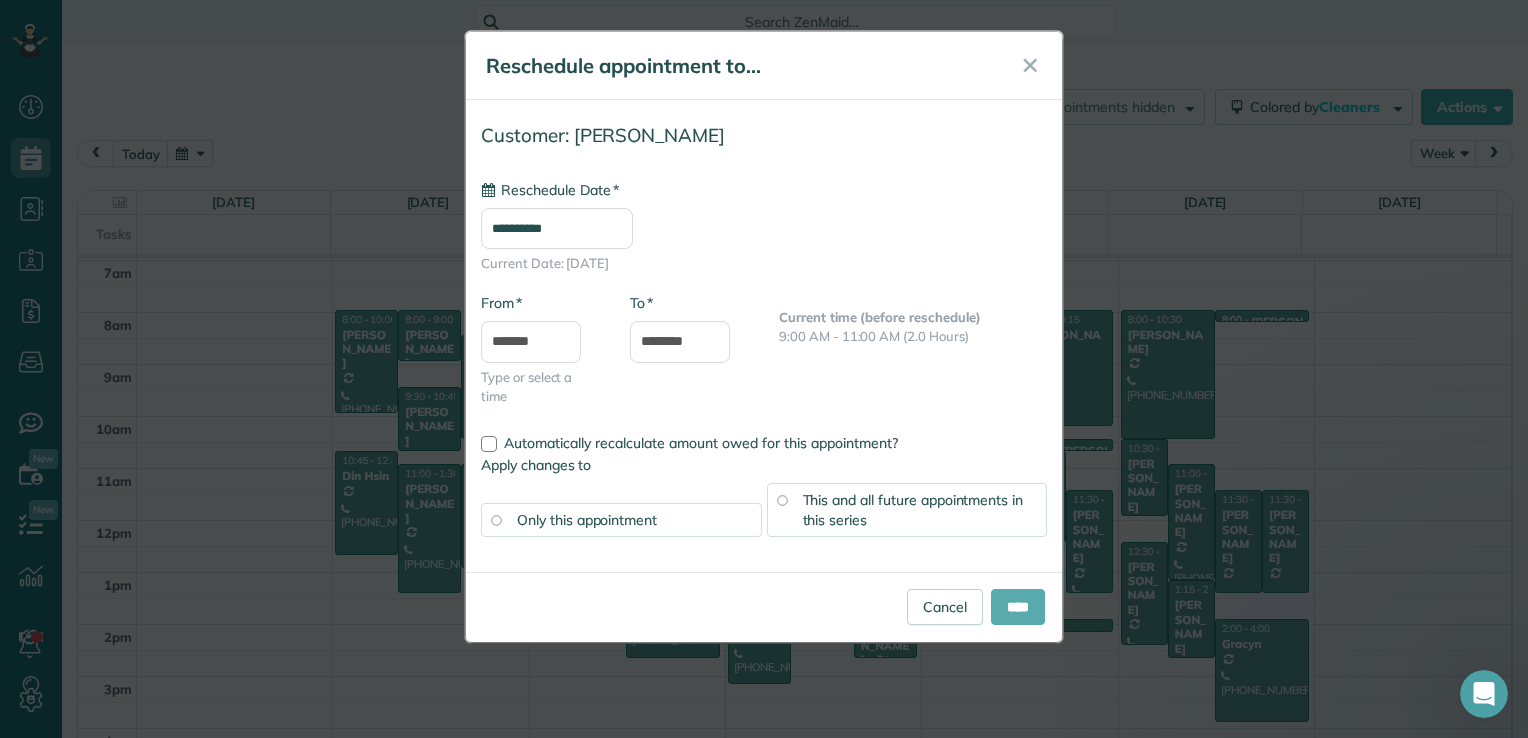 type on "**********" 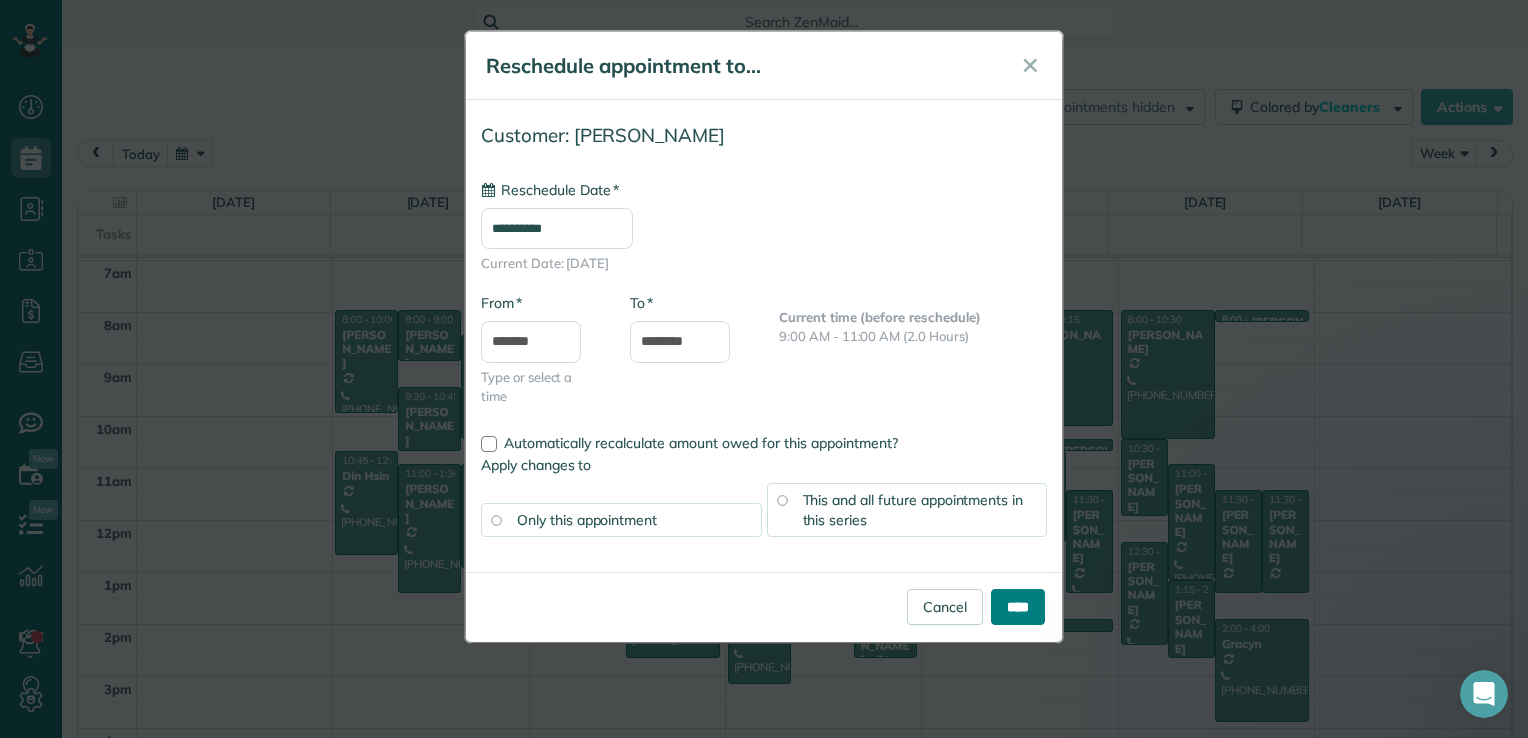 click on "****" at bounding box center (1018, 607) 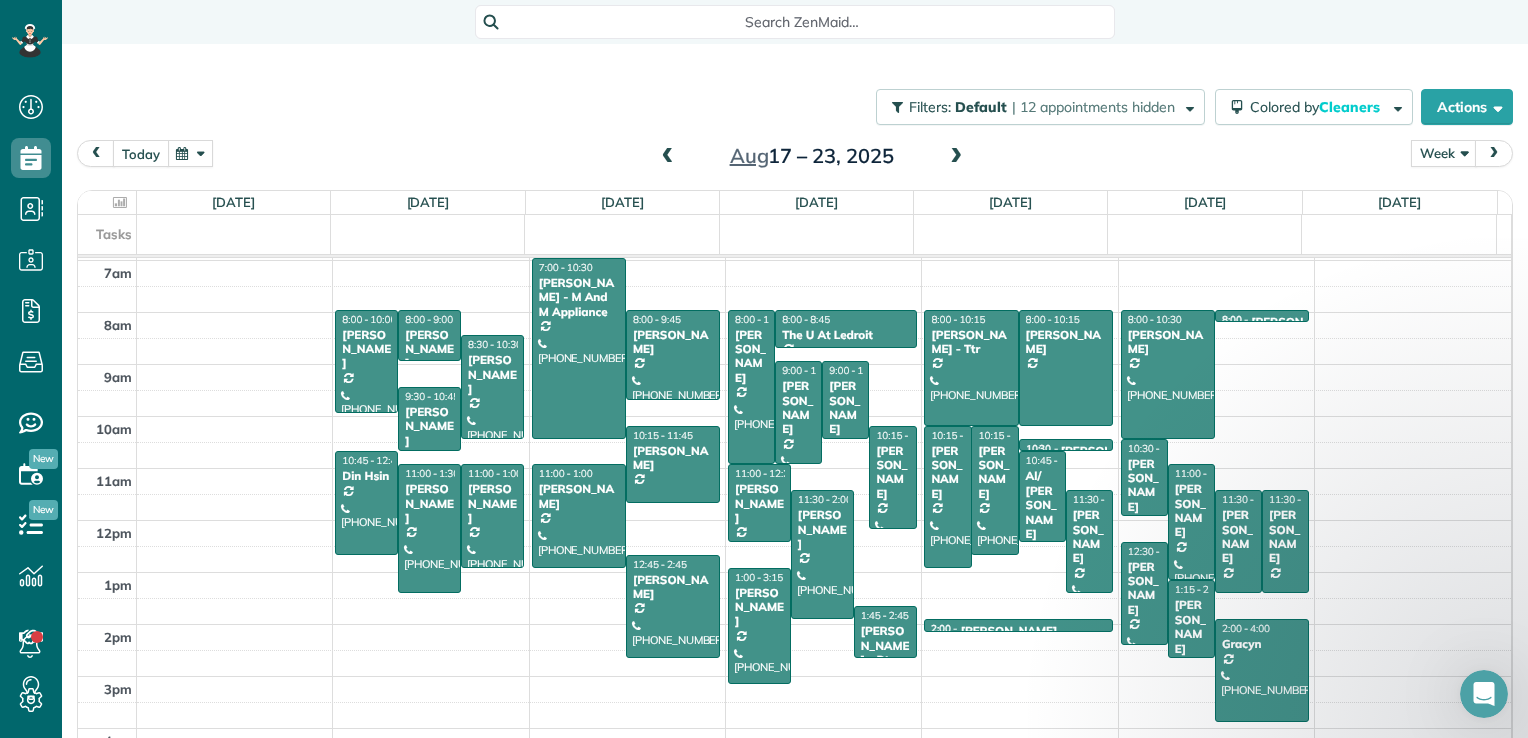 drag, startPoint x: 152, startPoint y: 154, endPoint x: 160, endPoint y: 165, distance: 13.601471 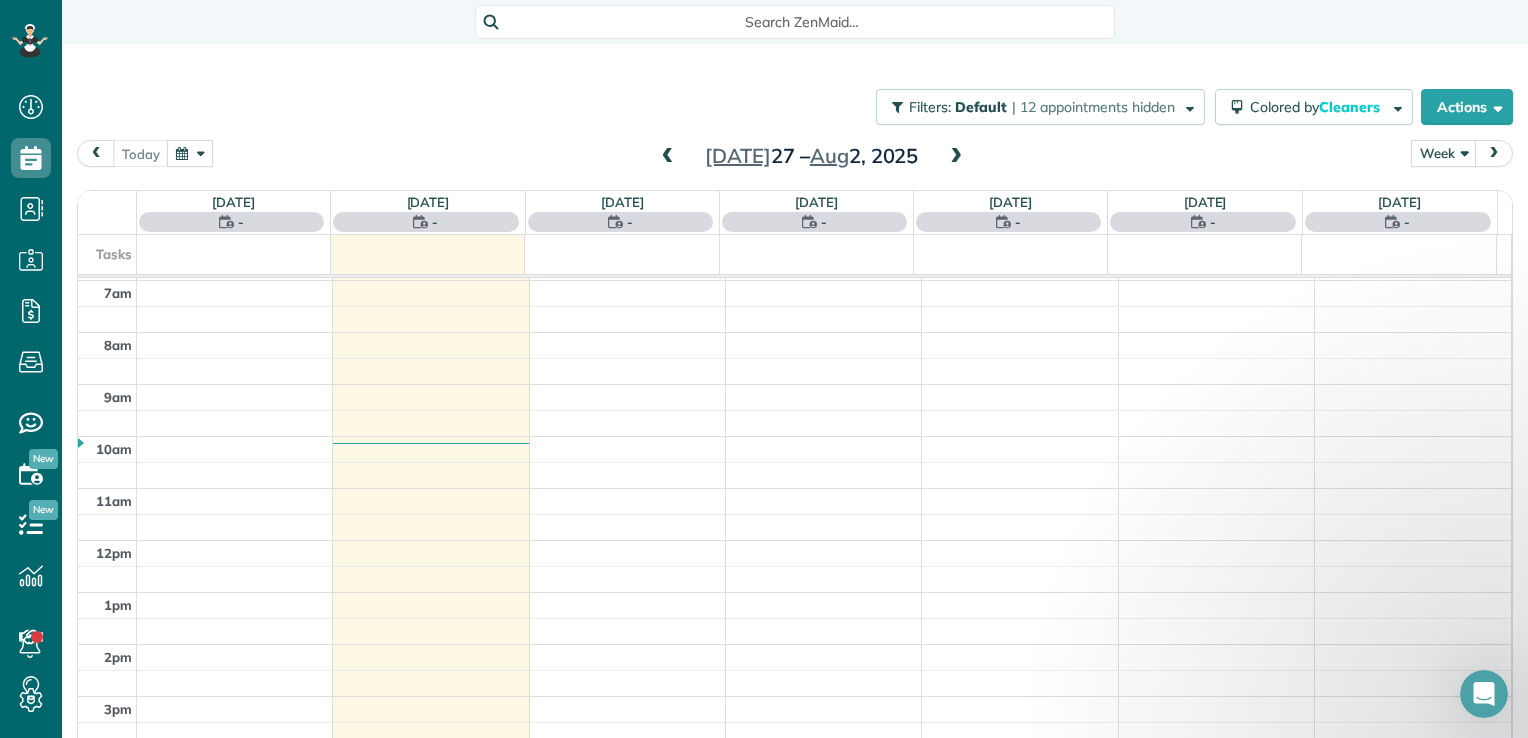 scroll, scrollTop: 362, scrollLeft: 0, axis: vertical 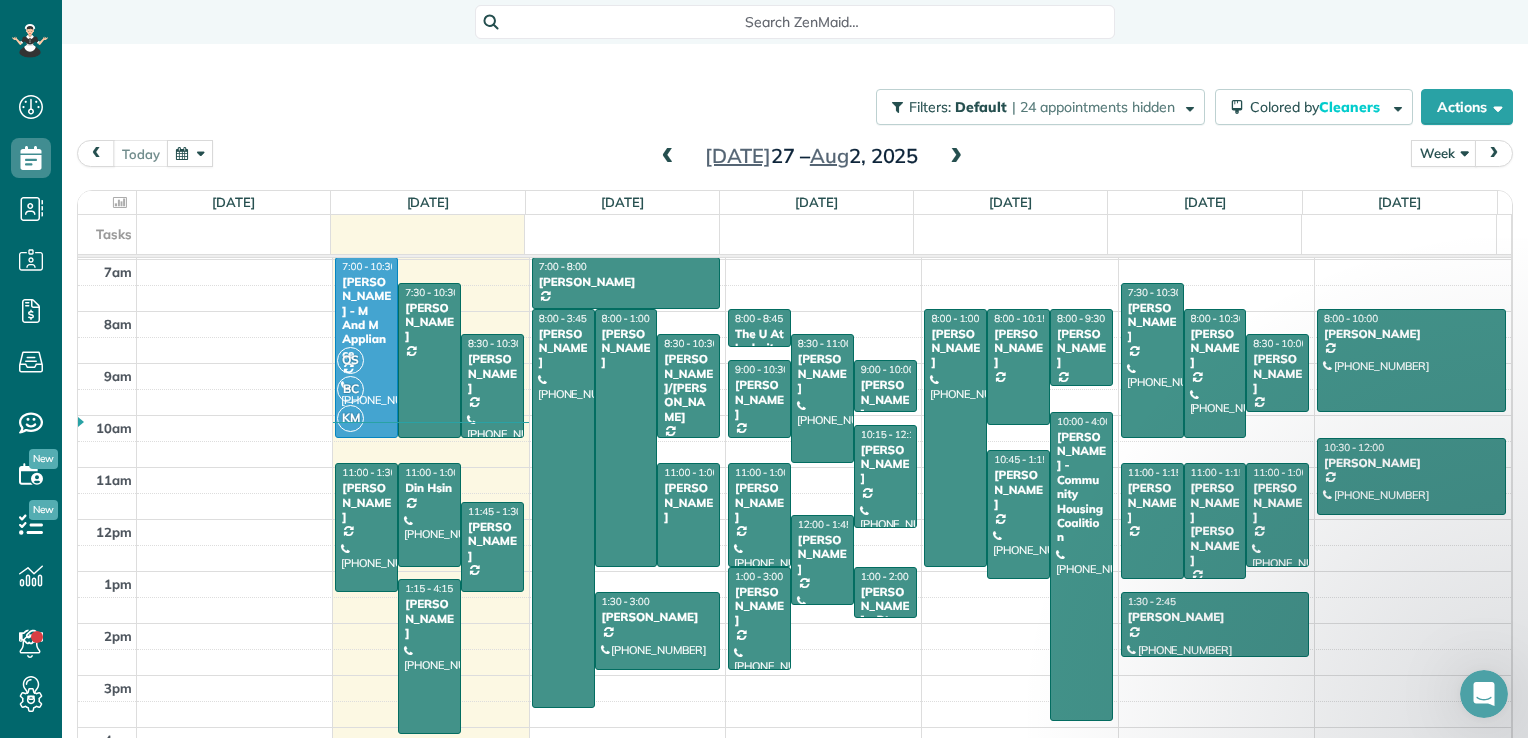 click at bounding box center [668, 157] 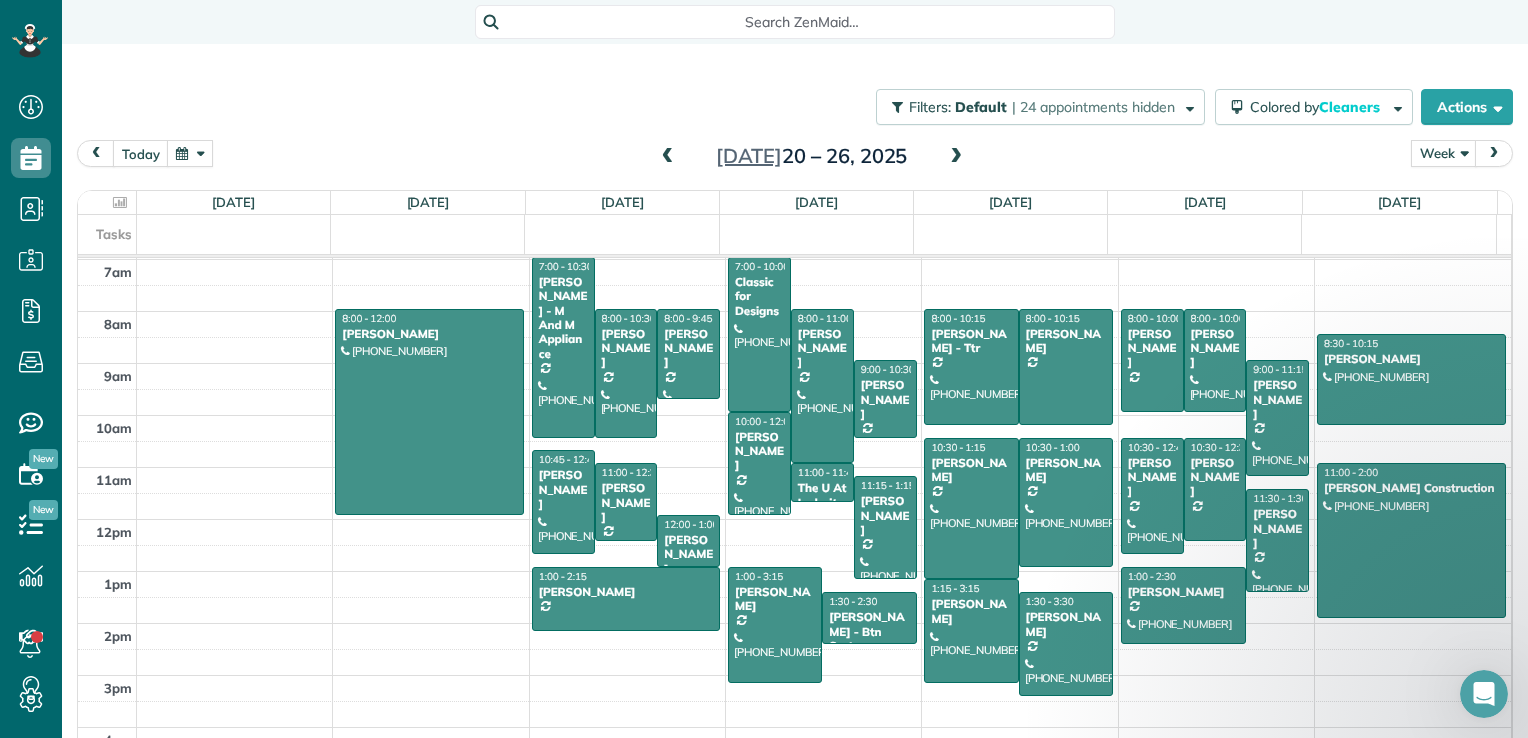 click at bounding box center [956, 157] 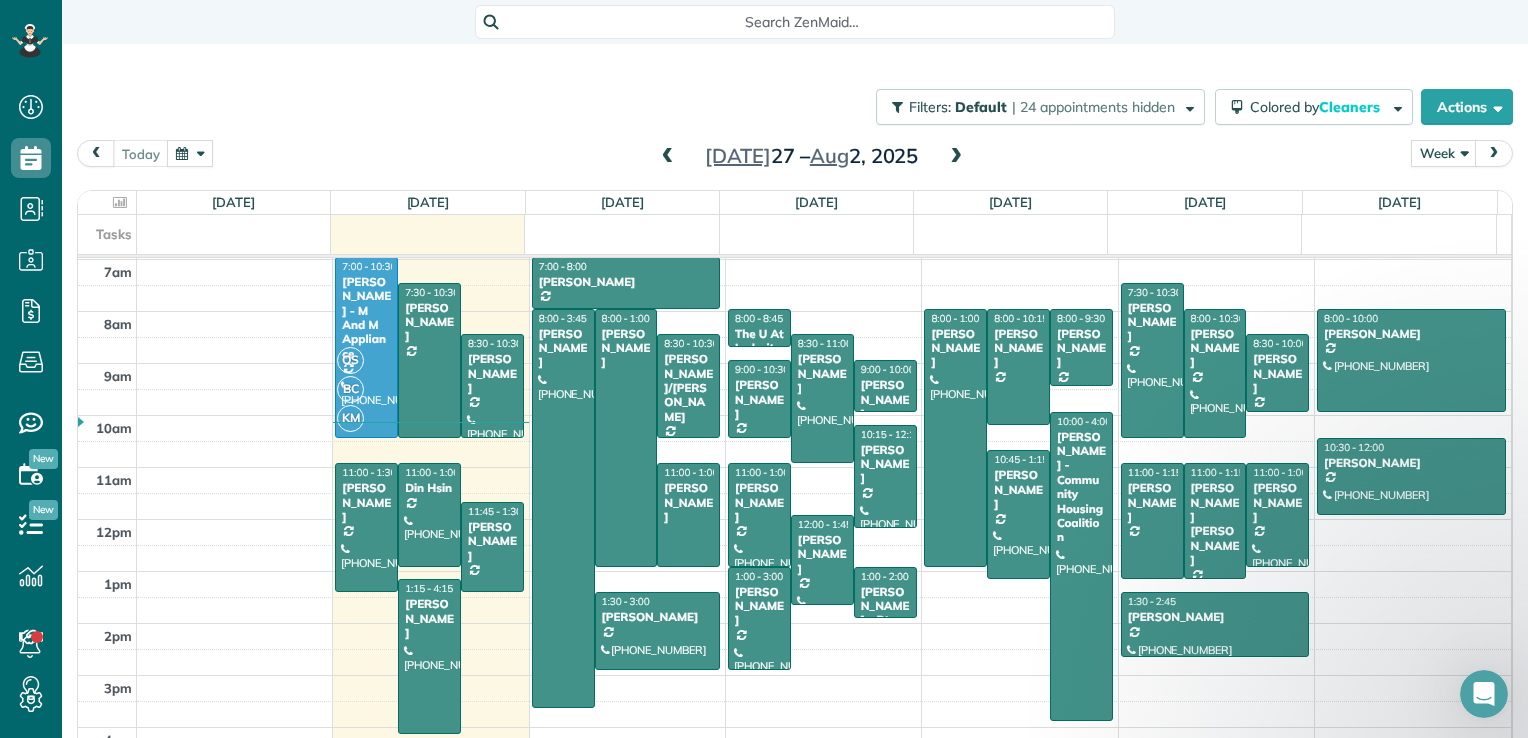 click at bounding box center [956, 157] 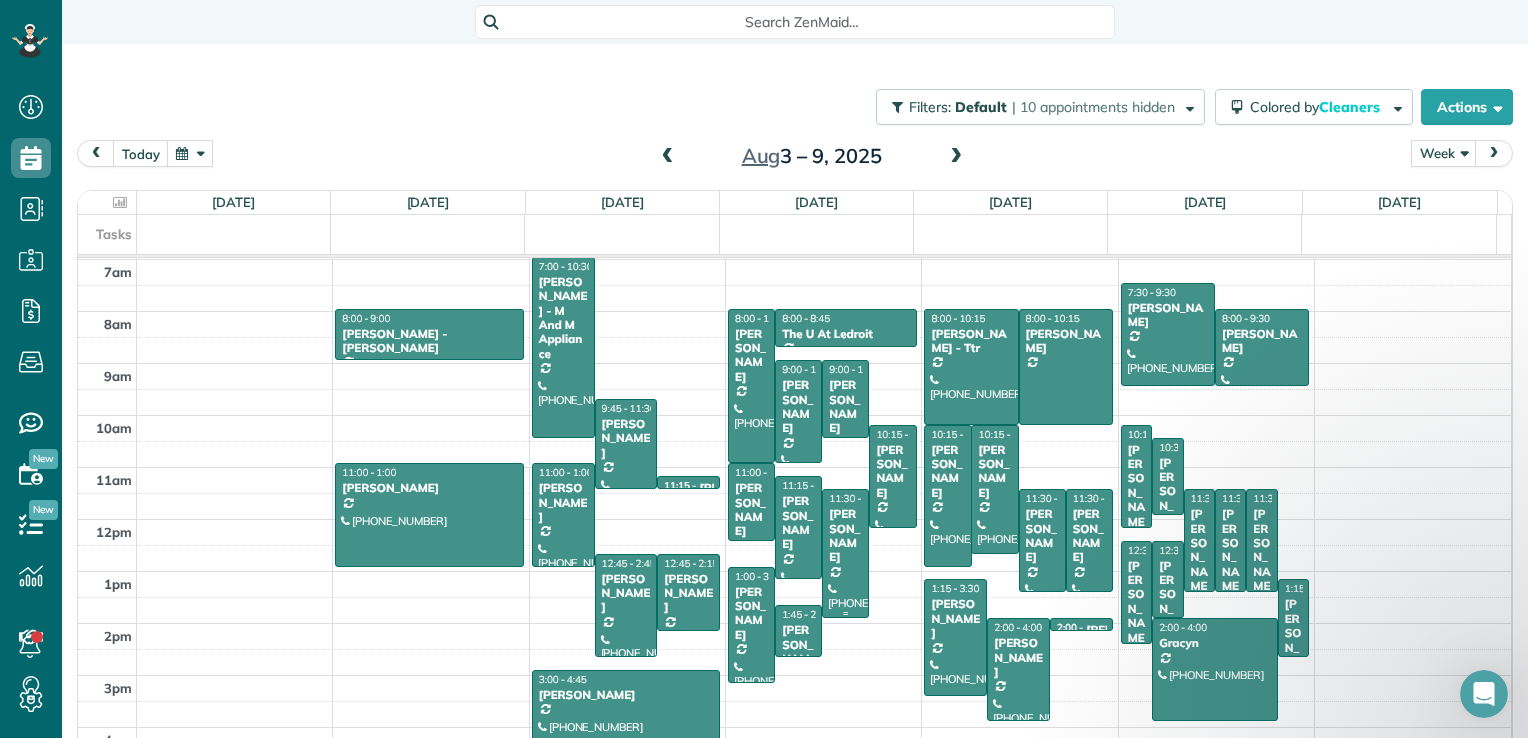 click on "[PERSON_NAME]" at bounding box center [845, 536] 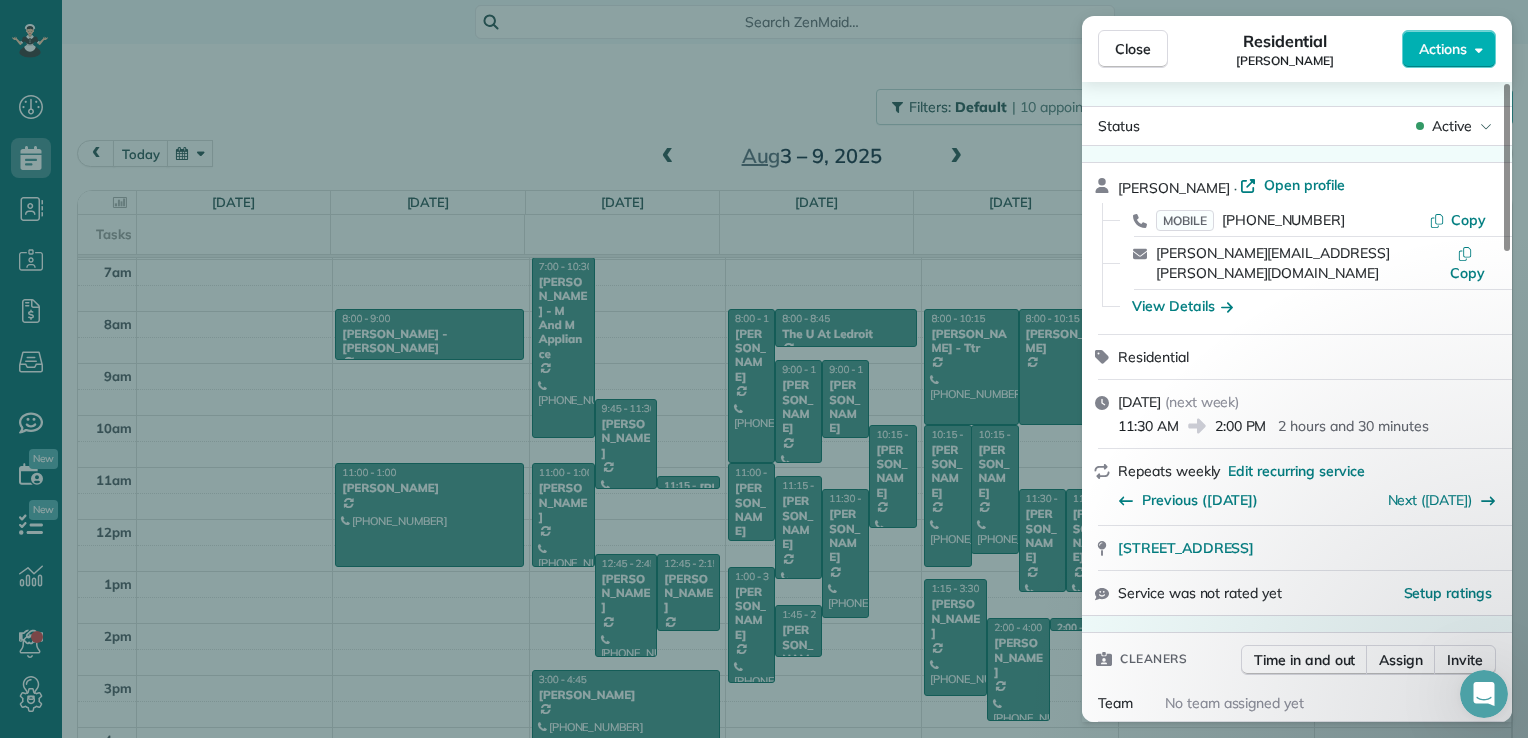 click on "Status Active" at bounding box center [1297, 126] 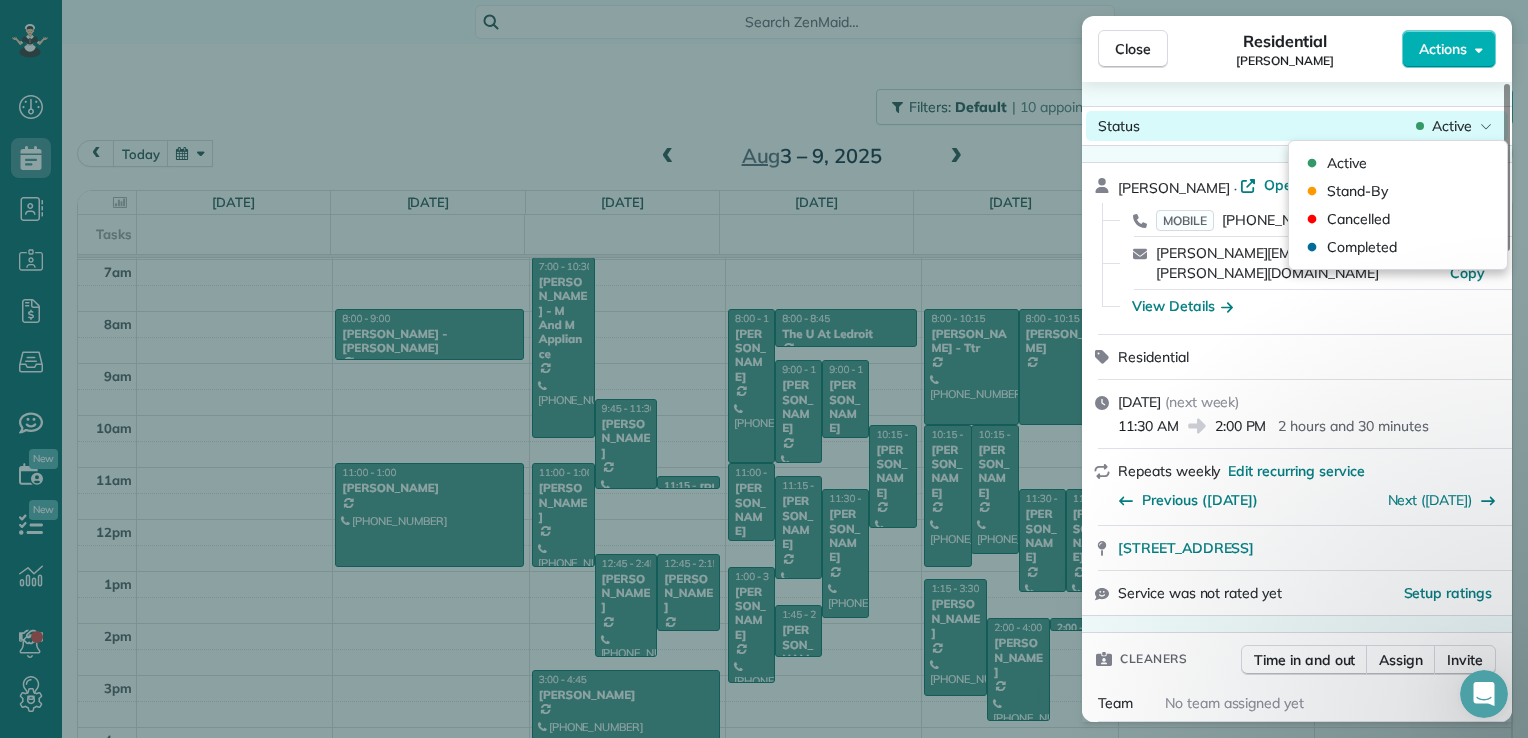 click on "Active" at bounding box center [1452, 126] 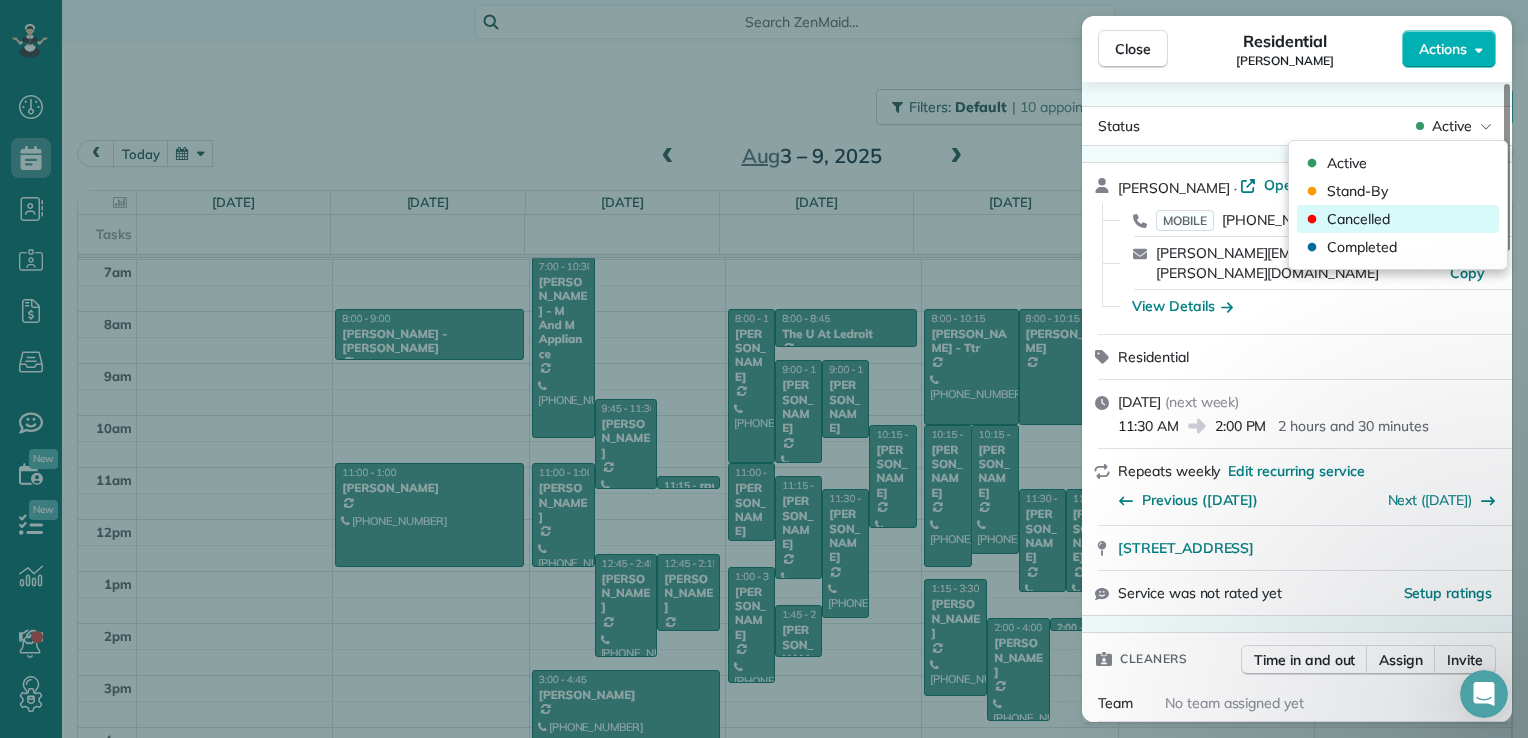 click on "Cancelled" at bounding box center [1398, 219] 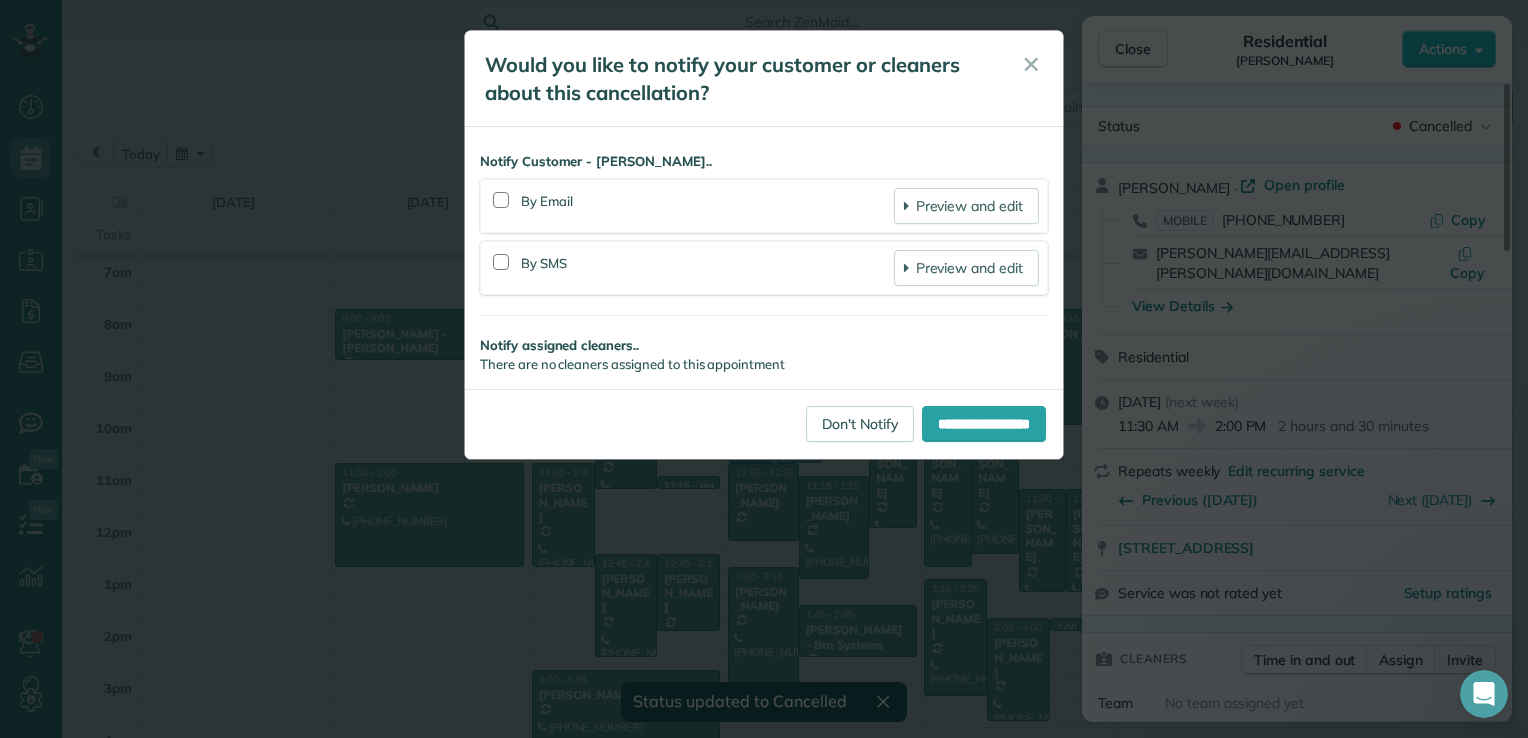 scroll, scrollTop: 361, scrollLeft: 0, axis: vertical 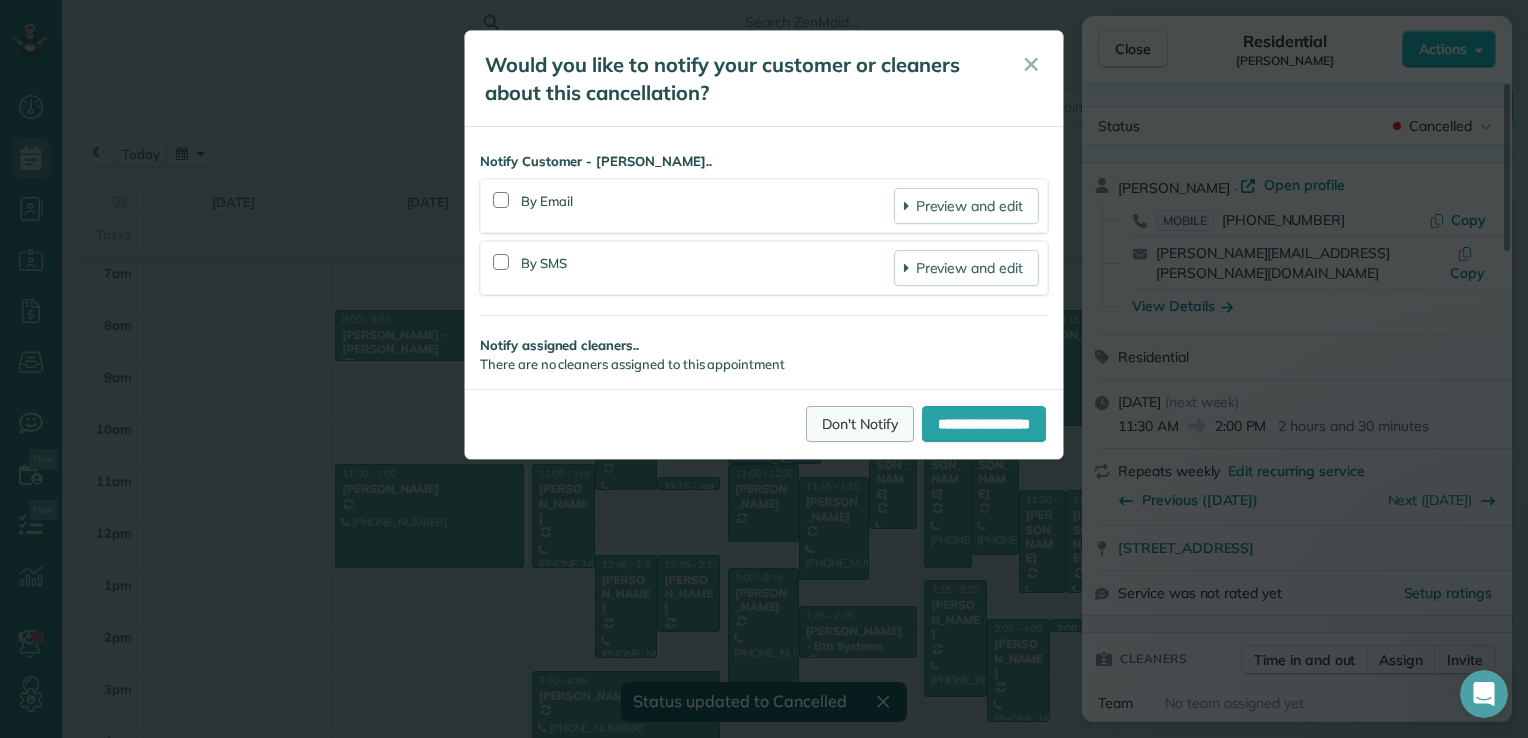 click on "Don't Notify" at bounding box center (860, 424) 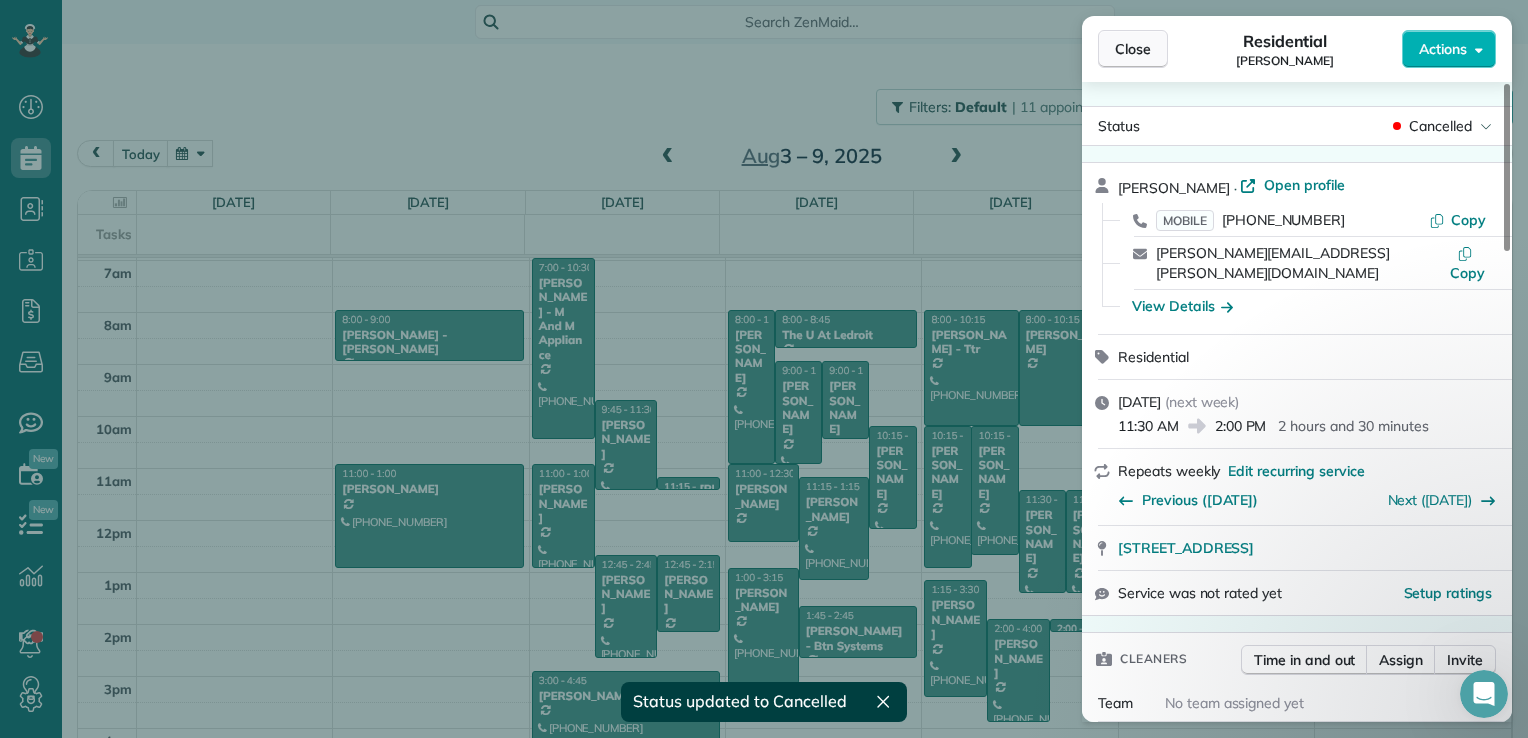 click on "Close" at bounding box center [1133, 49] 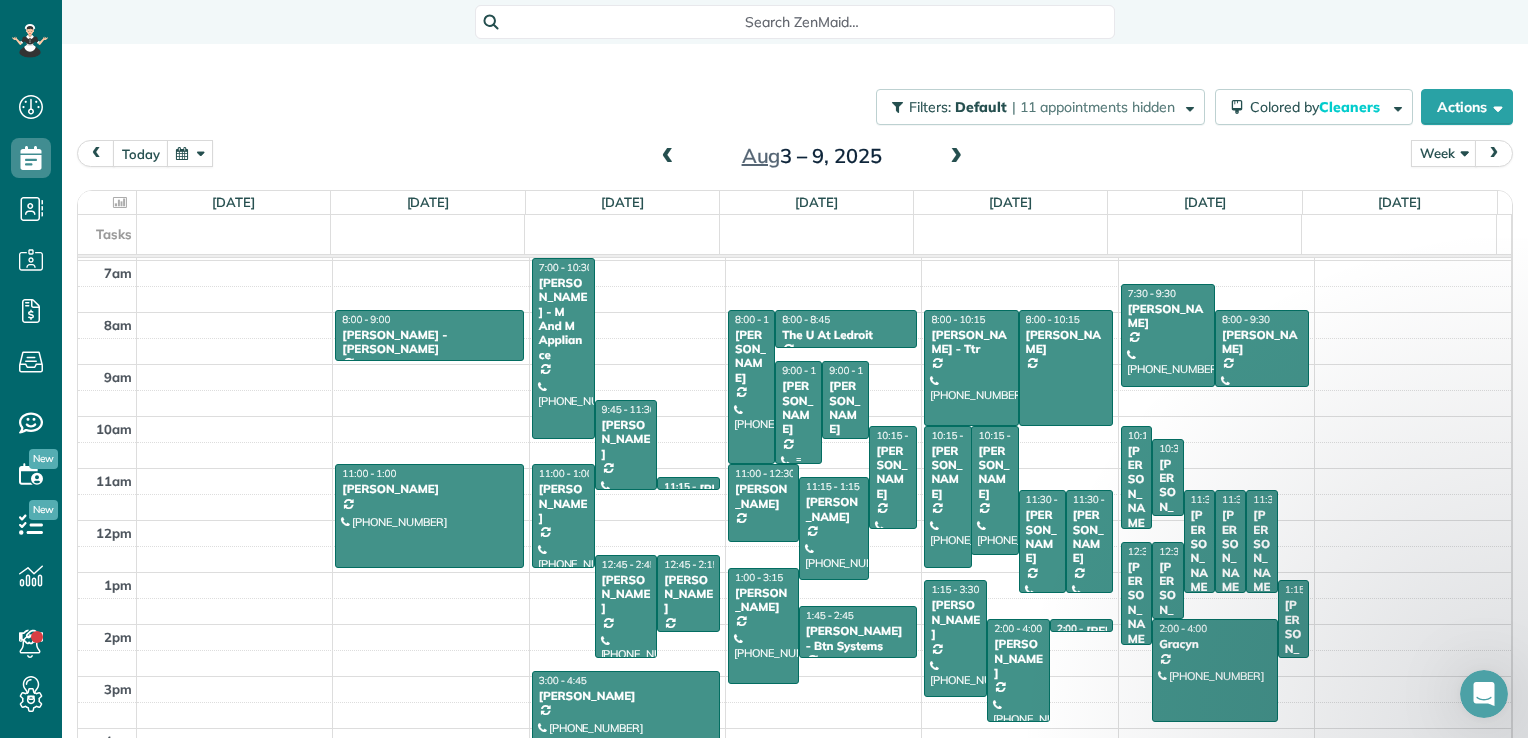 click at bounding box center (798, 412) 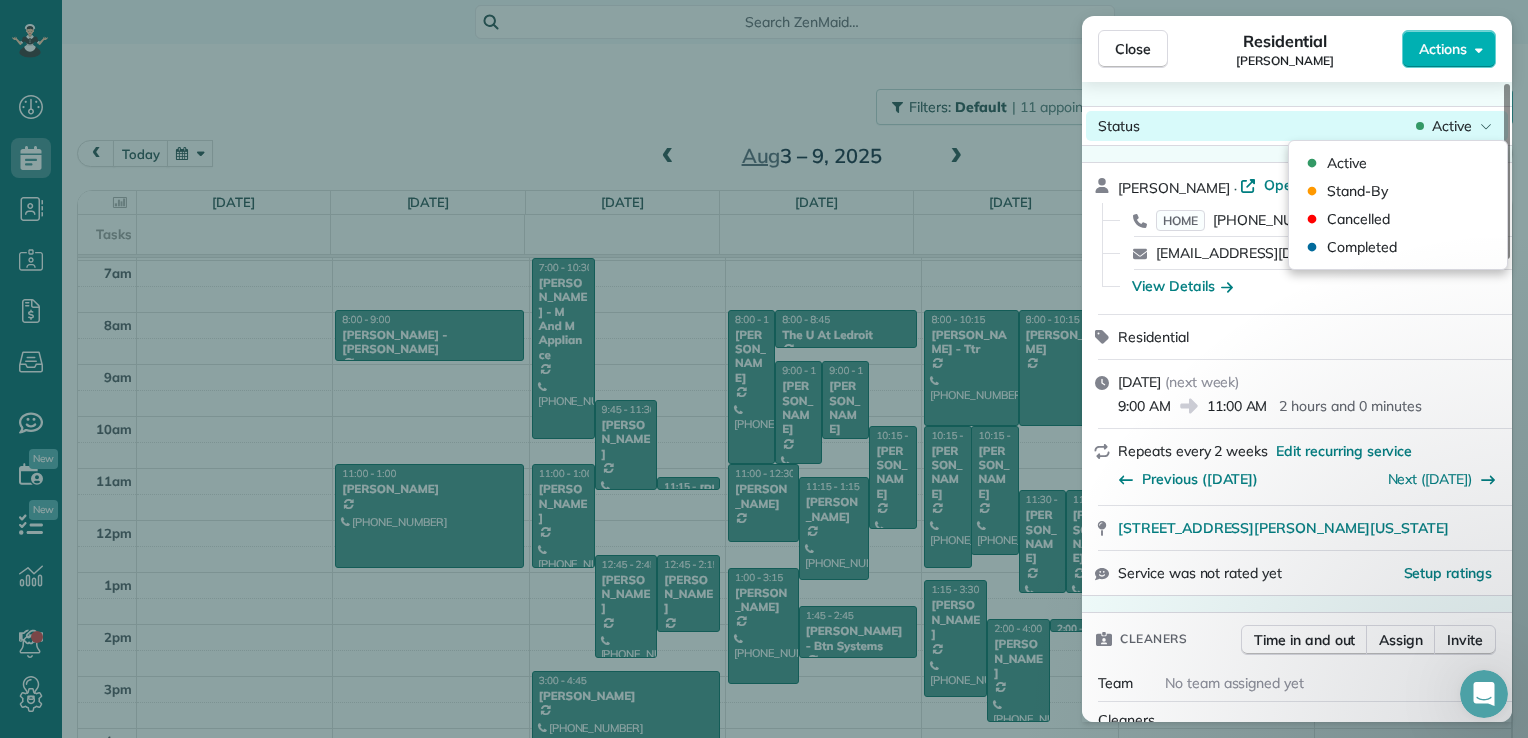 click on "Active" at bounding box center (1452, 126) 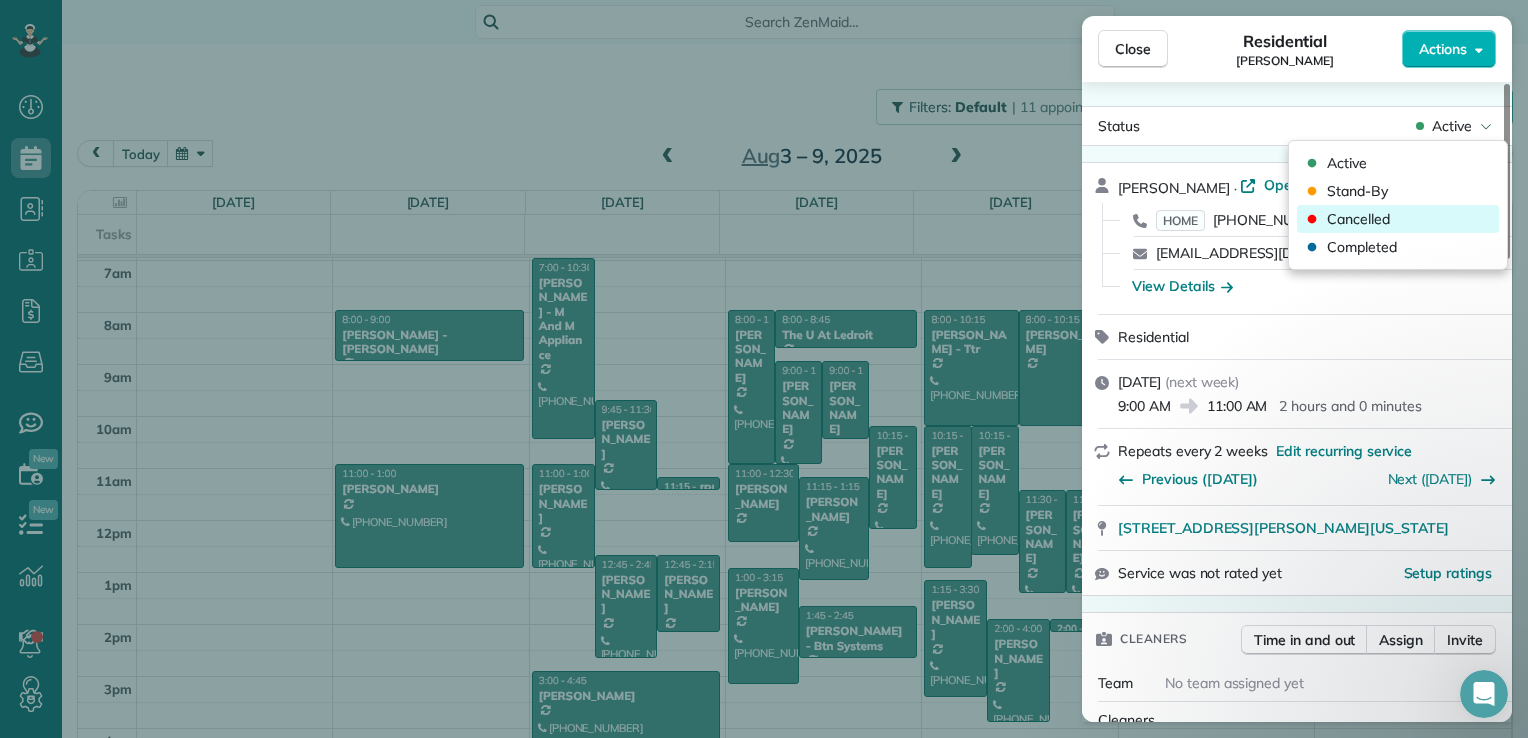 click on "Cancelled" at bounding box center (1358, 219) 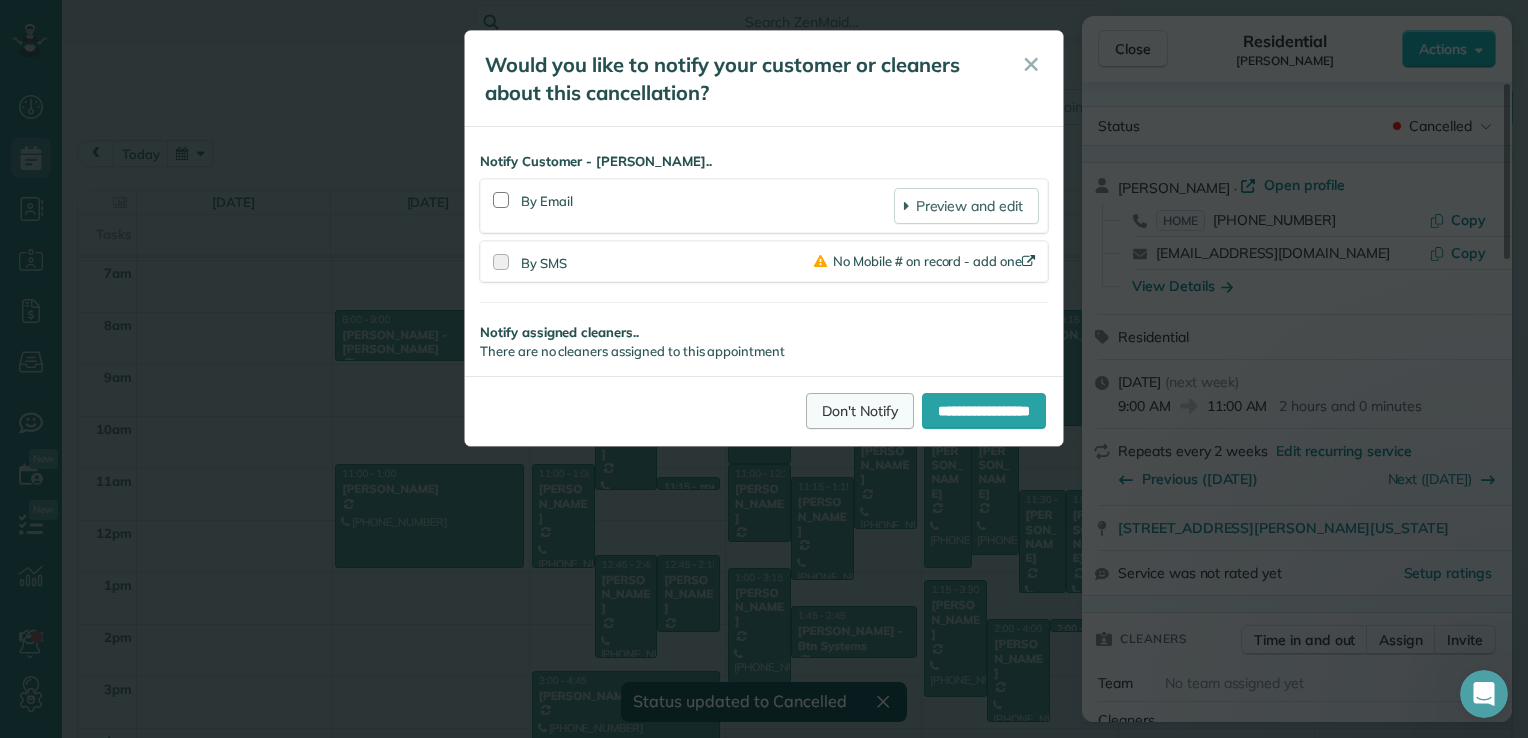 click on "Don't Notify" at bounding box center [860, 411] 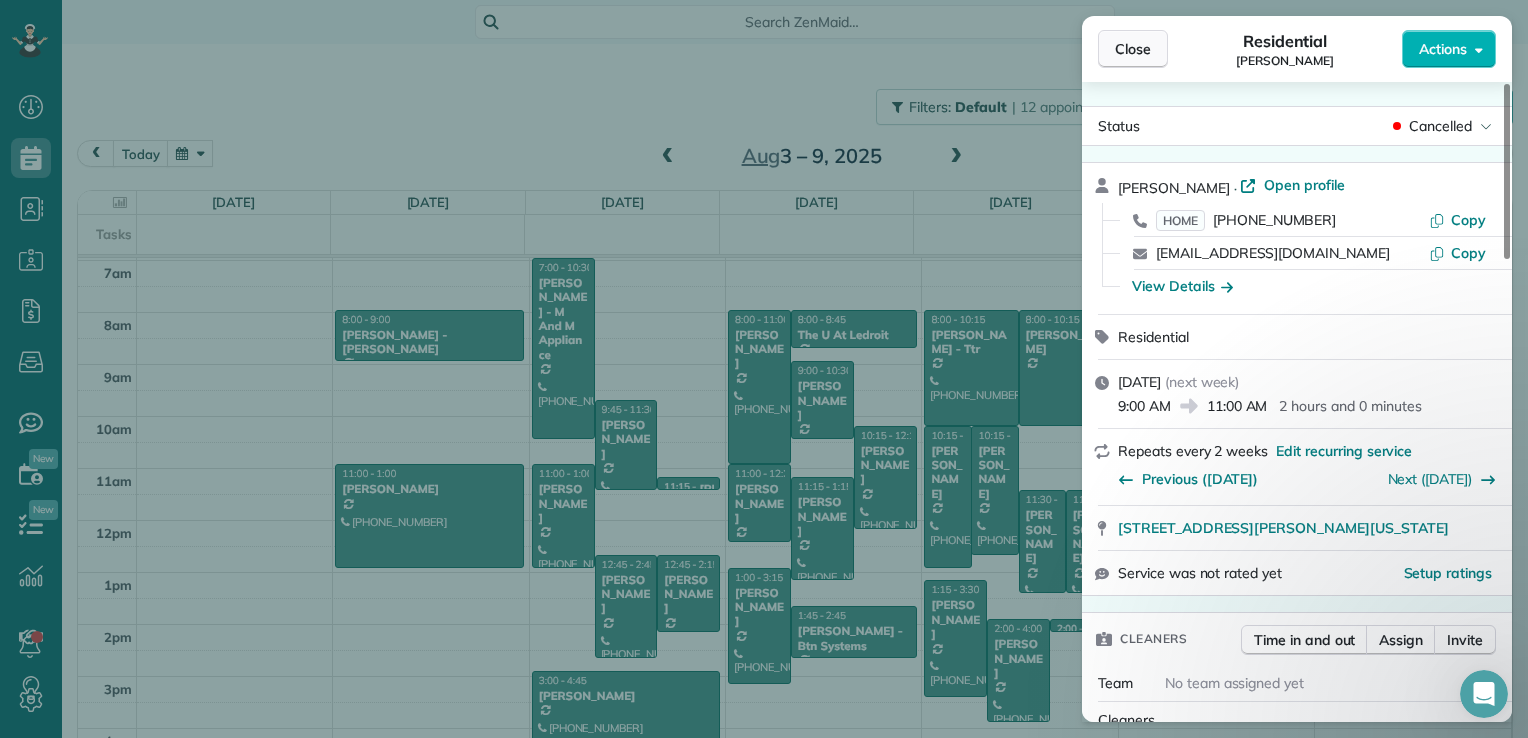 click on "Close" at bounding box center (1133, 49) 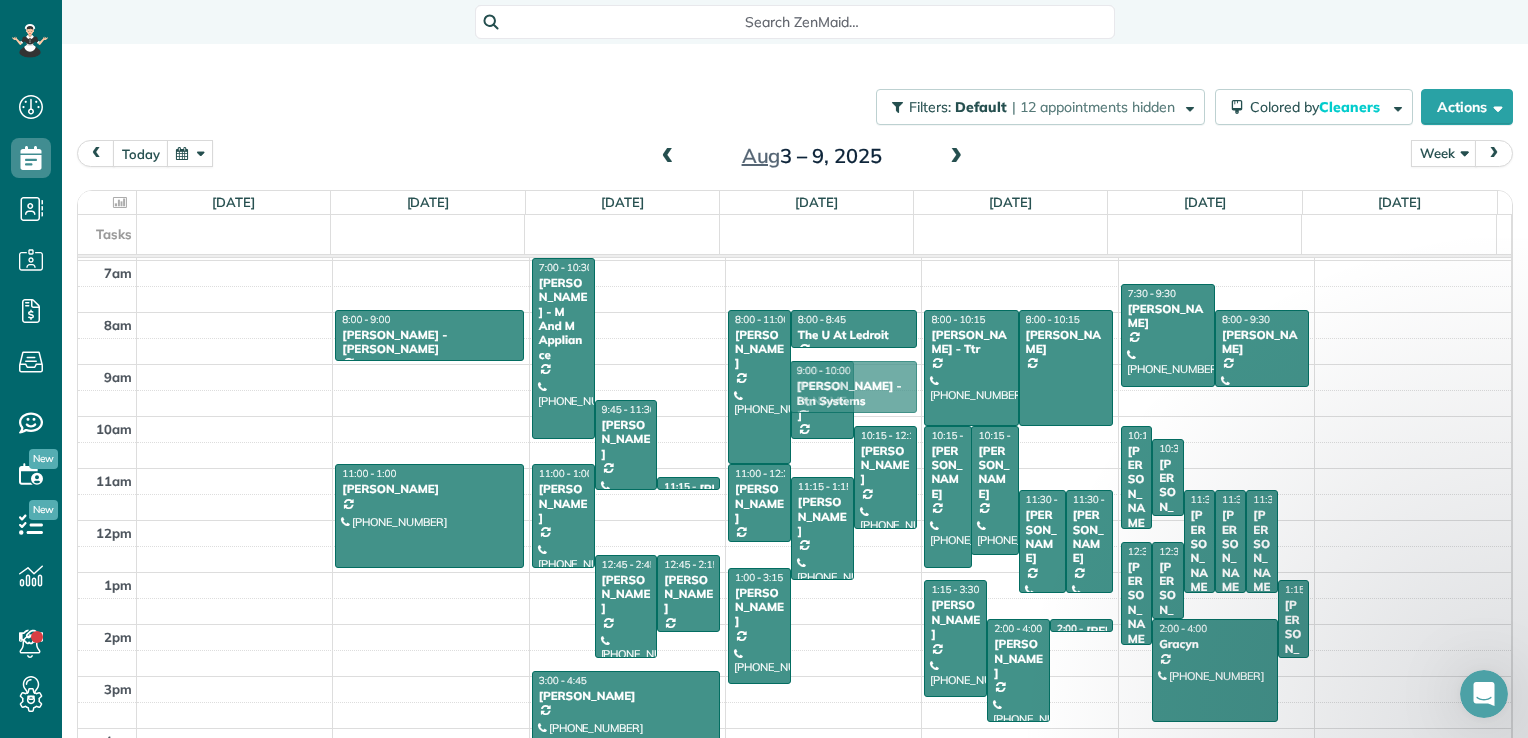 drag, startPoint x: 812, startPoint y: 641, endPoint x: 843, endPoint y: 397, distance: 245.96138 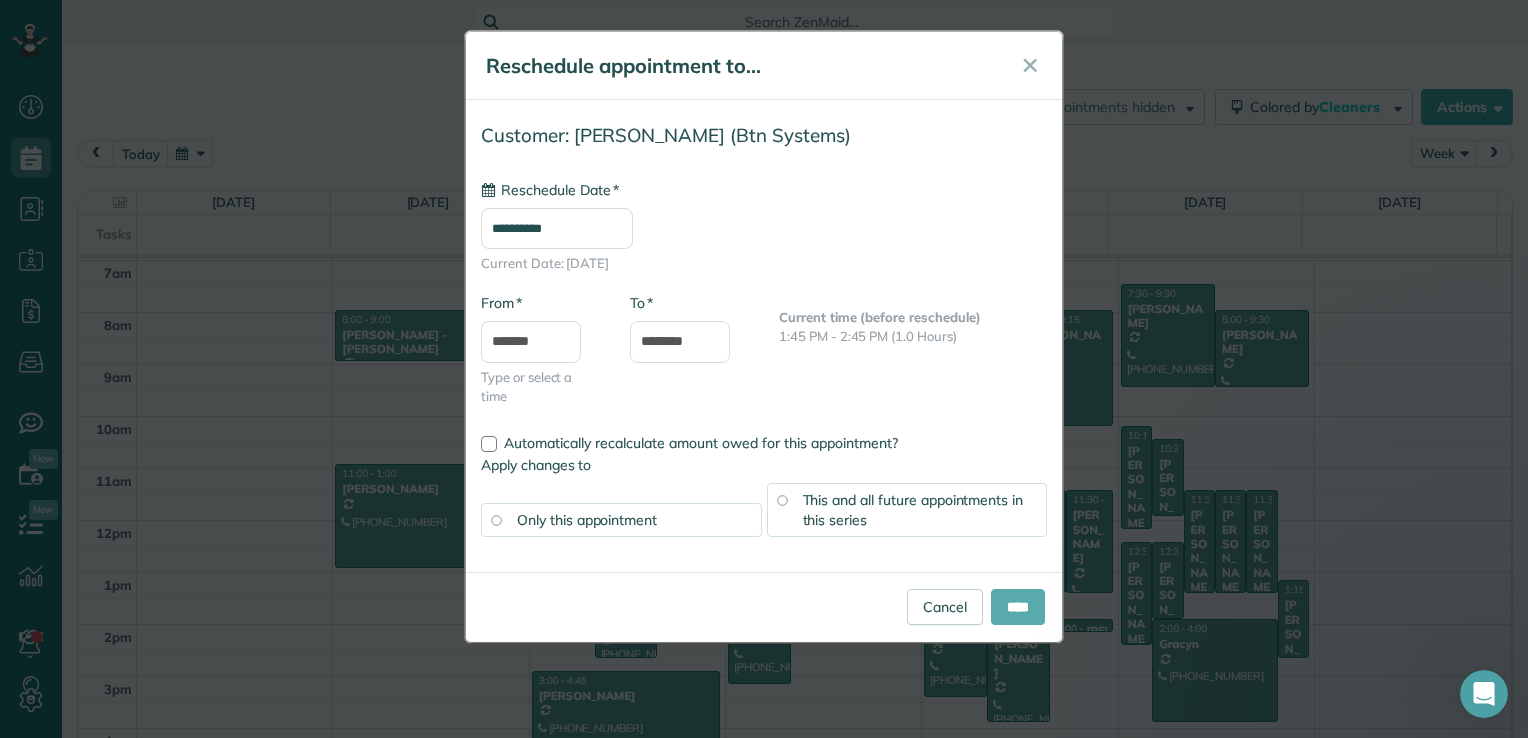 type on "**********" 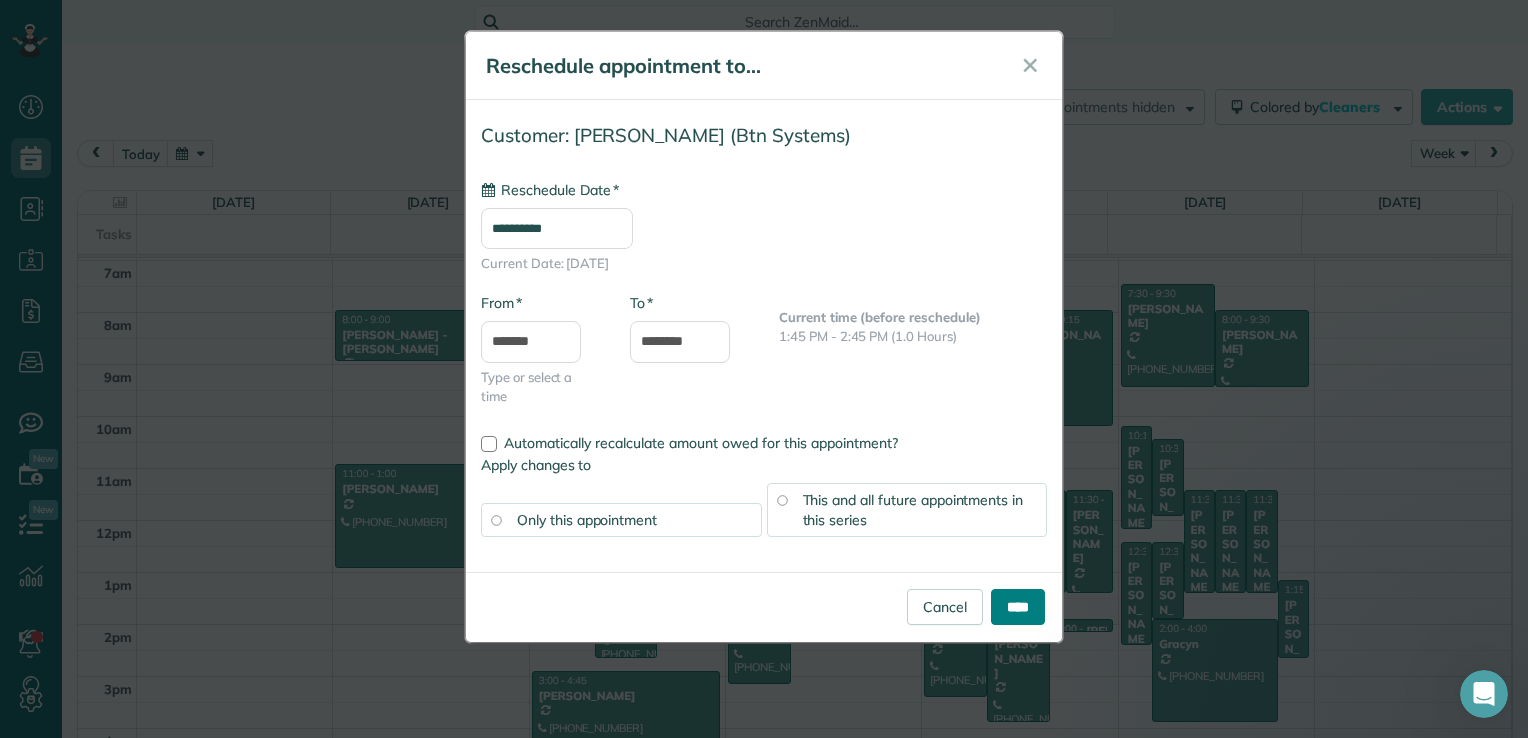 click on "****" at bounding box center (1018, 607) 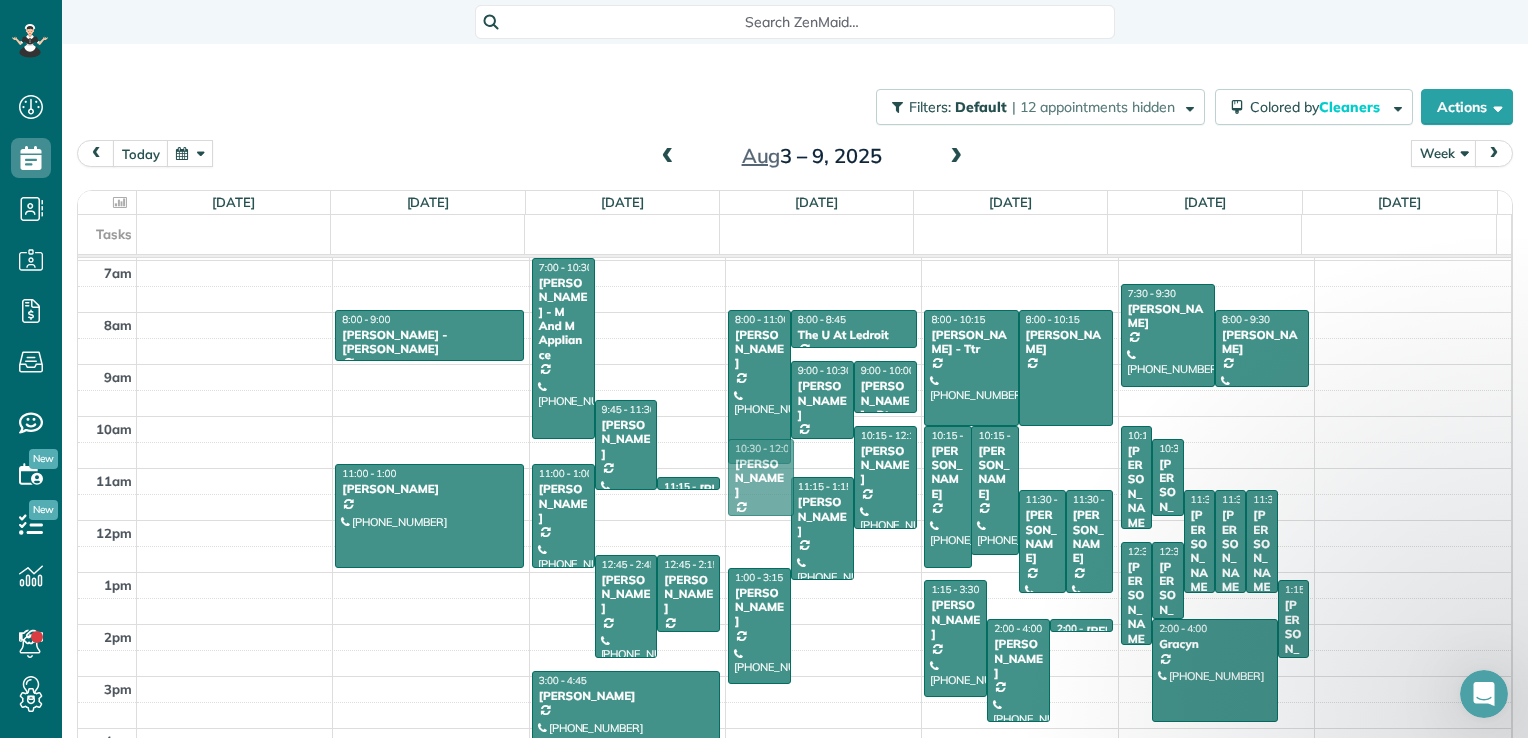 drag, startPoint x: 752, startPoint y: 518, endPoint x: 765, endPoint y: 490, distance: 30.870699 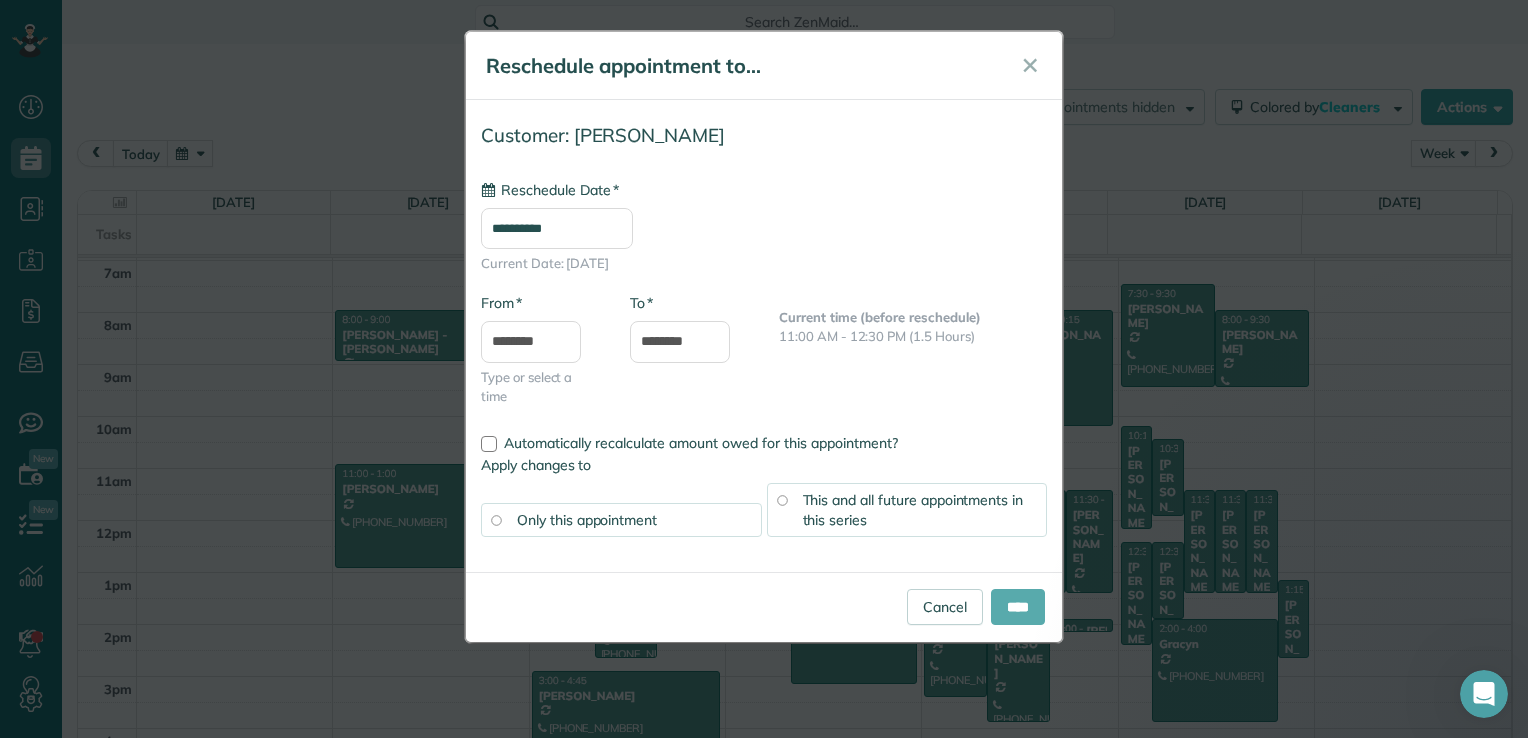 type on "**********" 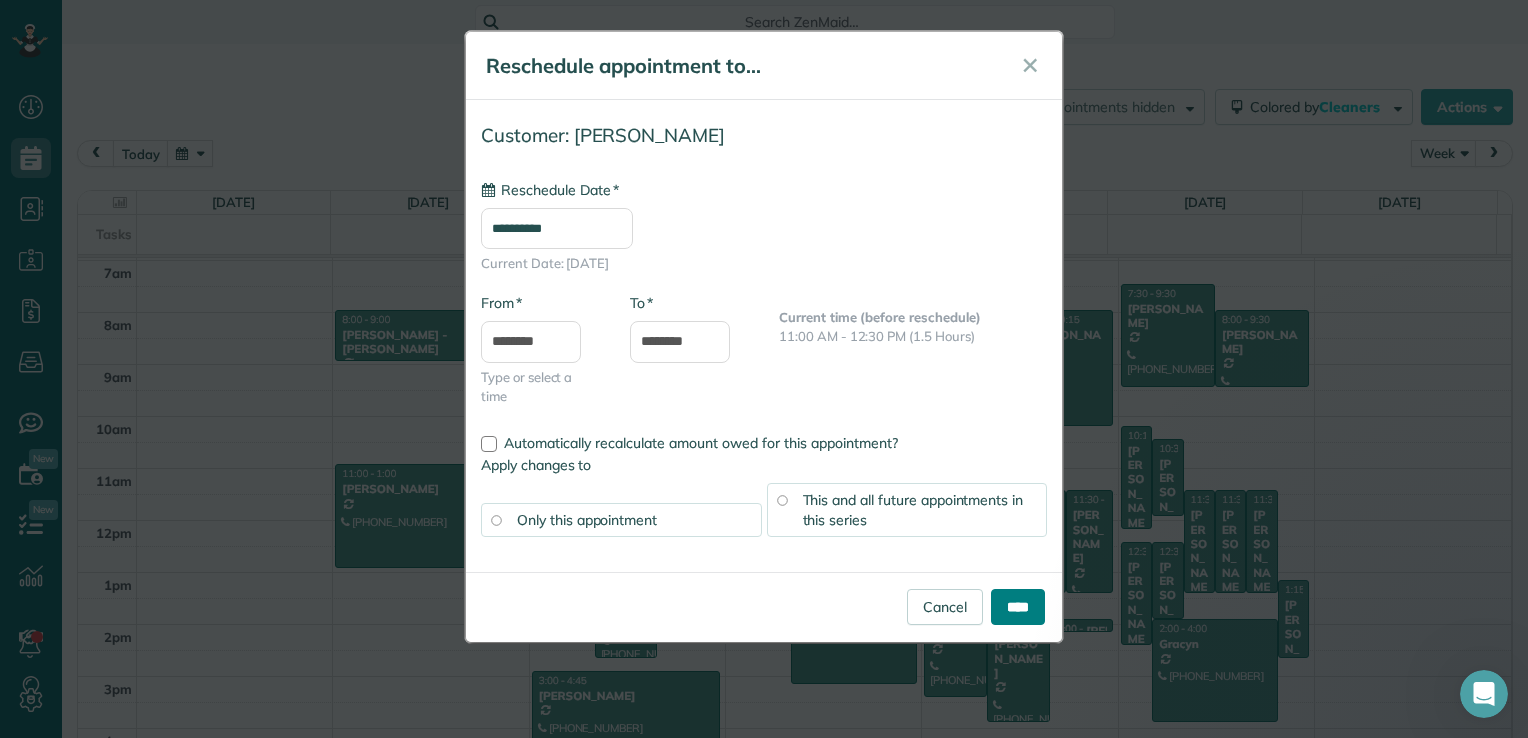 click on "****" at bounding box center [1018, 607] 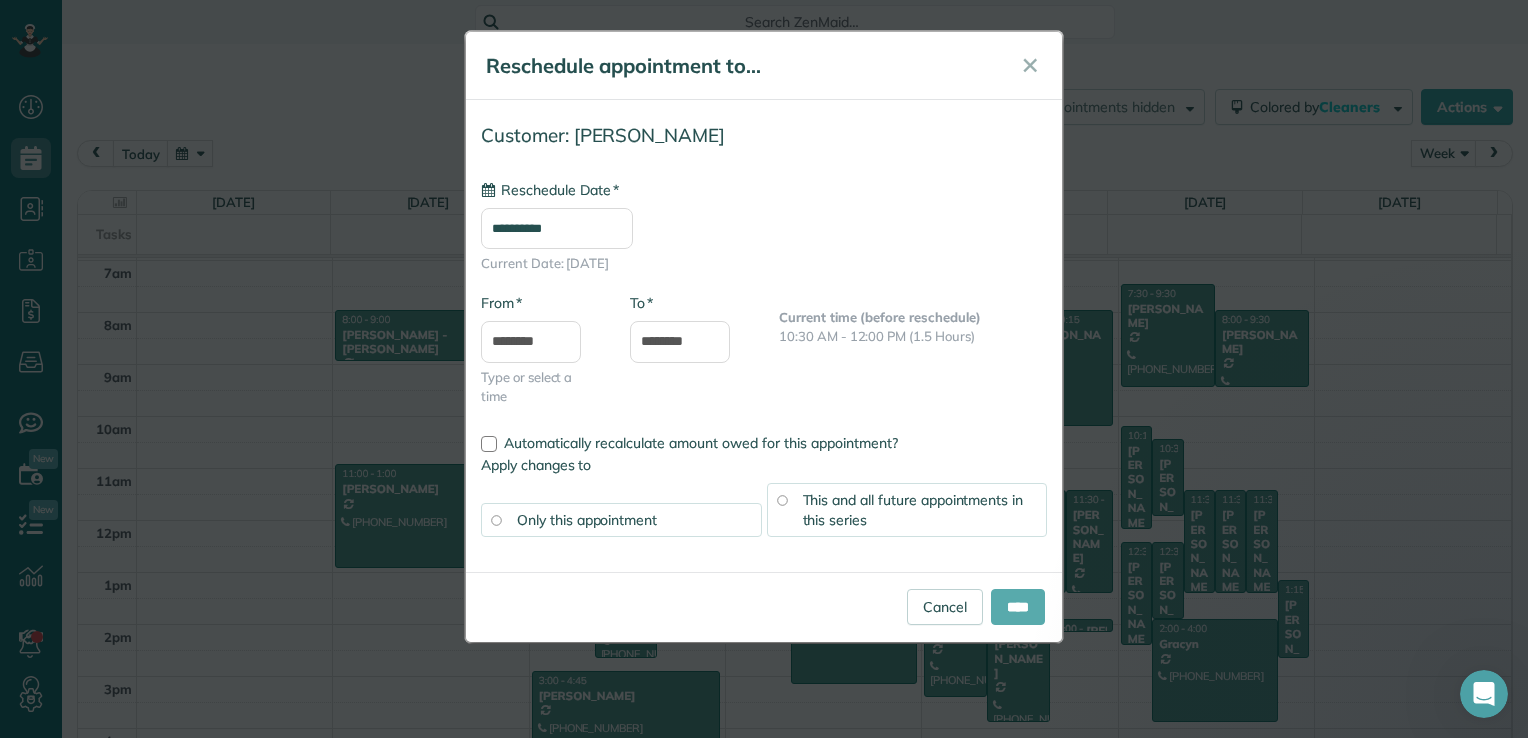 type on "**********" 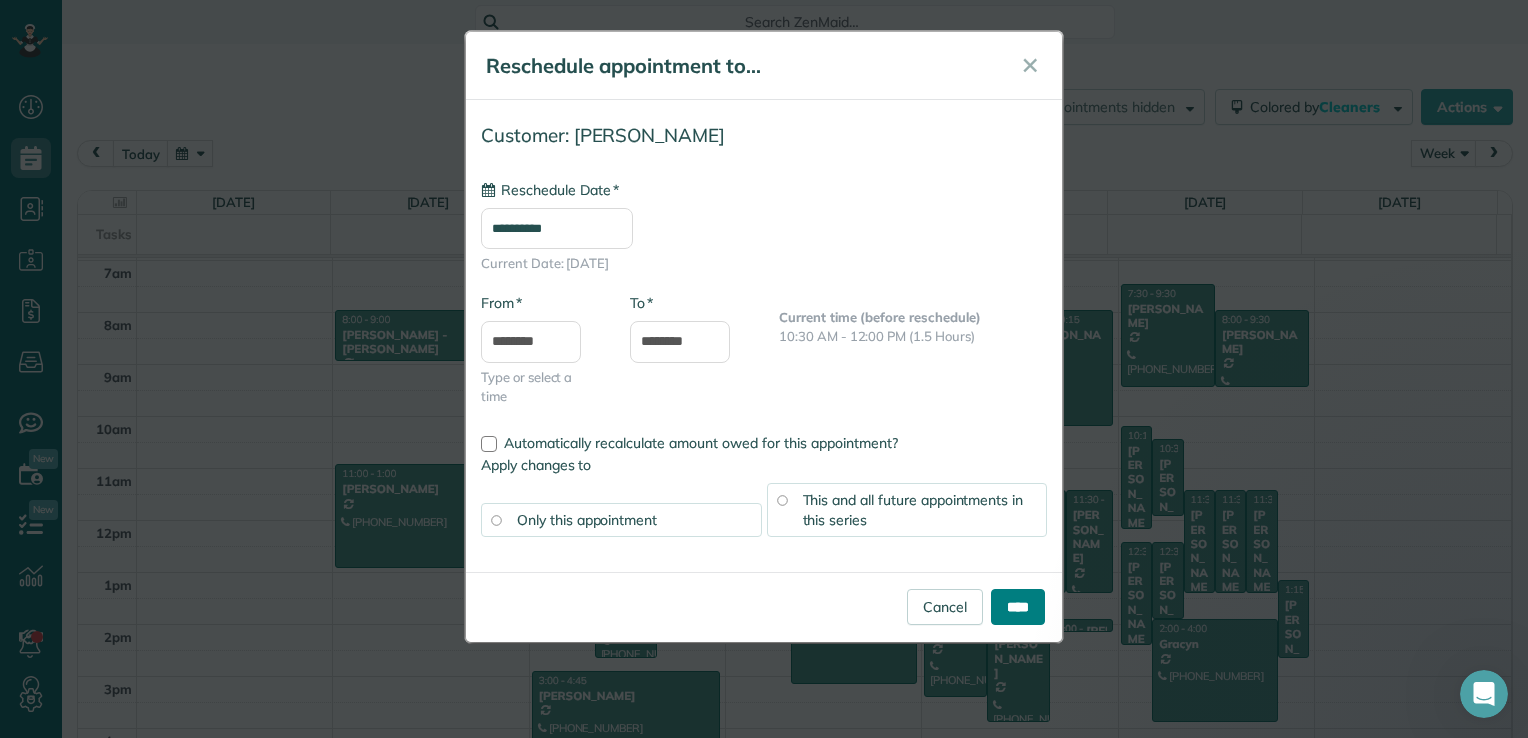 click on "****" at bounding box center [1018, 607] 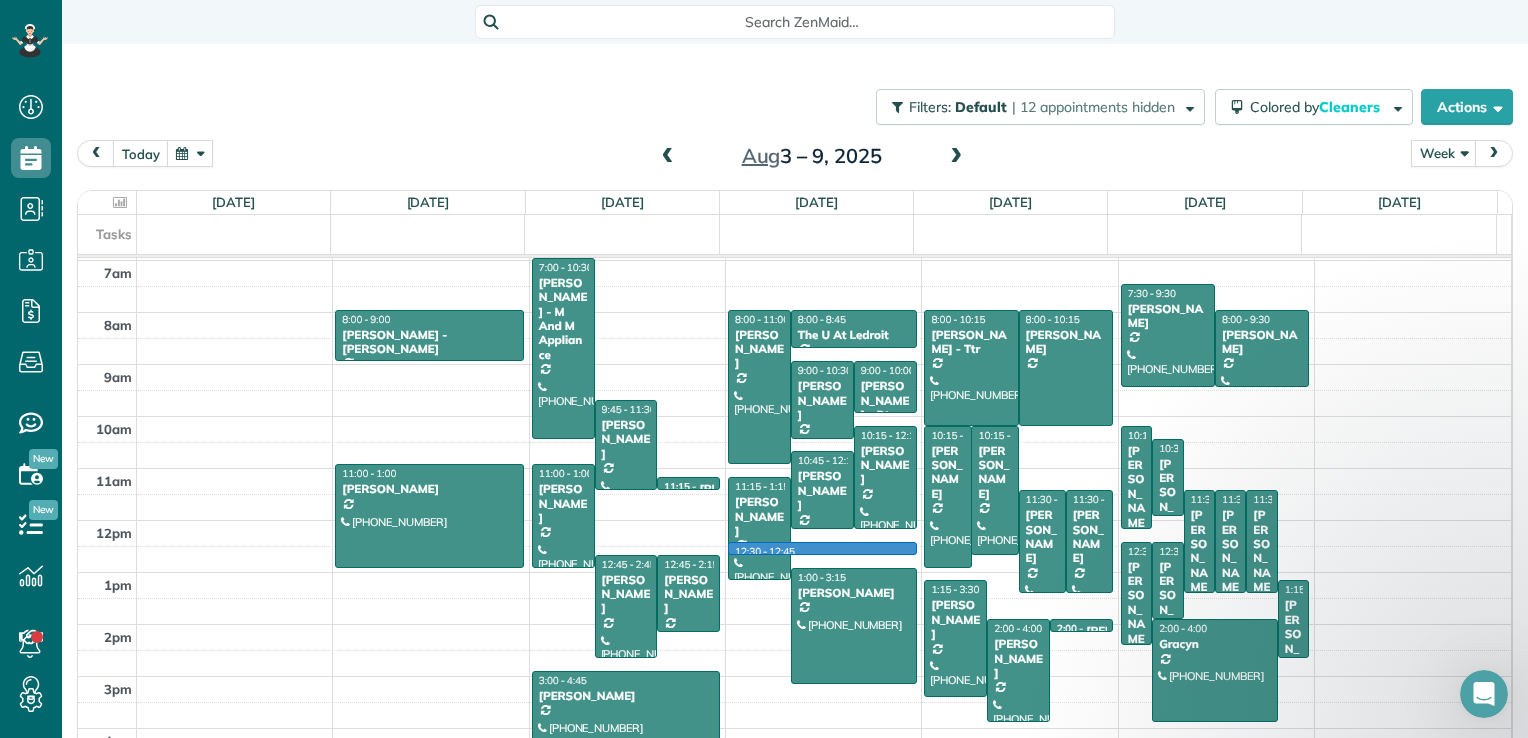 click on "12am 1am 2am 3am 4am 5am 6am 7am 8am 9am 10am 11am 12pm 1pm 2pm 3pm 4pm 5pm 8:00 - 9:00 [PERSON_NAME][GEOGRAPHIC_DATA][PERSON_NAME] (202) 766-[GEOGRAPHIC_DATA][STREET_ADDRESS][US_STATE] 11:00 - 1:00 [PERSON_NAME] [PHONE_NUMBER] [STREET_ADDRESS][PERSON_NAME] 7:00 - 10:30 [PERSON_NAME] - M And M Appliance [PHONE_NUMBER] [STREET_ADDRESS][PERSON_NAME][US_STATE] 9:45 - 11:30 [PERSON_NAME] [PHONE_NUMBER] [STREET_ADDRESS][US_STATE] 11:00 - 1:00 [PERSON_NAME] [PHONE_NUMBER] [STREET_ADDRESS] 11:15 - 11:30 [PERSON_NAME] [PHONE_NUMBER] [STREET_ADDRESS] 12:45 - 2:45 [PERSON_NAME] [PHONE_NUMBER] [STREET_ADDRESS][PERSON_NAME] 12:45 - 2:15 [PERSON_NAME] [PHONE_NUMBER] [STREET_ADDRESS] 3:00 - 4:45 [PERSON_NAME] [PHONE_NUMBER] [STREET_ADDRESS][US_STATE] 12:30 - 12:45 8:00 - 11:00 [PERSON_NAME] [PHONE_NUMBER] [STREET_ADDRESS][PERSON_NAME][PERSON_NAME] 8:00 - 8:45 The U At Ledroit [PHONE_NUMBER] 9:00 - 10:30 Gracyn" at bounding box center [794, 364] 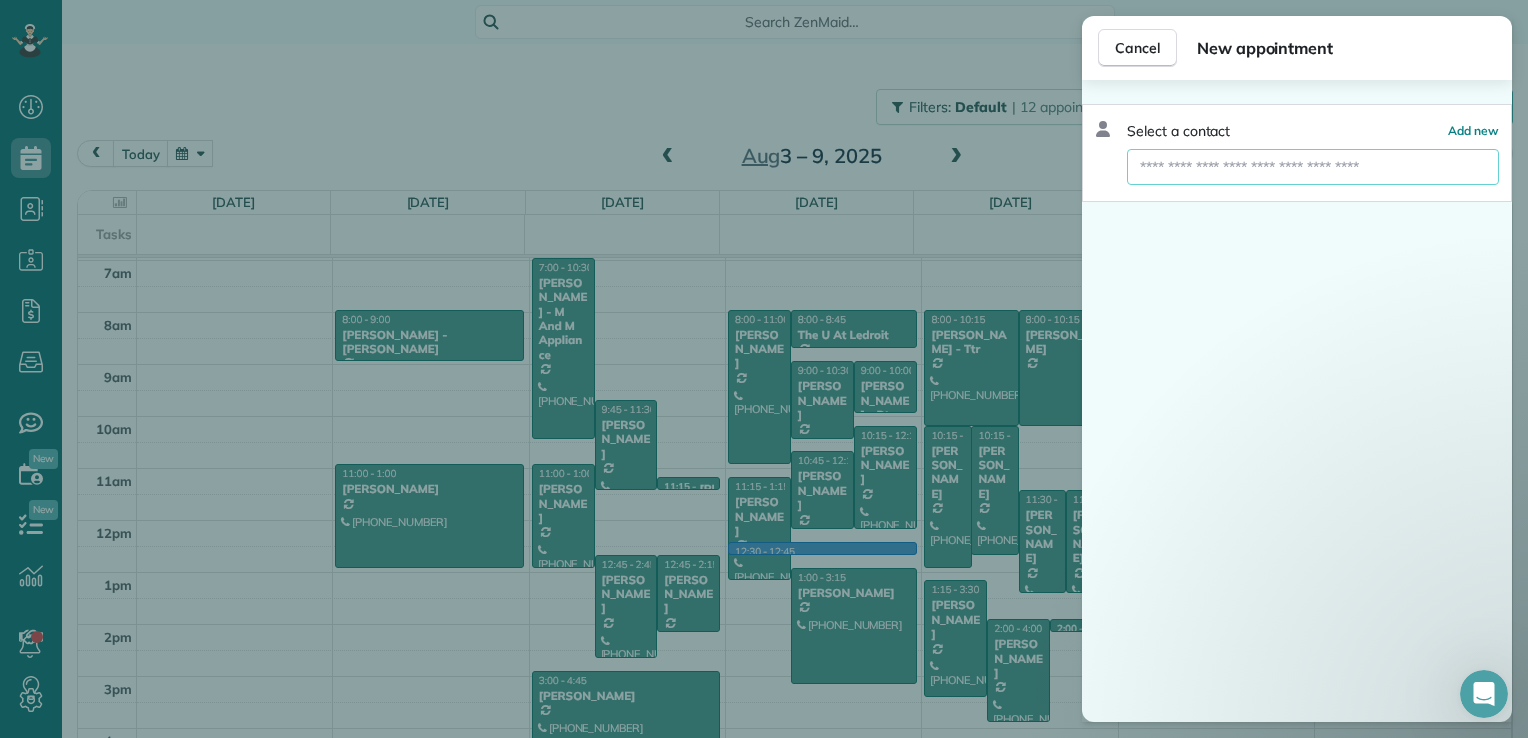 click at bounding box center [1313, 167] 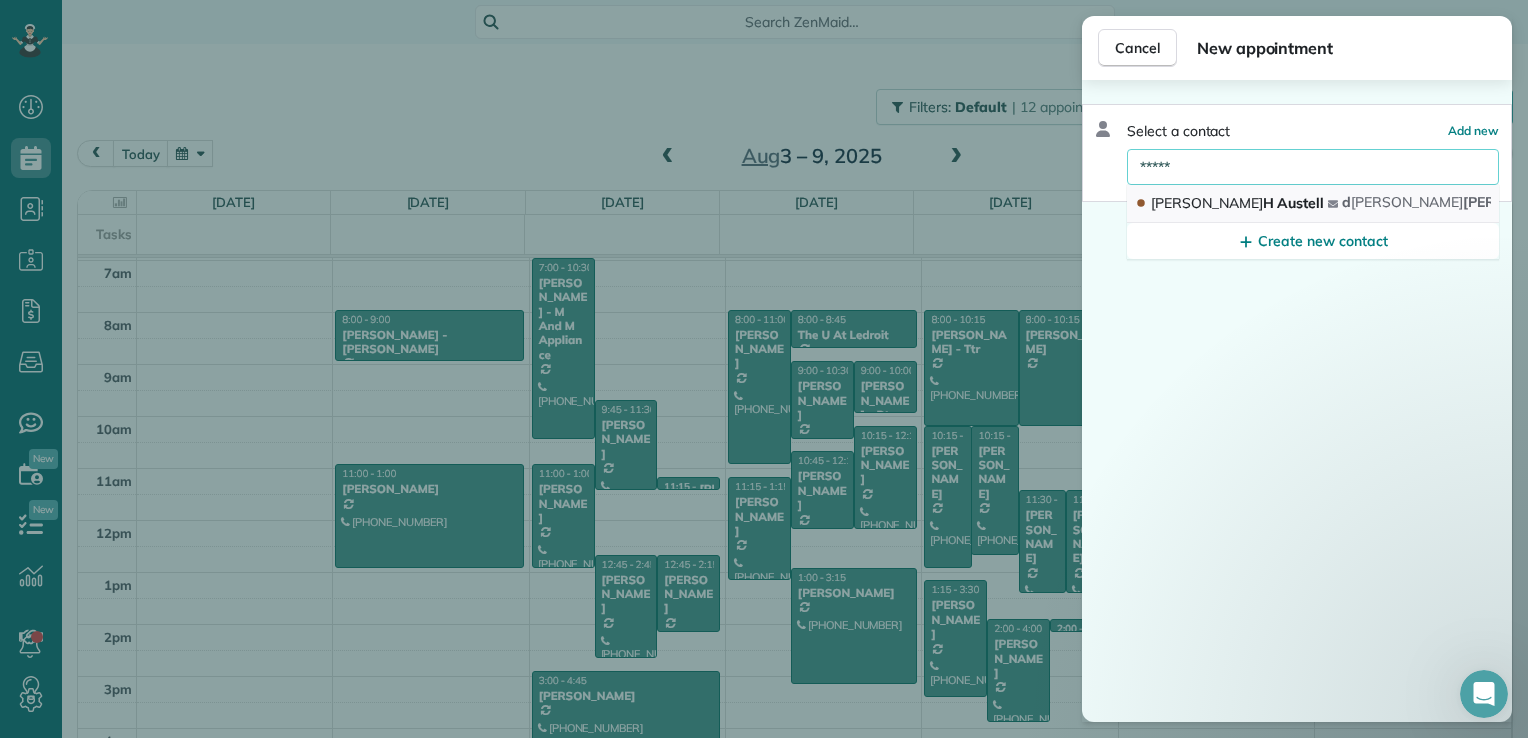 type on "*****" 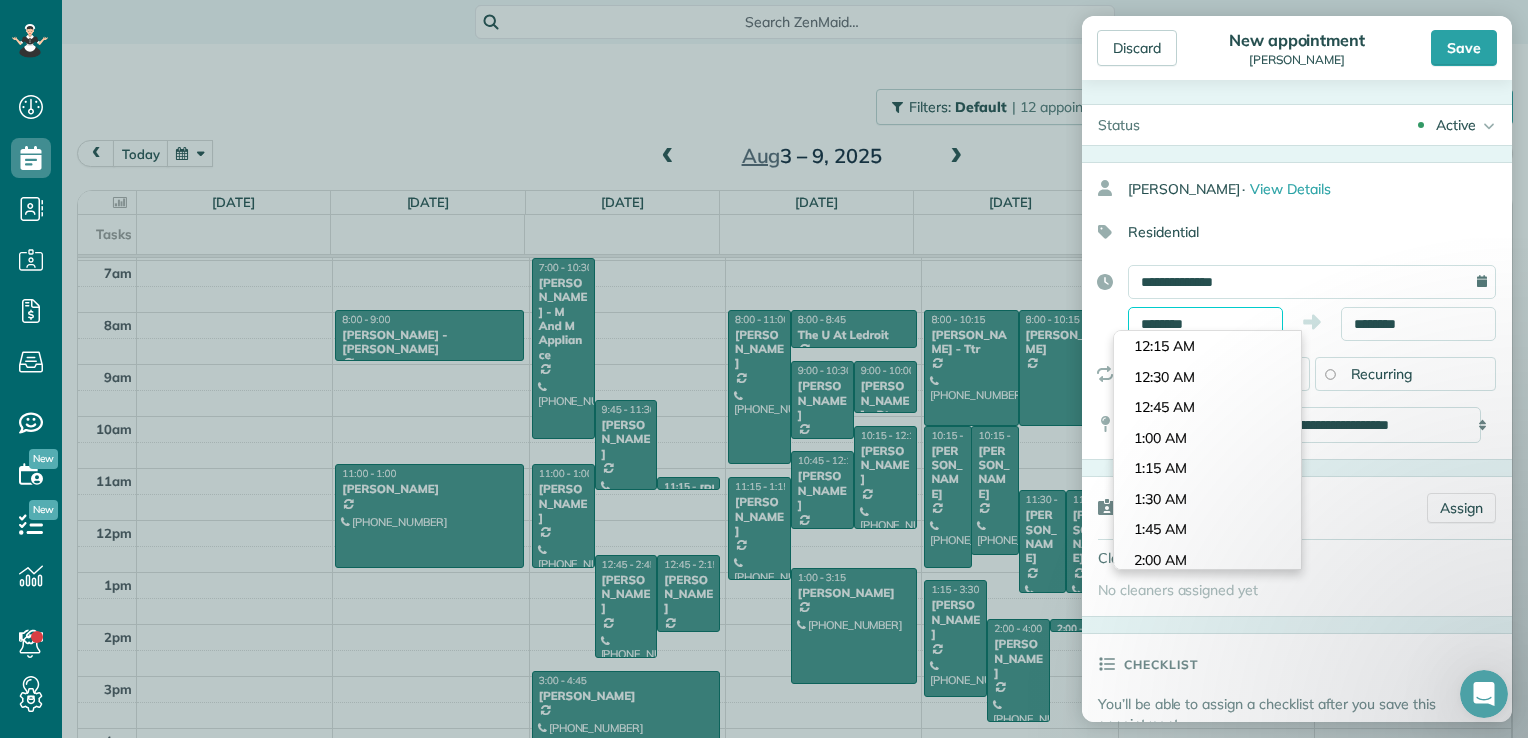 click on "********" at bounding box center [1205, 324] 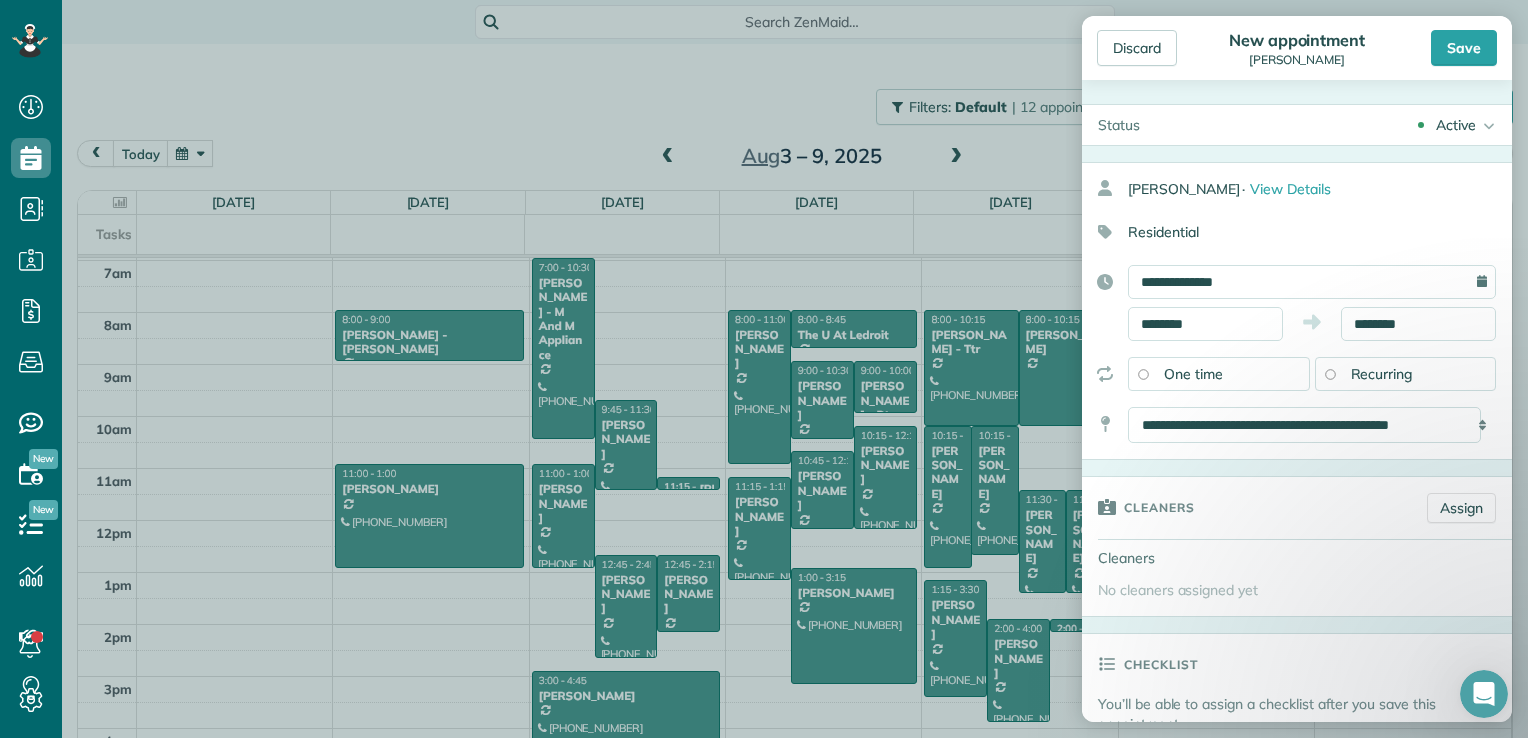 click on "Residential" at bounding box center [1289, 232] 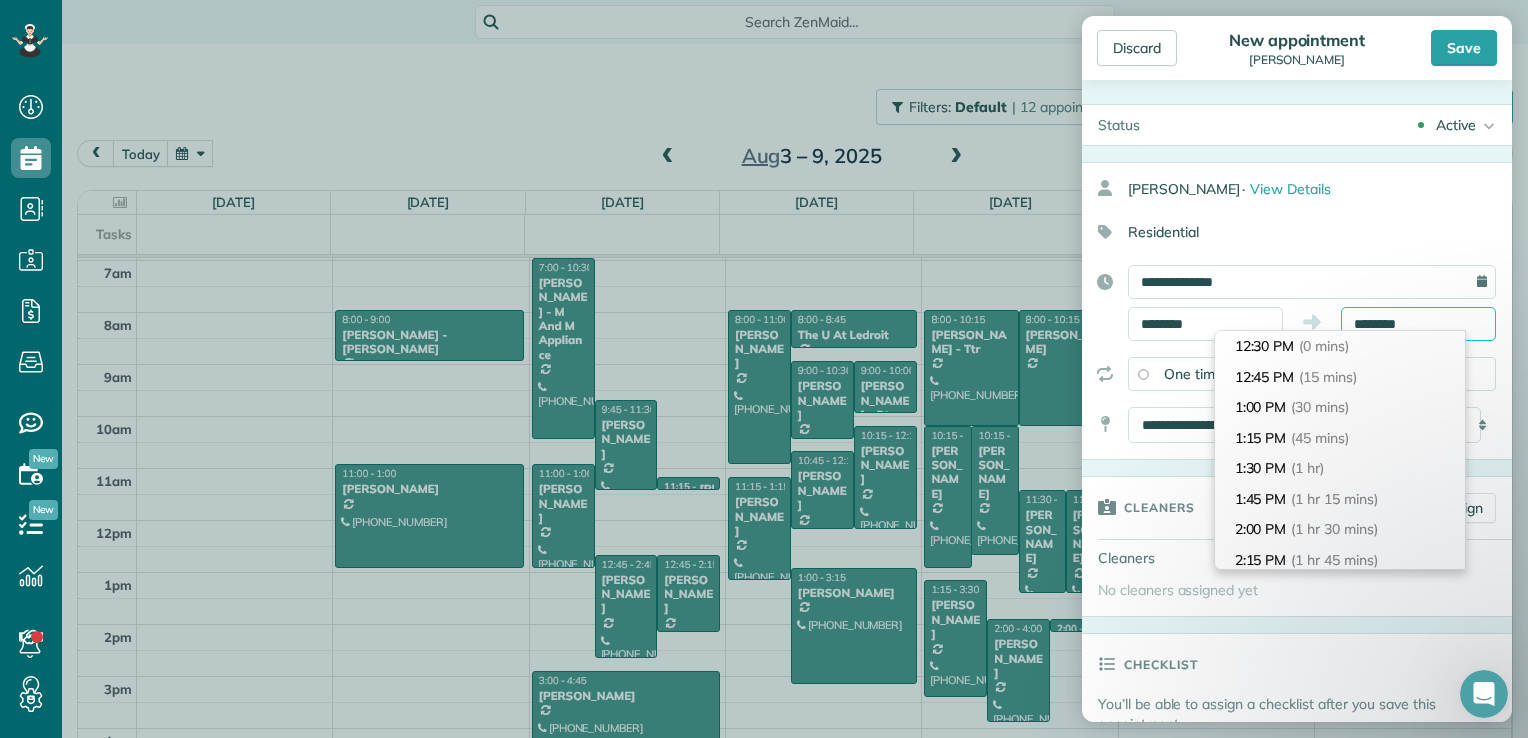 click on "********" at bounding box center [1418, 324] 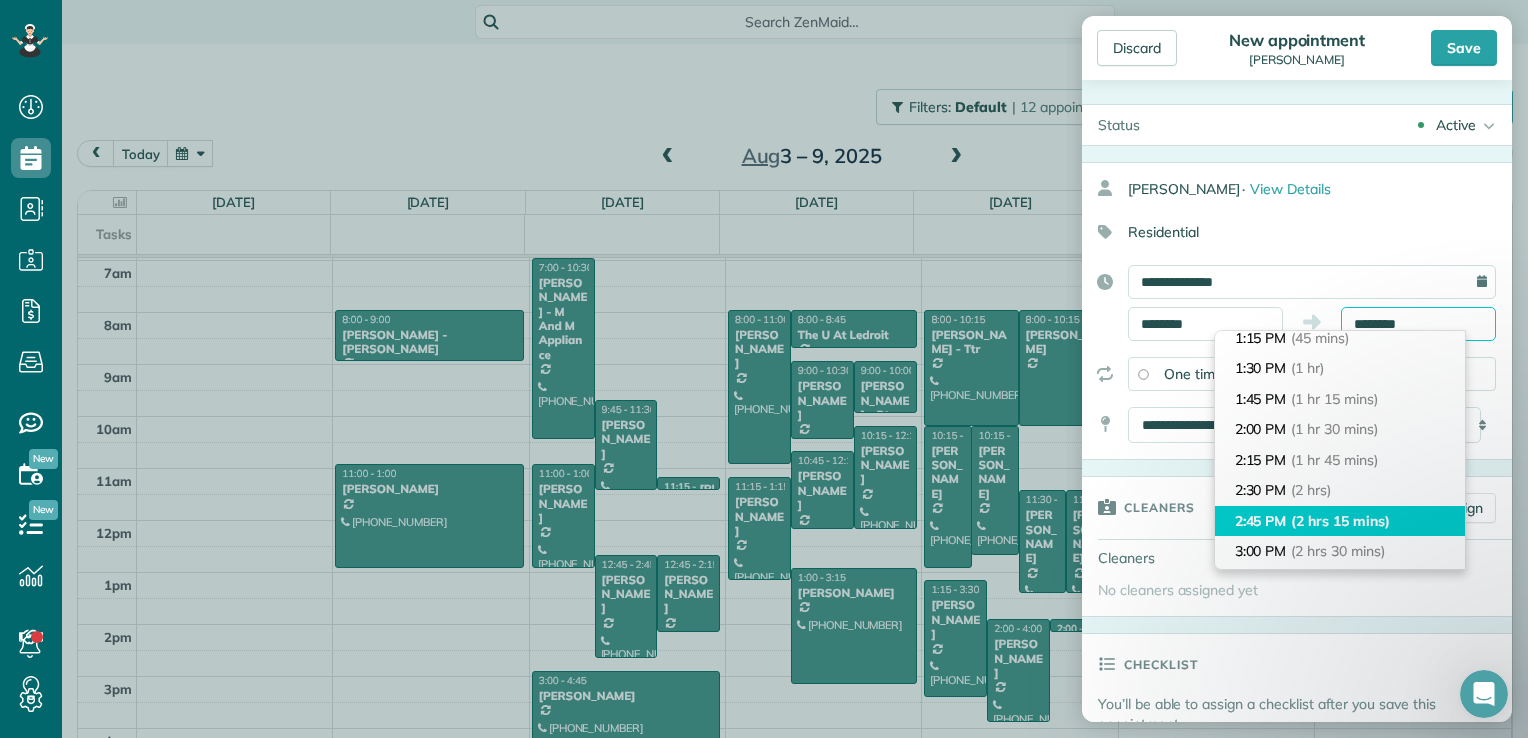 scroll, scrollTop: 200, scrollLeft: 0, axis: vertical 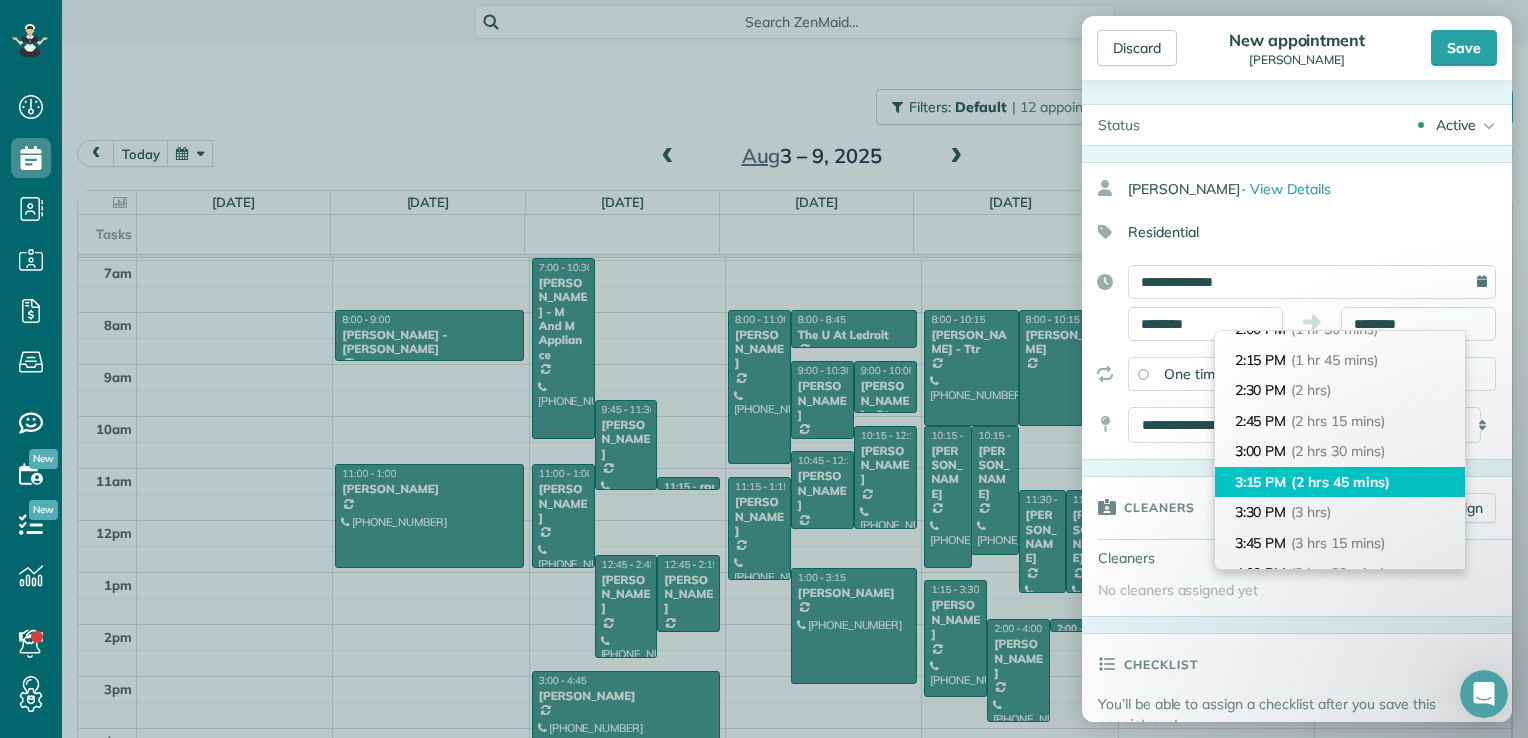 type on "*******" 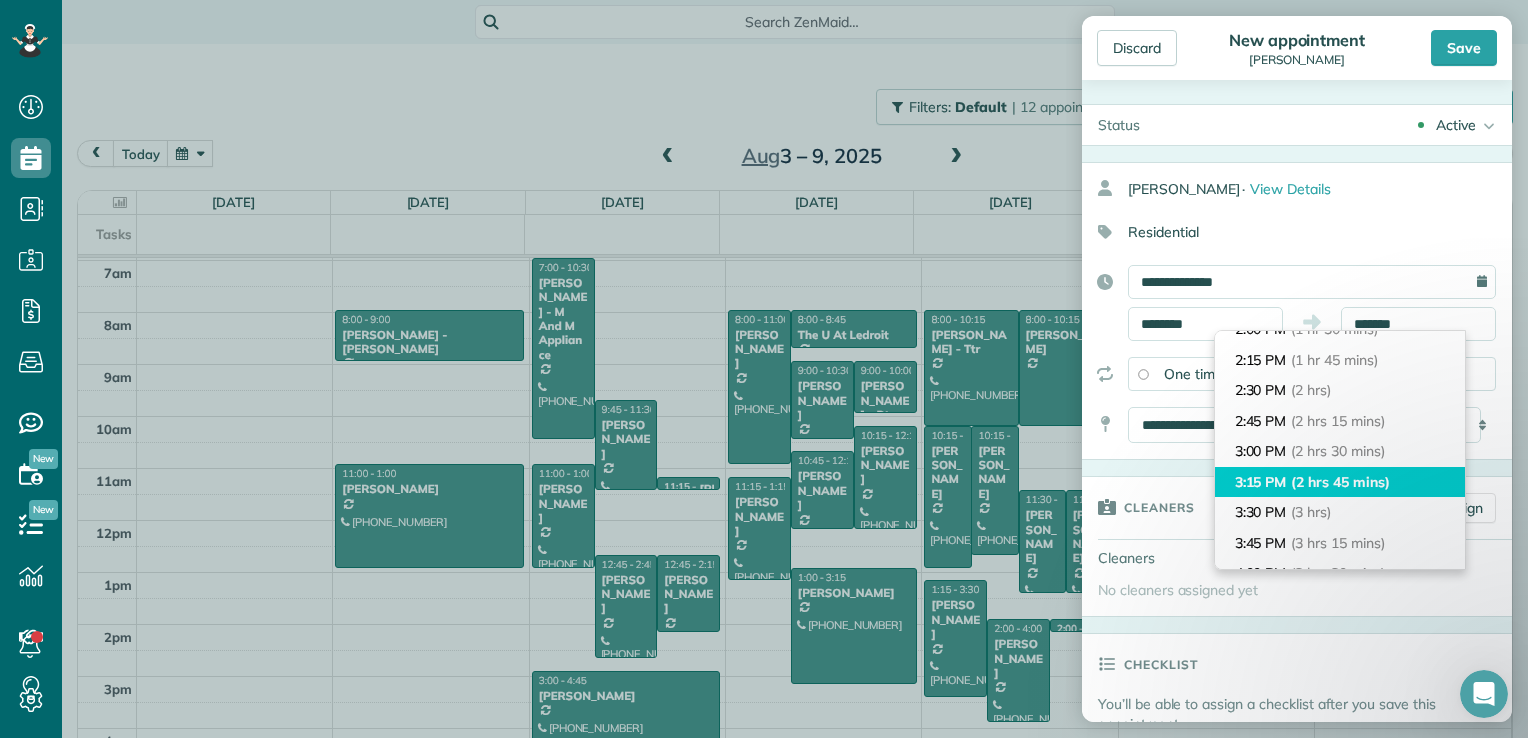 click on "(2 hrs 45 mins)" at bounding box center (1340, 482) 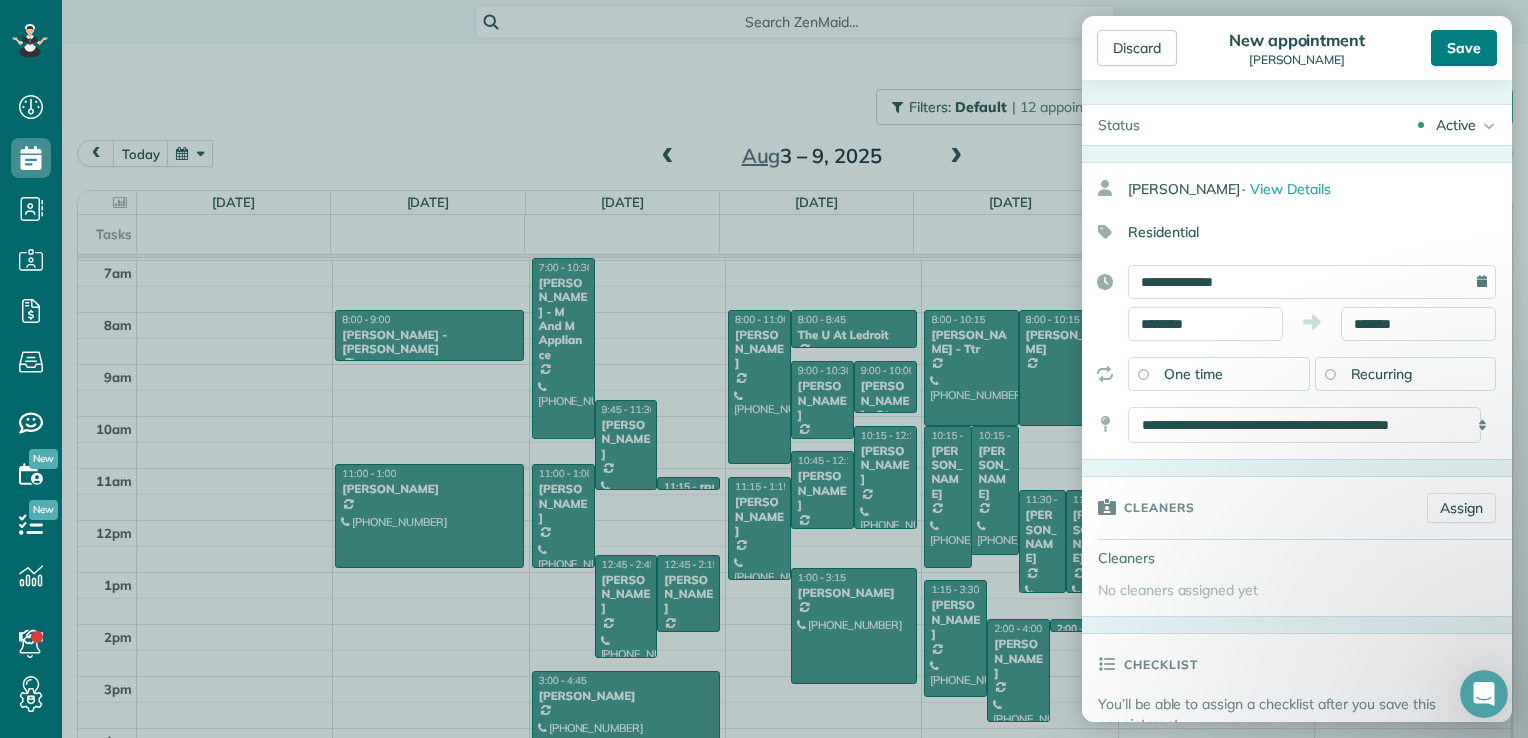 click on "Save" at bounding box center (1464, 48) 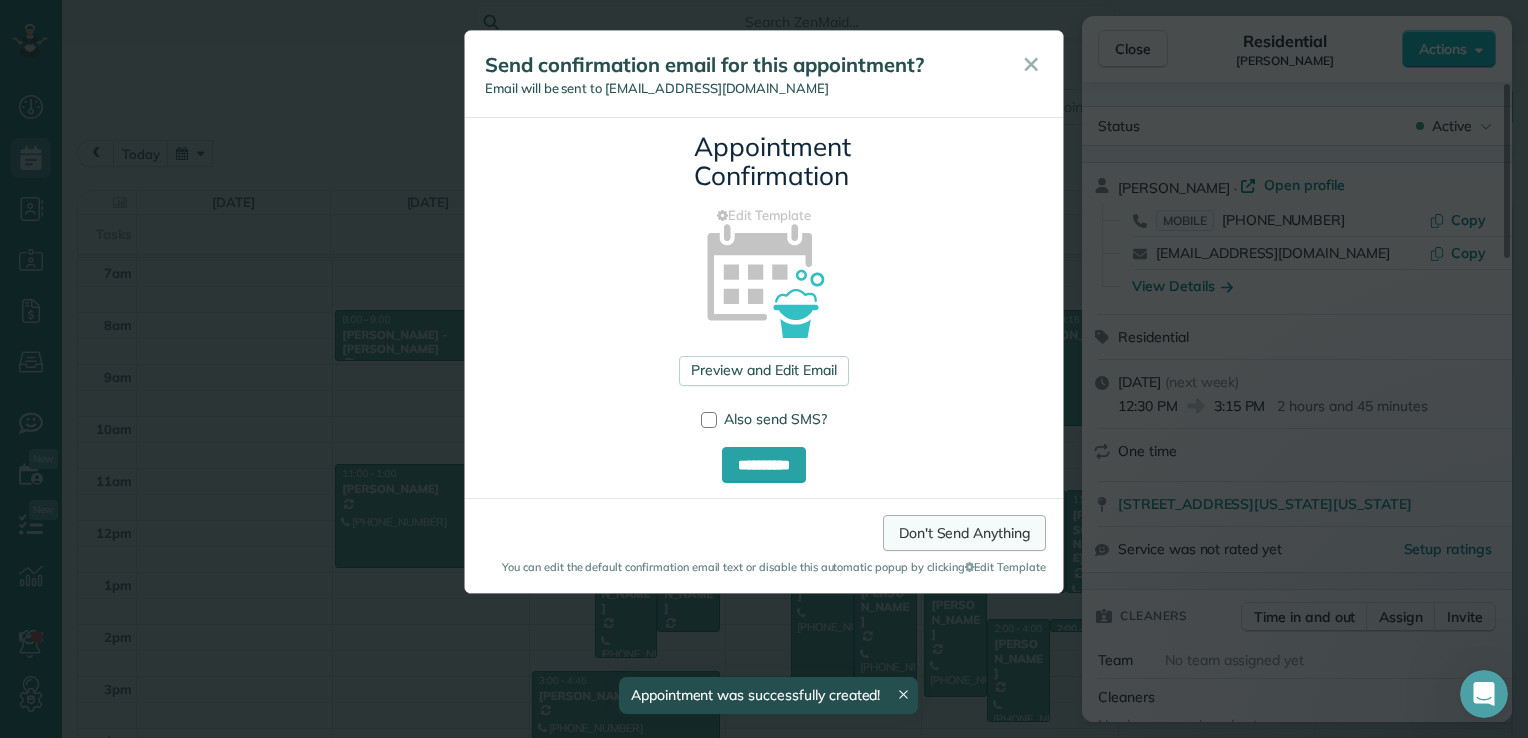 click on "Don't Send Anything" at bounding box center [964, 533] 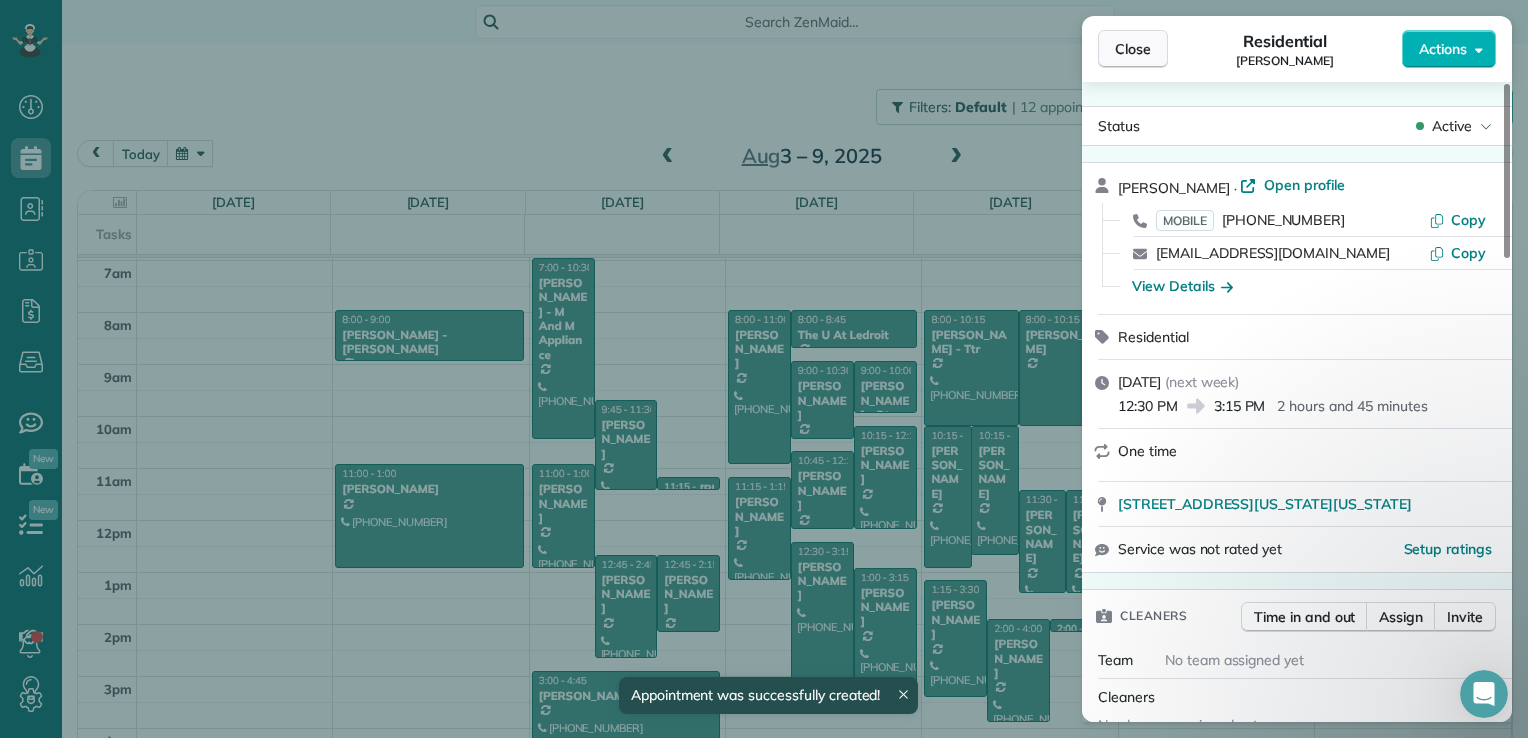 click on "Close" at bounding box center [1133, 49] 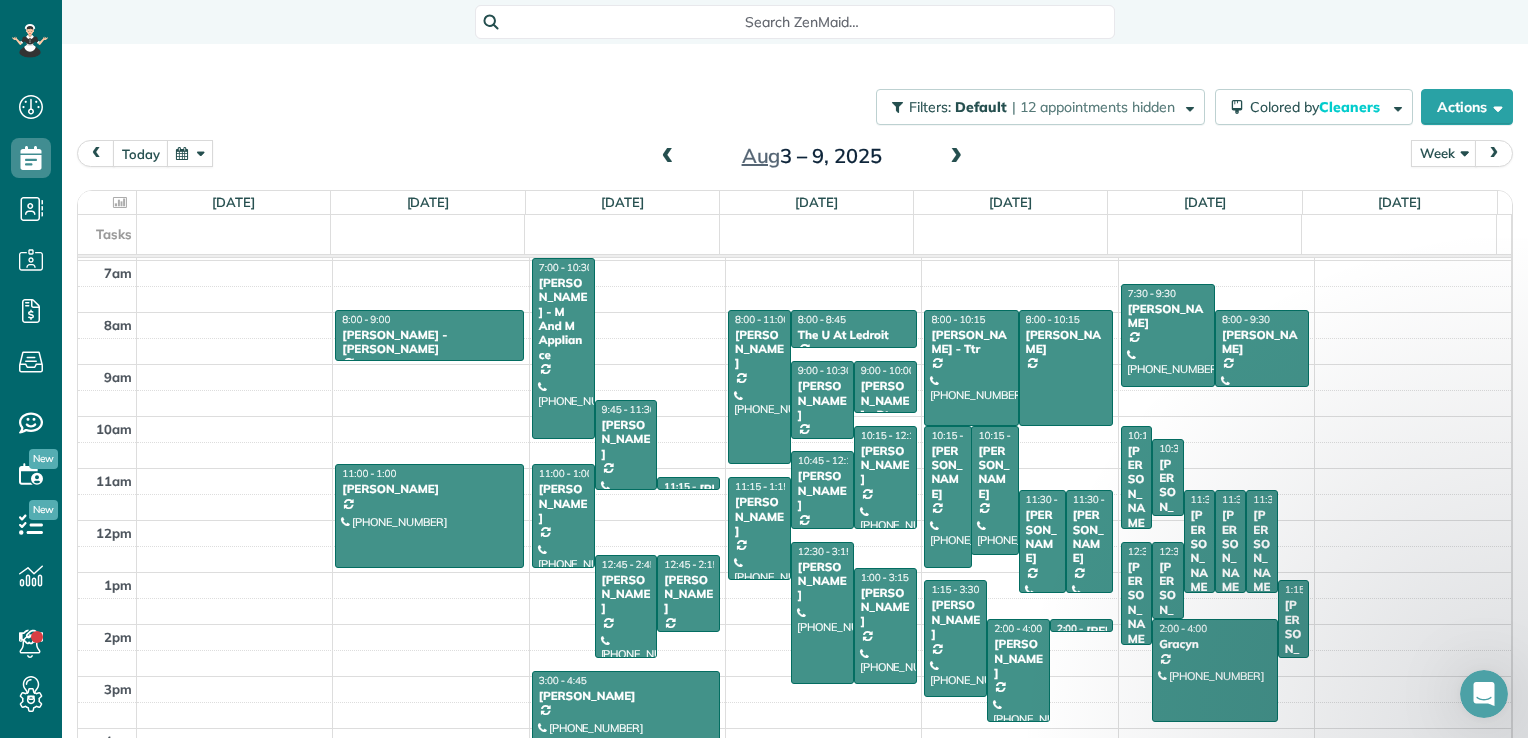 click at bounding box center (668, 157) 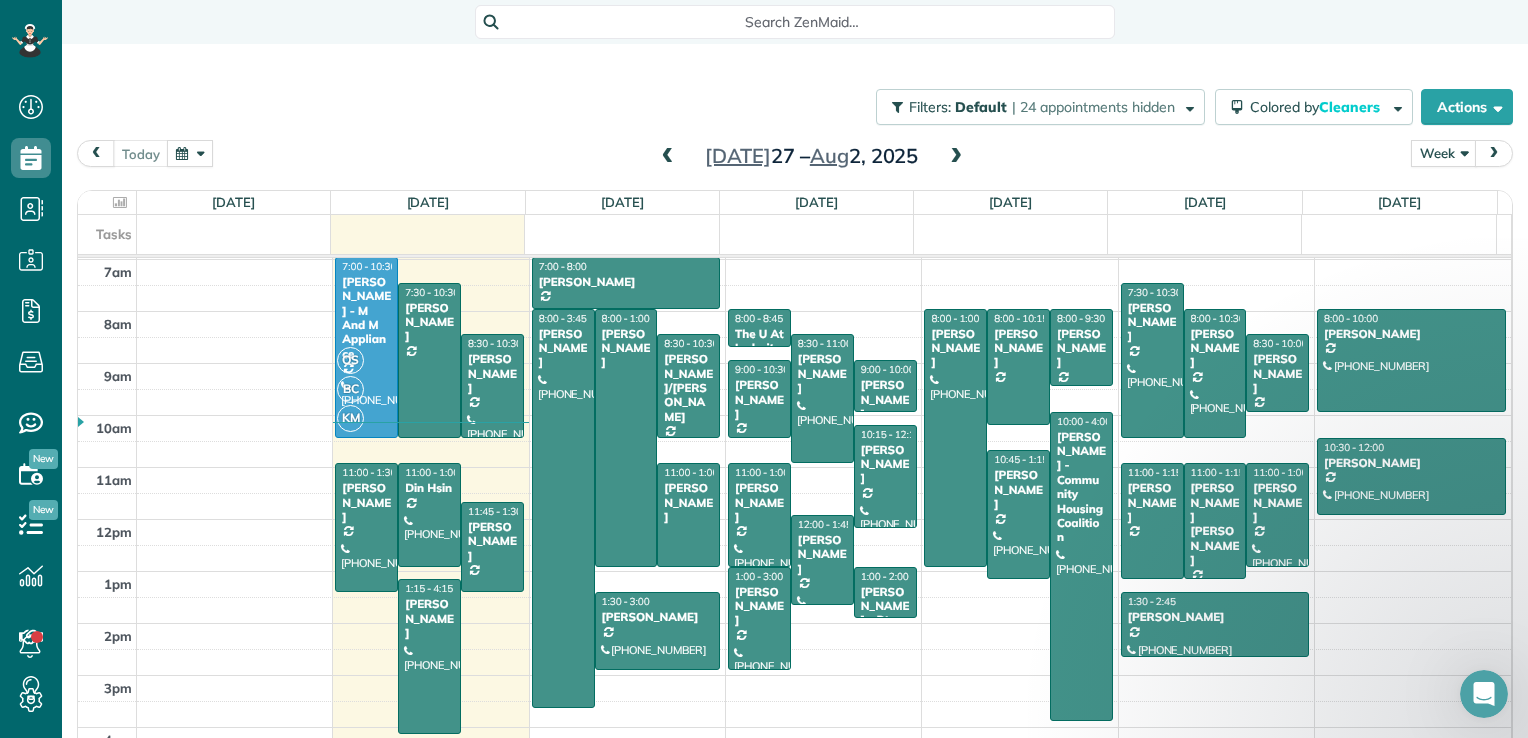 click at bounding box center [956, 157] 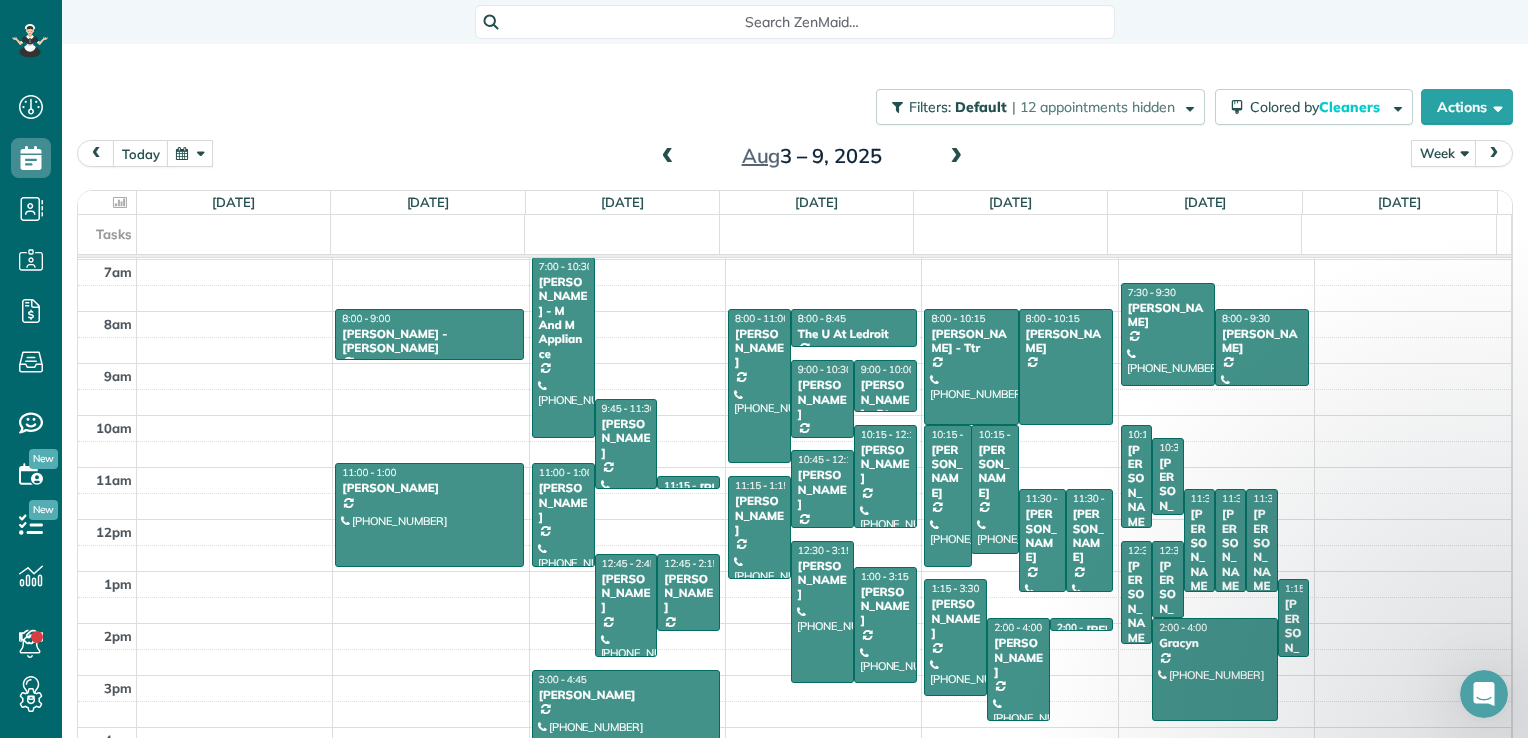 click at bounding box center [956, 157] 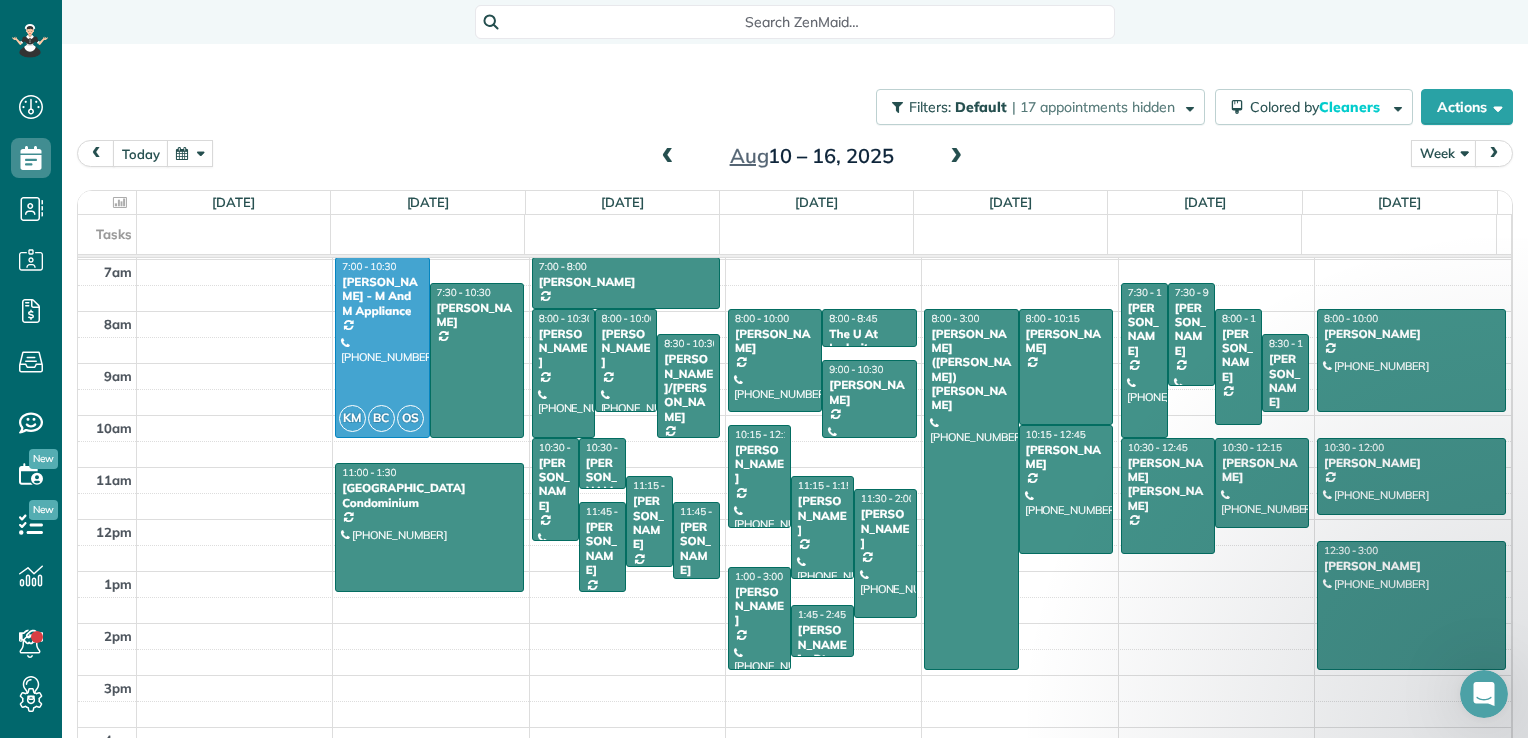 click at bounding box center [956, 157] 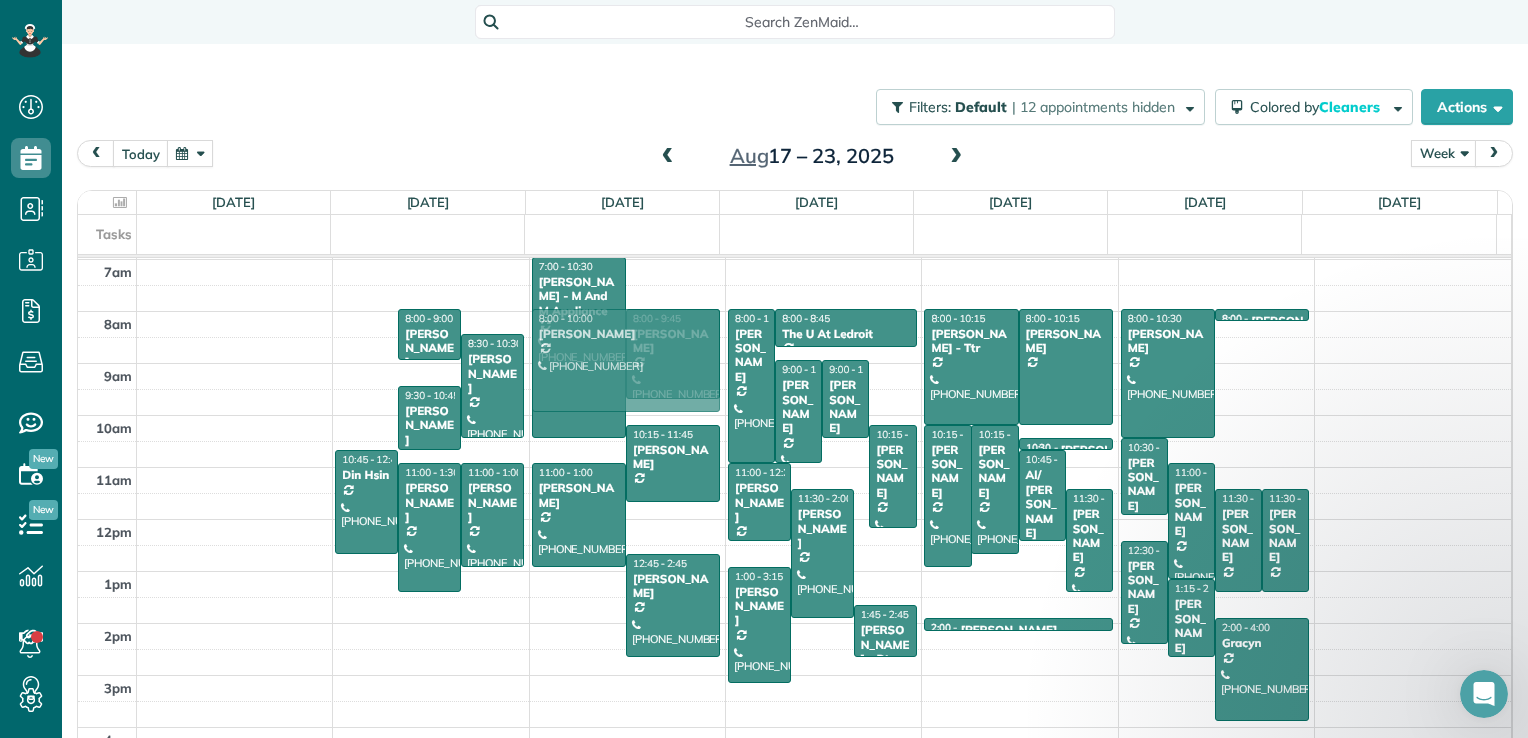 drag, startPoint x: 373, startPoint y: 346, endPoint x: 653, endPoint y: 352, distance: 280.06427 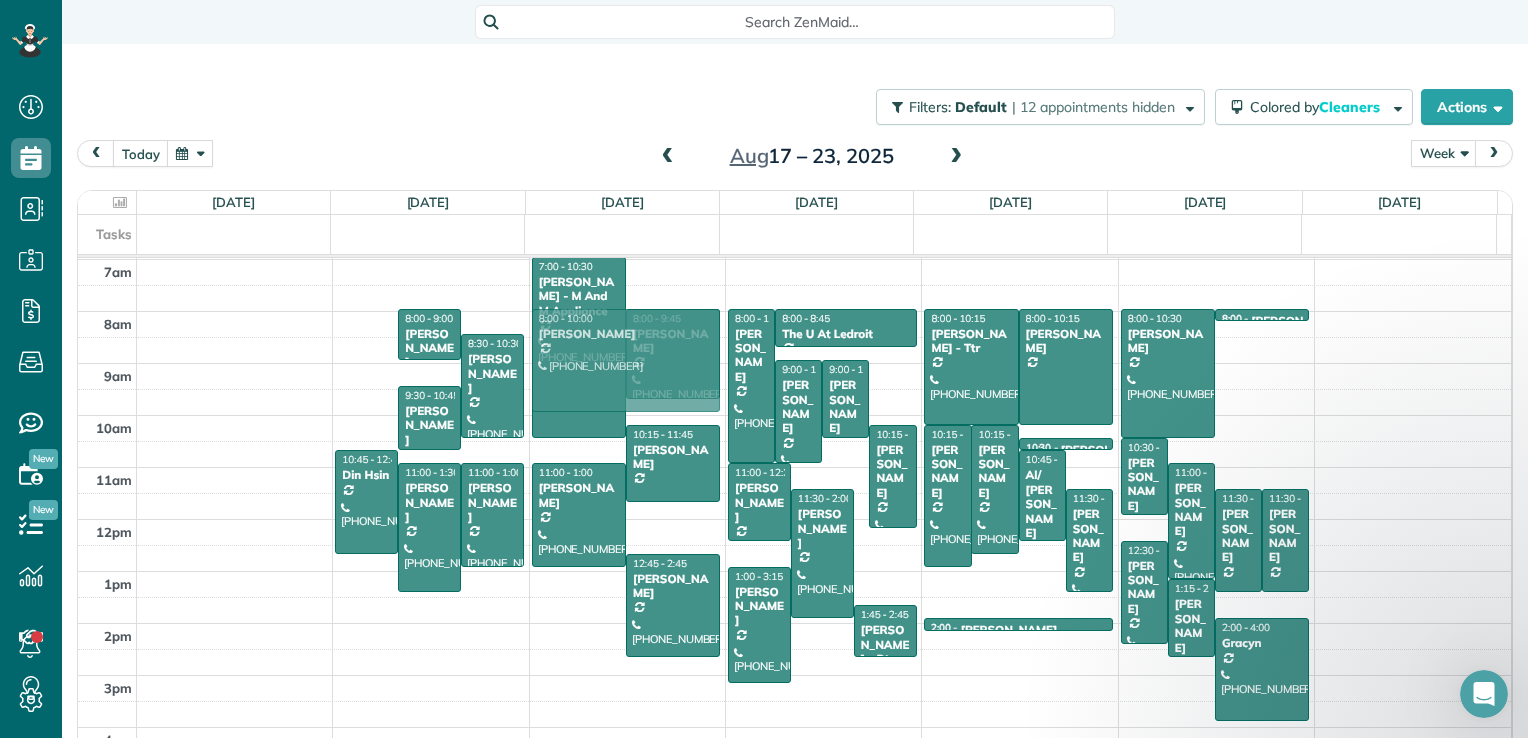 scroll, scrollTop: 361, scrollLeft: 0, axis: vertical 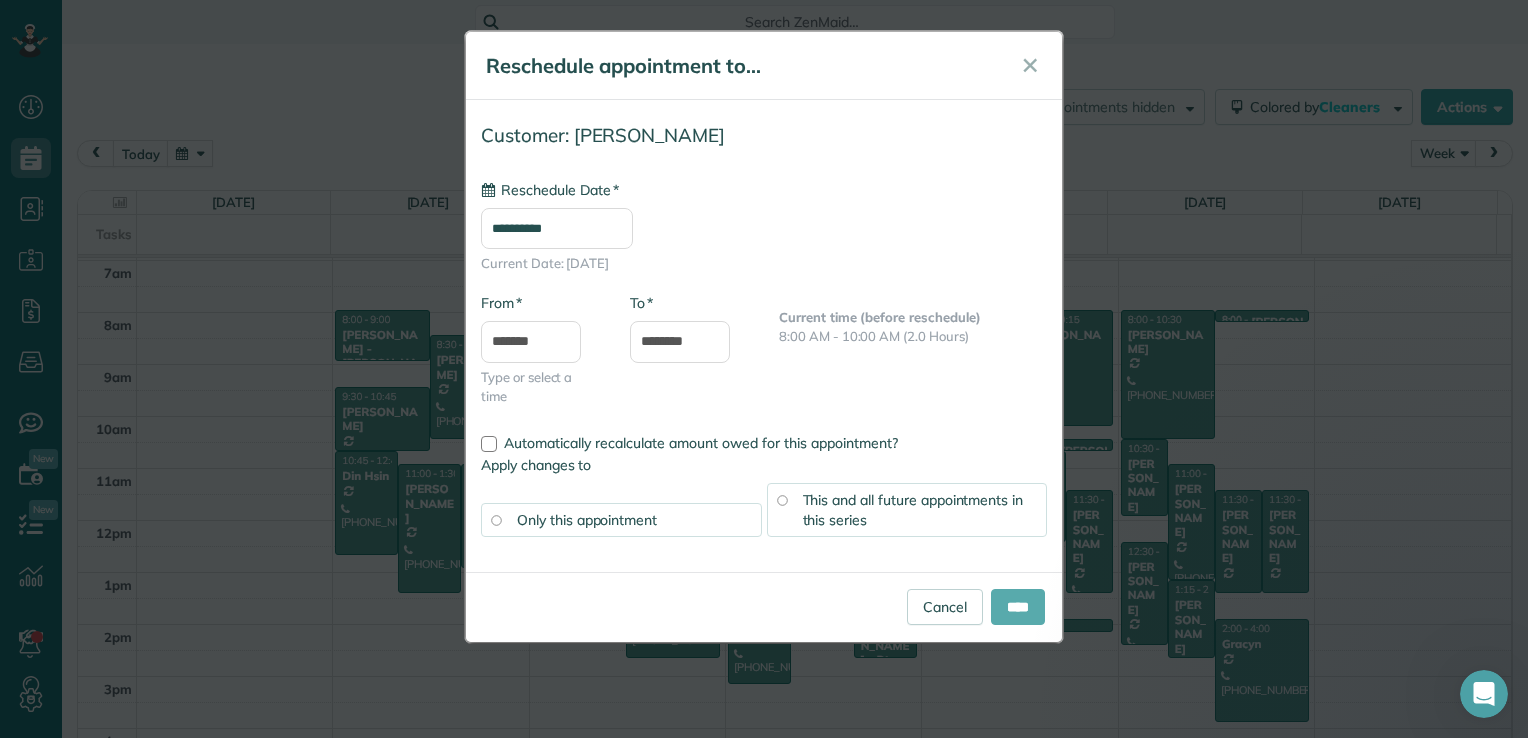 type on "**********" 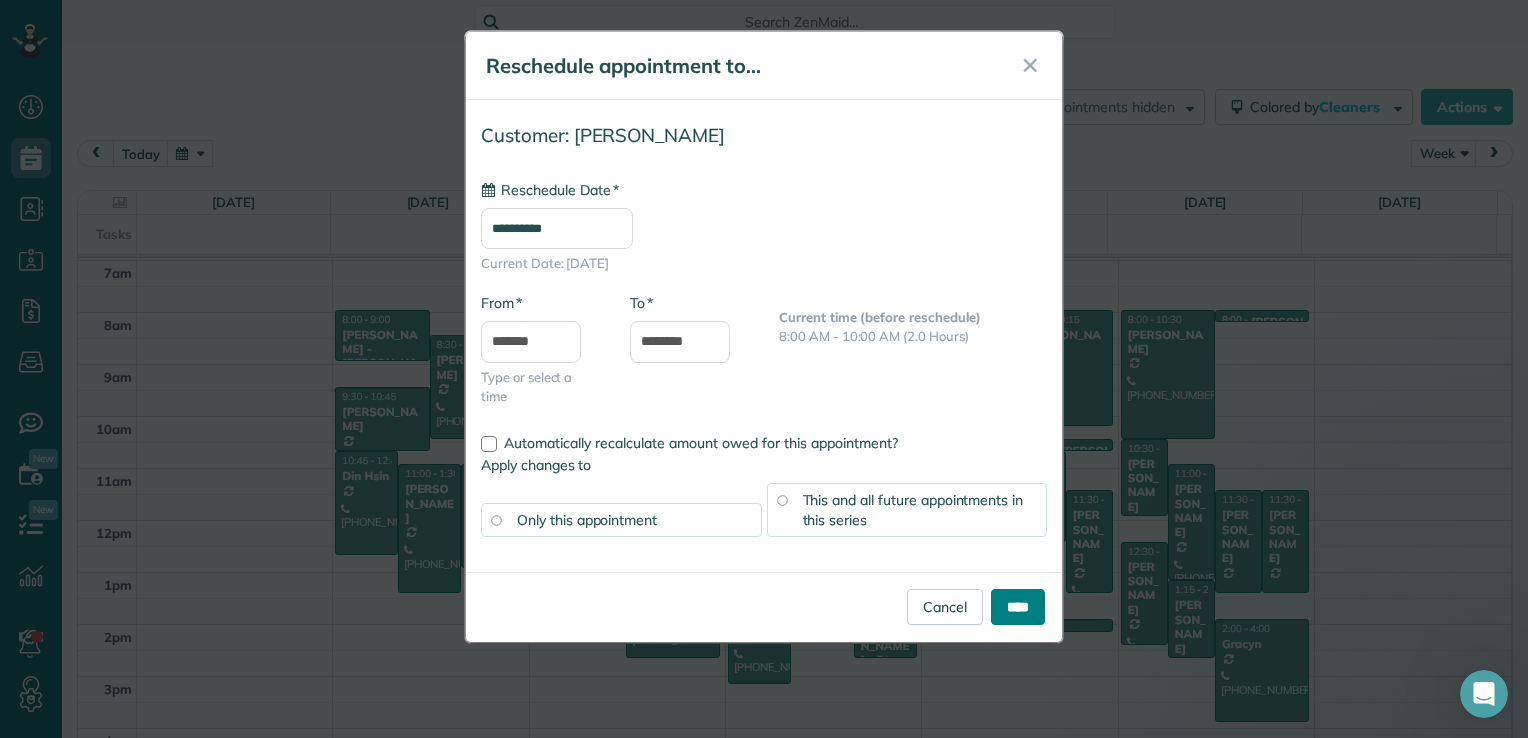 click on "****" at bounding box center (1018, 607) 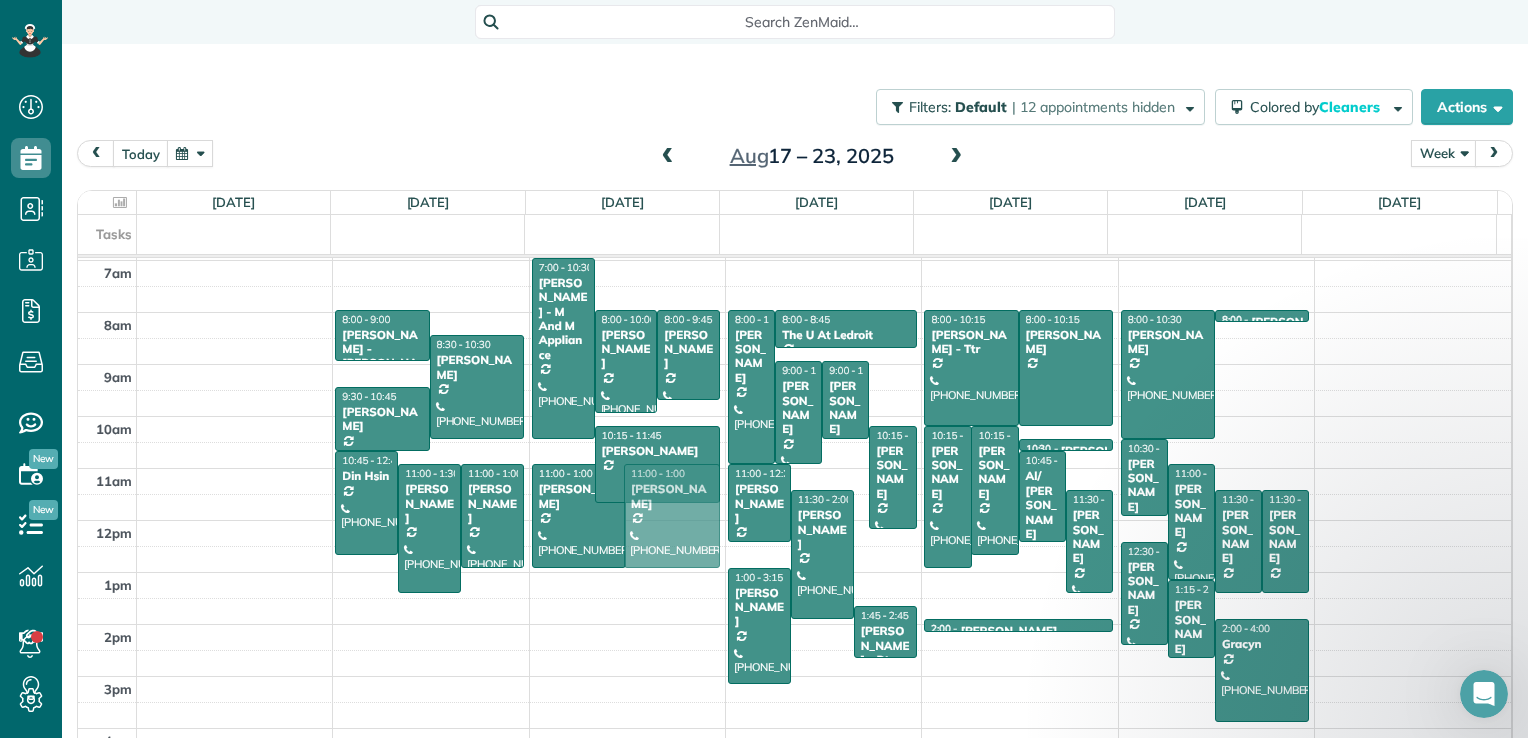 drag, startPoint x: 667, startPoint y: 622, endPoint x: 667, endPoint y: 538, distance: 84 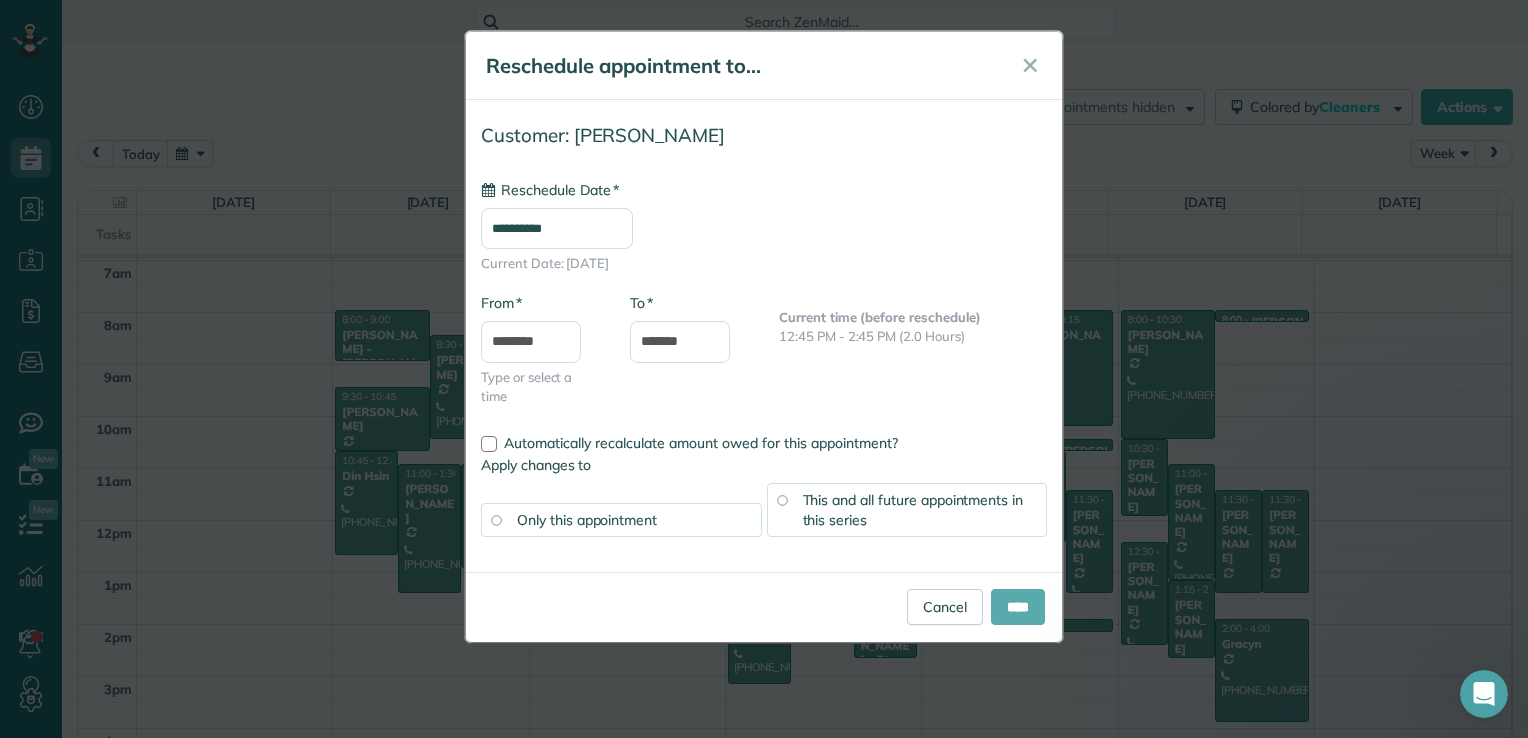 type on "**********" 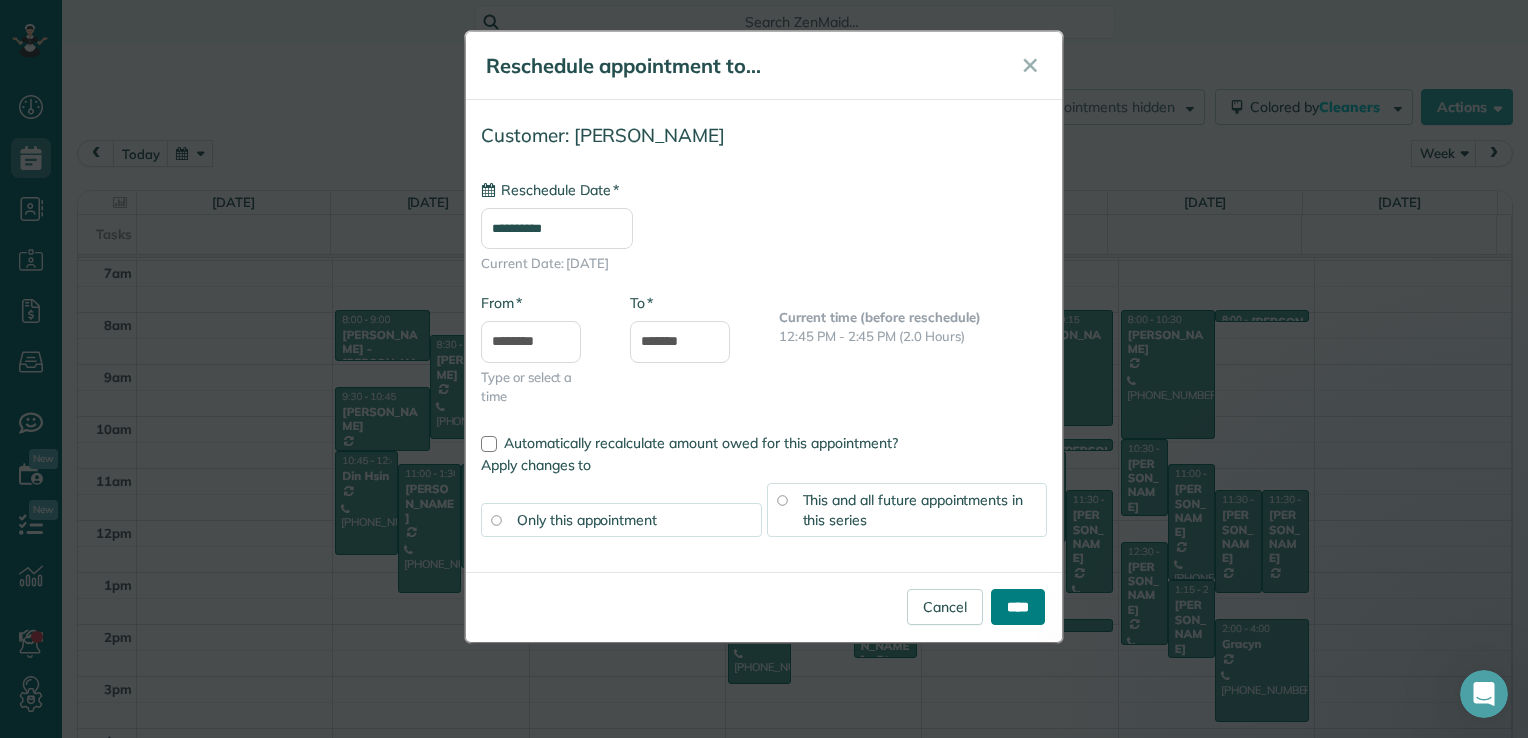click on "****" at bounding box center (1018, 607) 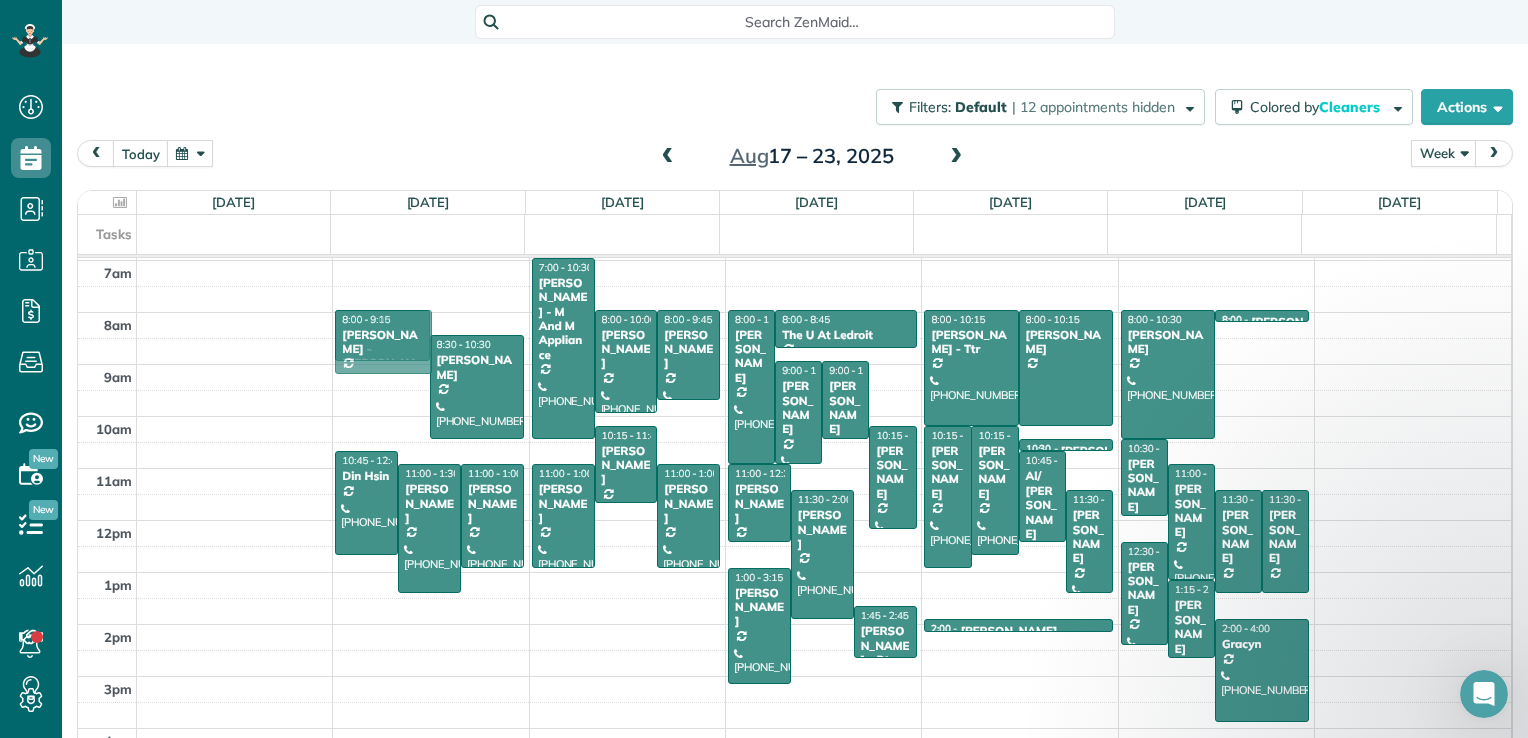drag, startPoint x: 406, startPoint y: 418, endPoint x: 430, endPoint y: 340, distance: 81.608826 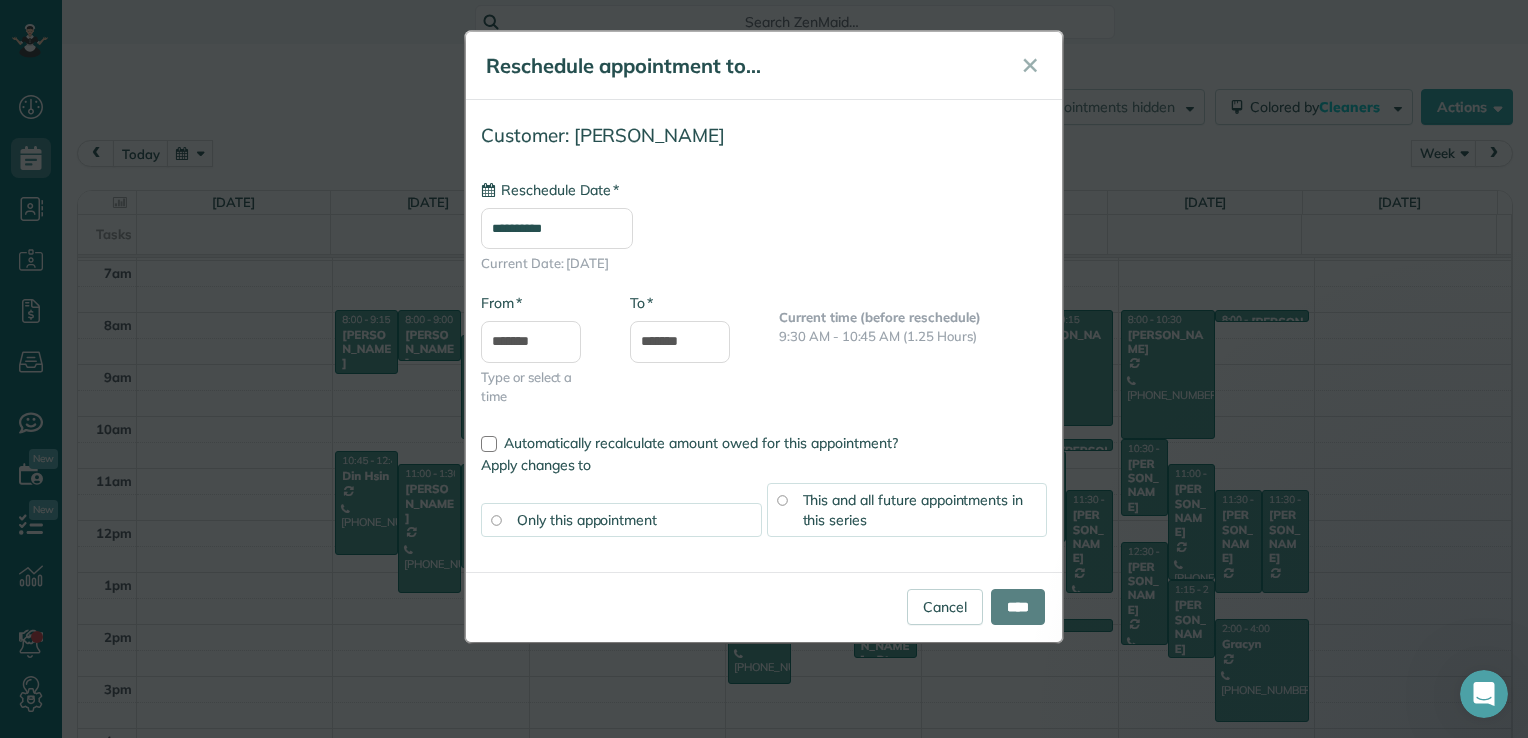 type on "**********" 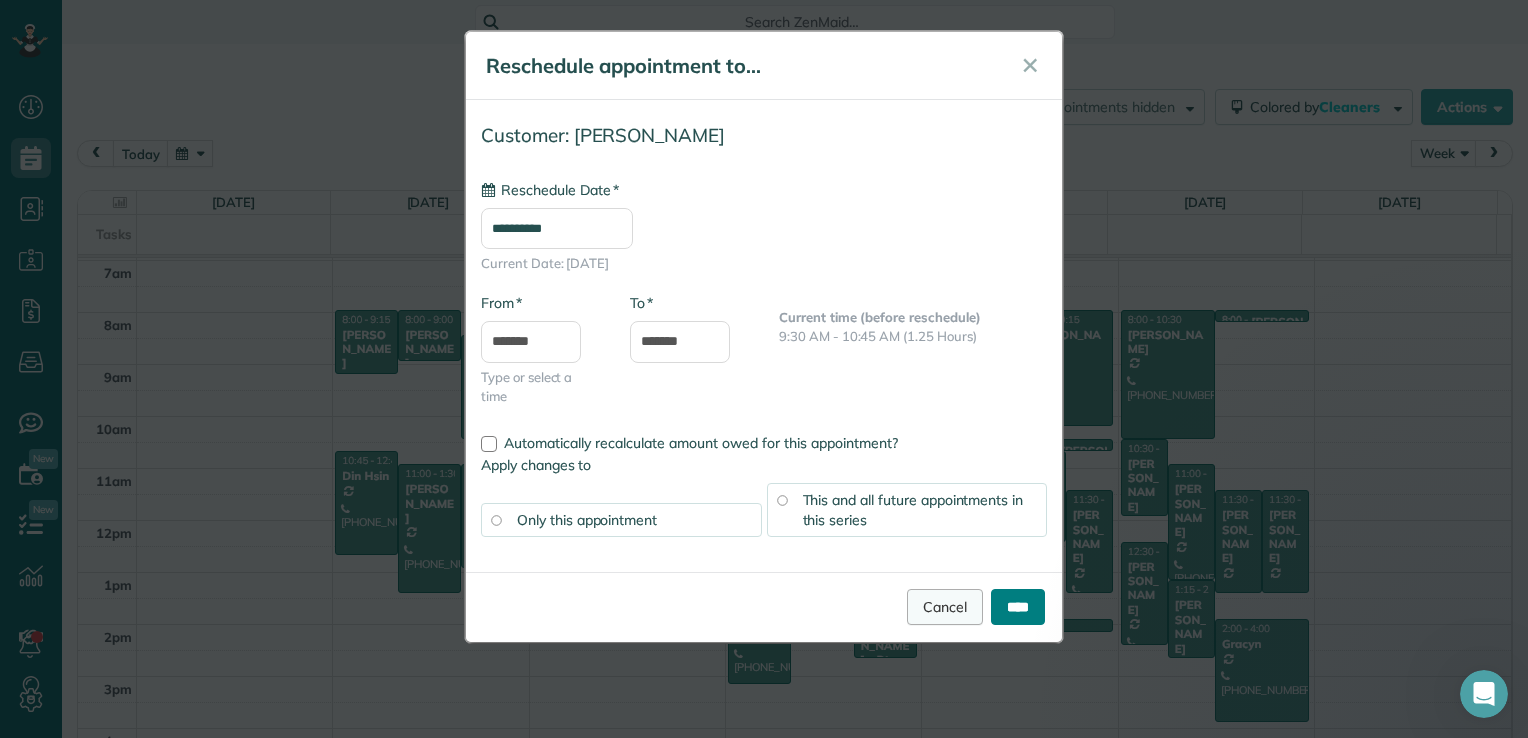 drag, startPoint x: 1008, startPoint y: 609, endPoint x: 906, endPoint y: 596, distance: 102.825096 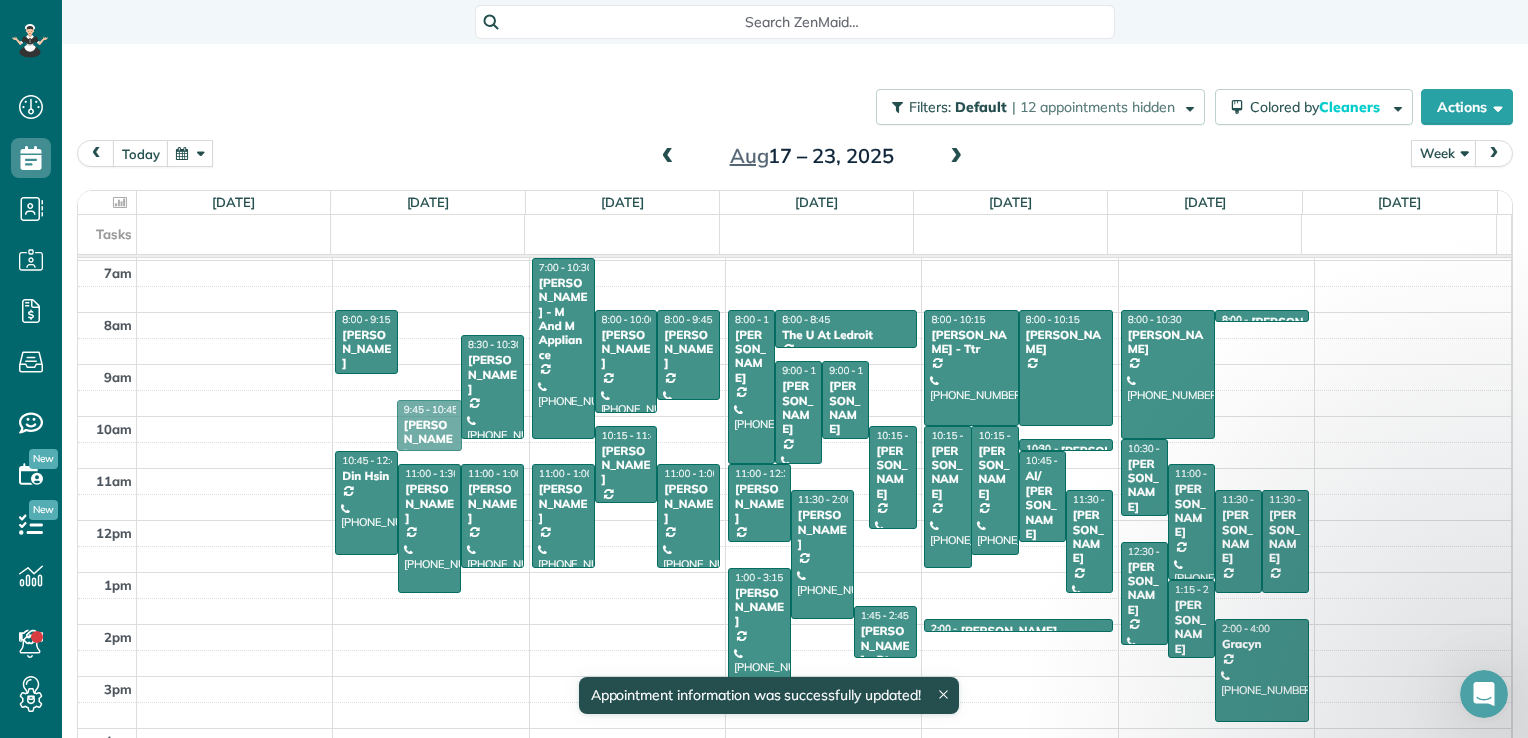 drag, startPoint x: 426, startPoint y: 328, endPoint x: 389, endPoint y: 418, distance: 97.308784 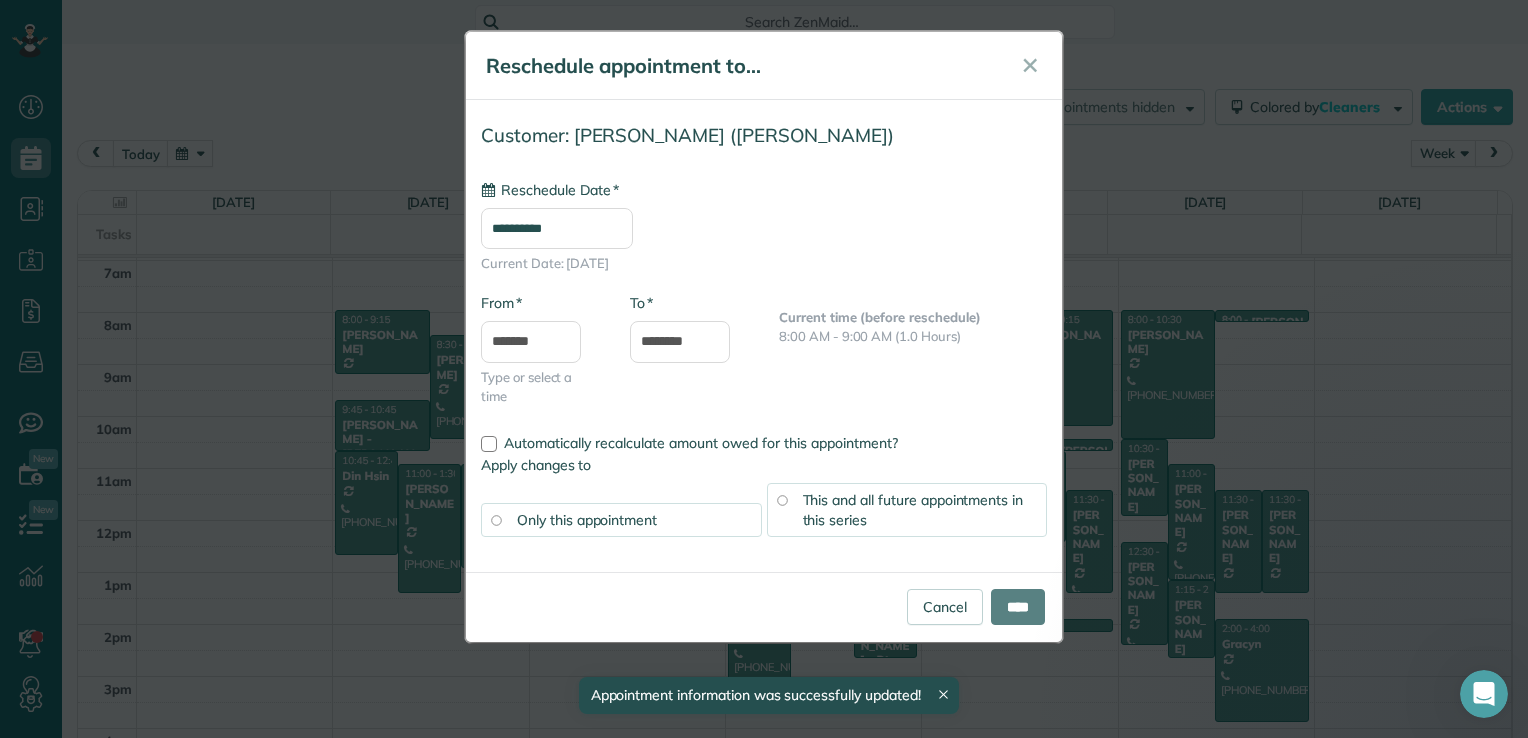 type on "**********" 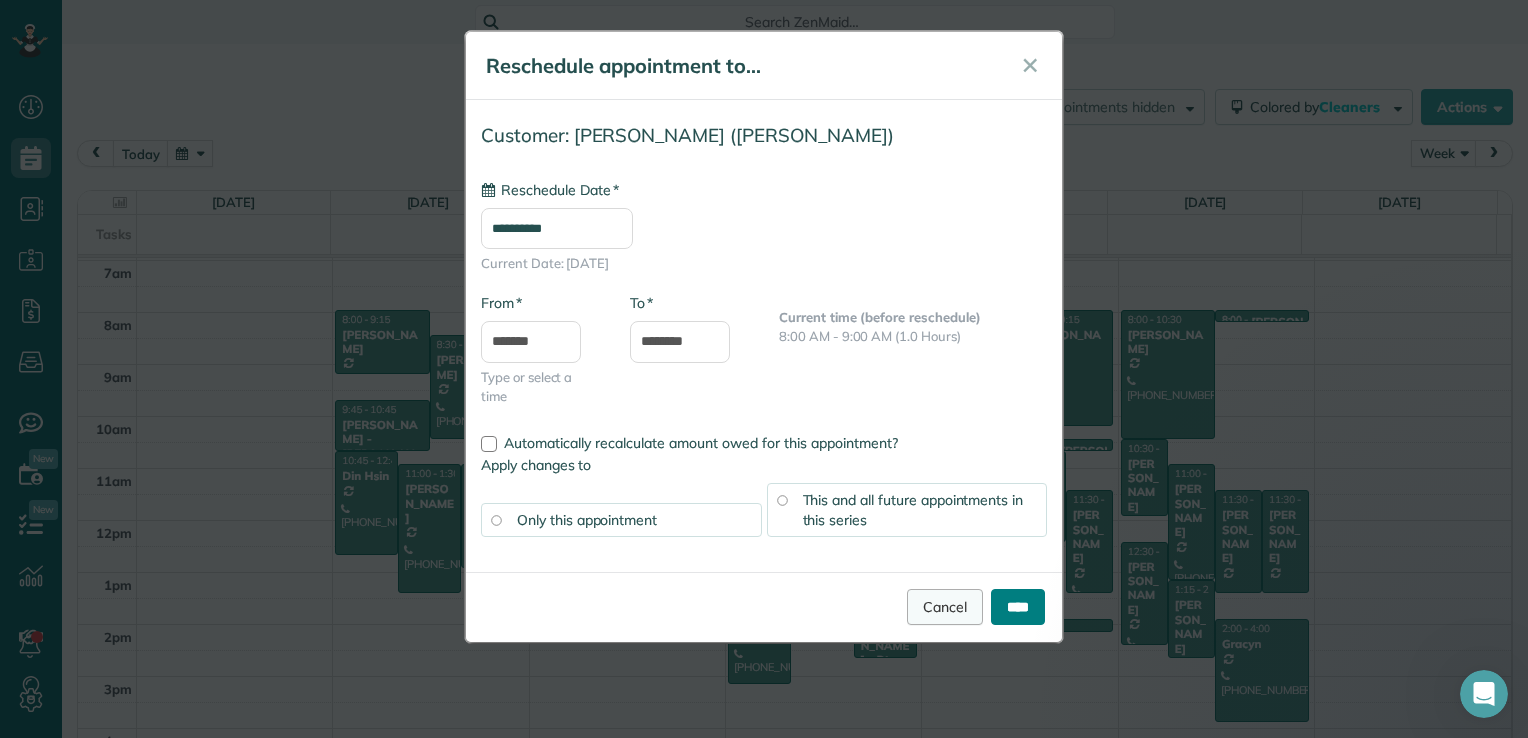 drag, startPoint x: 1030, startPoint y: 617, endPoint x: 959, endPoint y: 611, distance: 71.25307 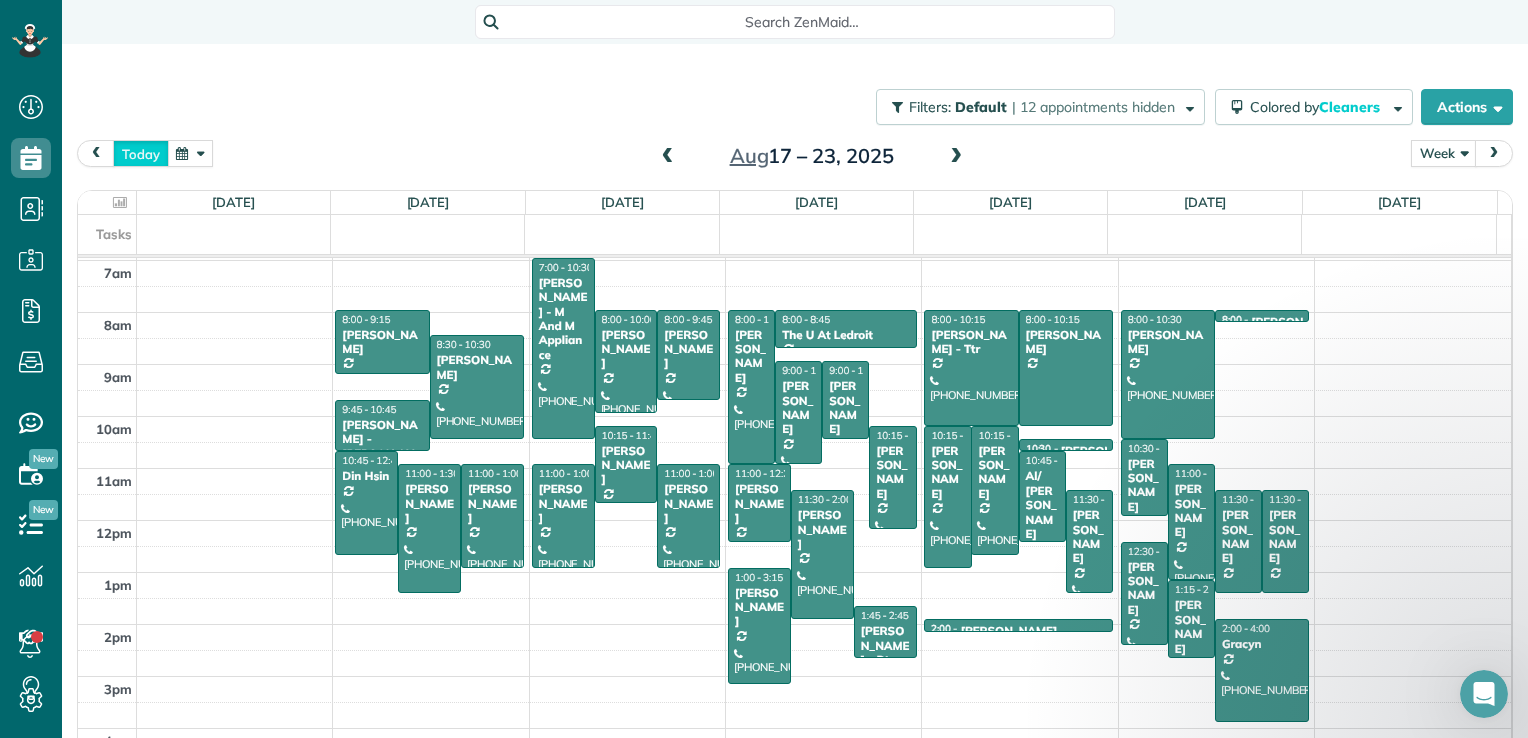 click on "today" at bounding box center (141, 153) 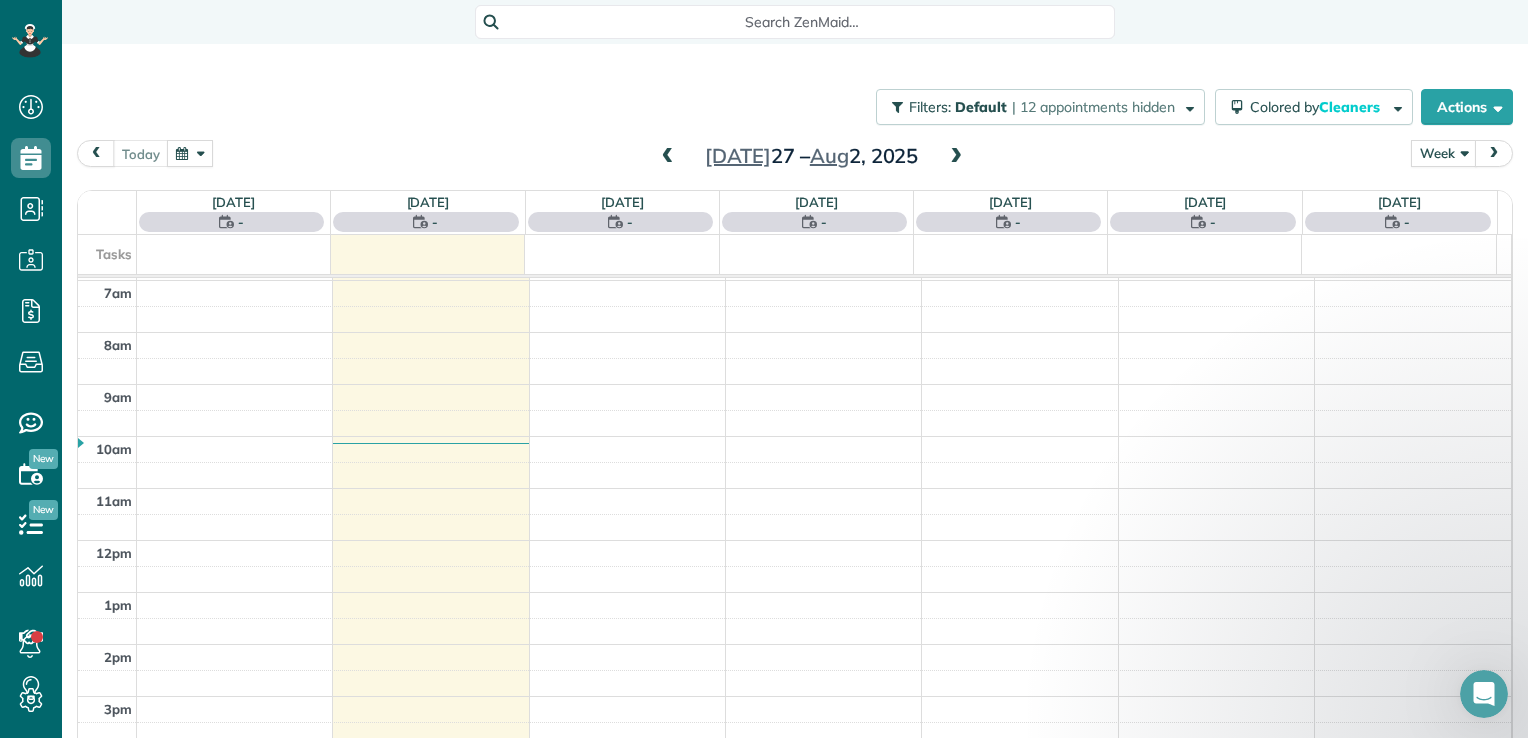scroll, scrollTop: 362, scrollLeft: 0, axis: vertical 